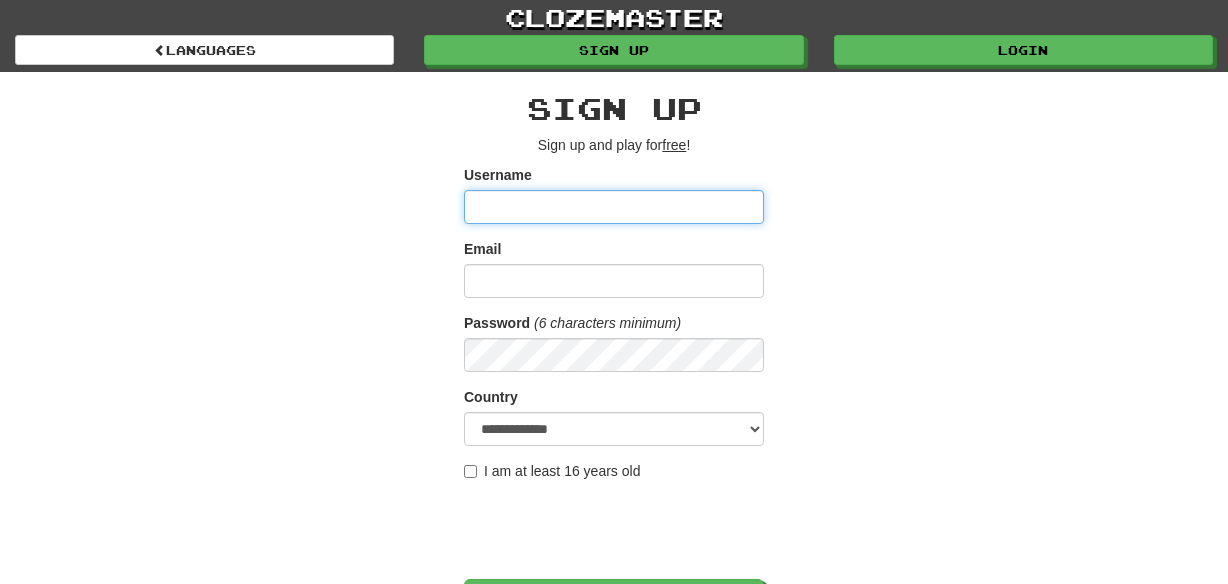 scroll, scrollTop: 0, scrollLeft: 0, axis: both 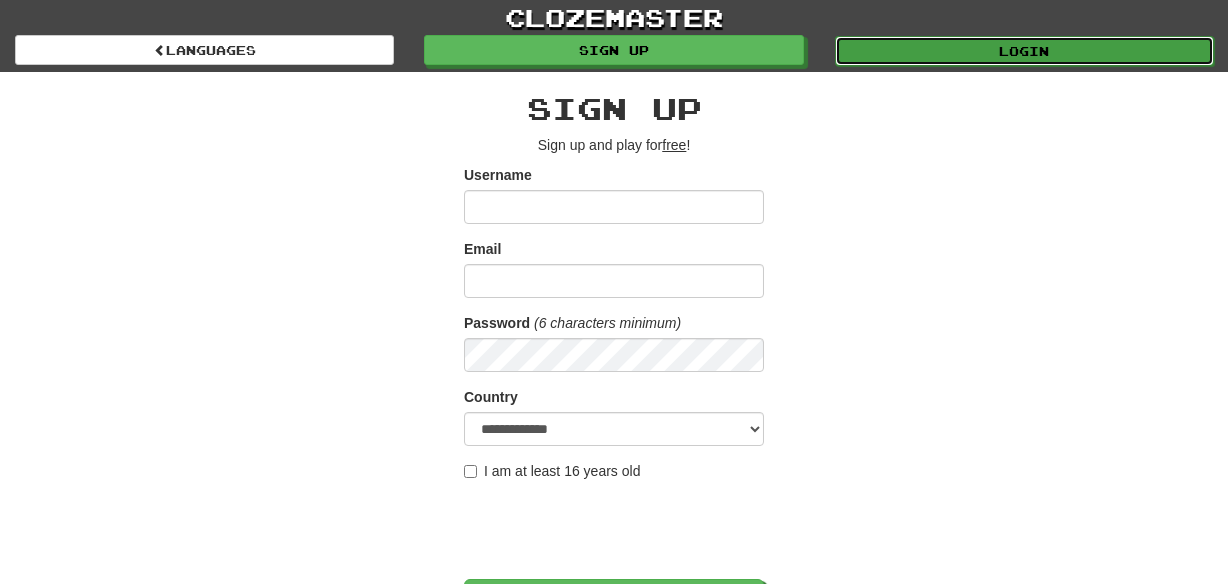click on "Login" at bounding box center (1024, 51) 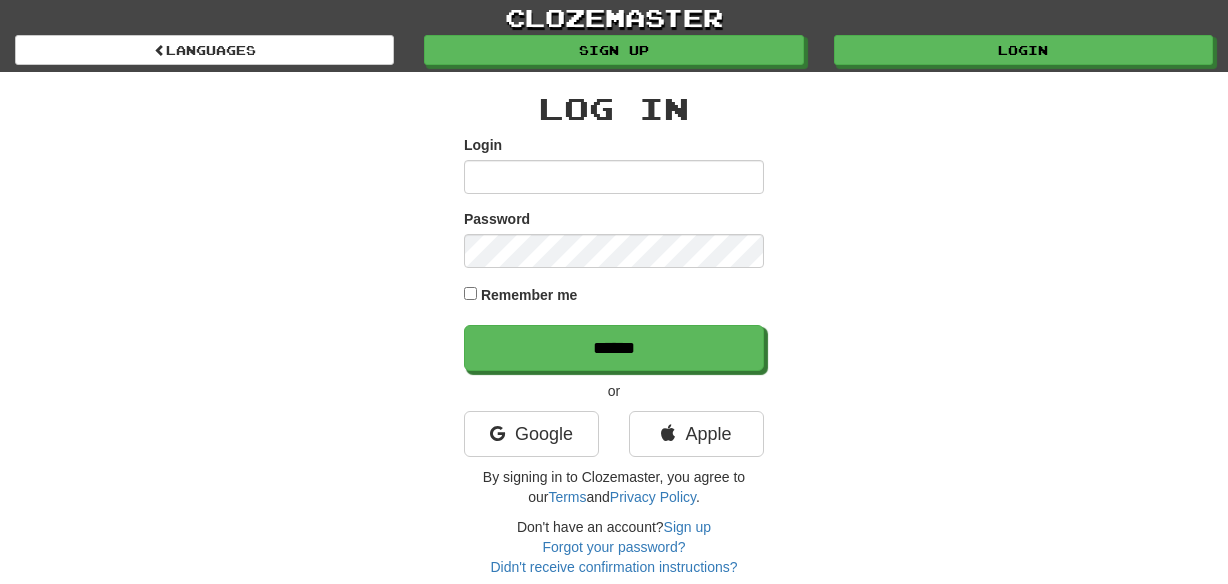 scroll, scrollTop: 0, scrollLeft: 0, axis: both 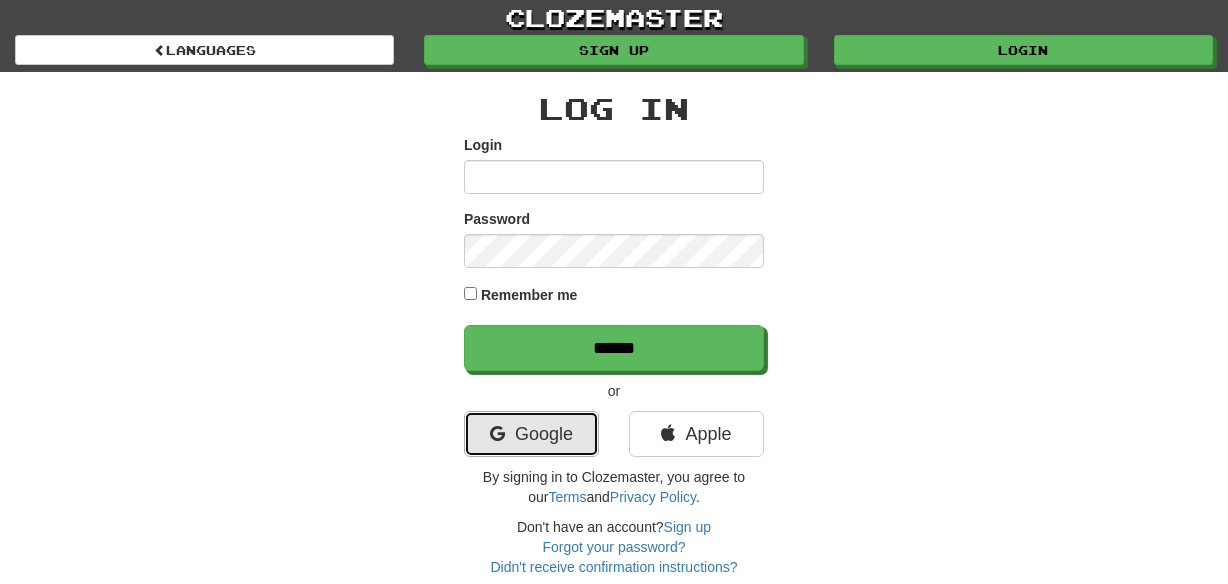 click on "Google" at bounding box center (531, 434) 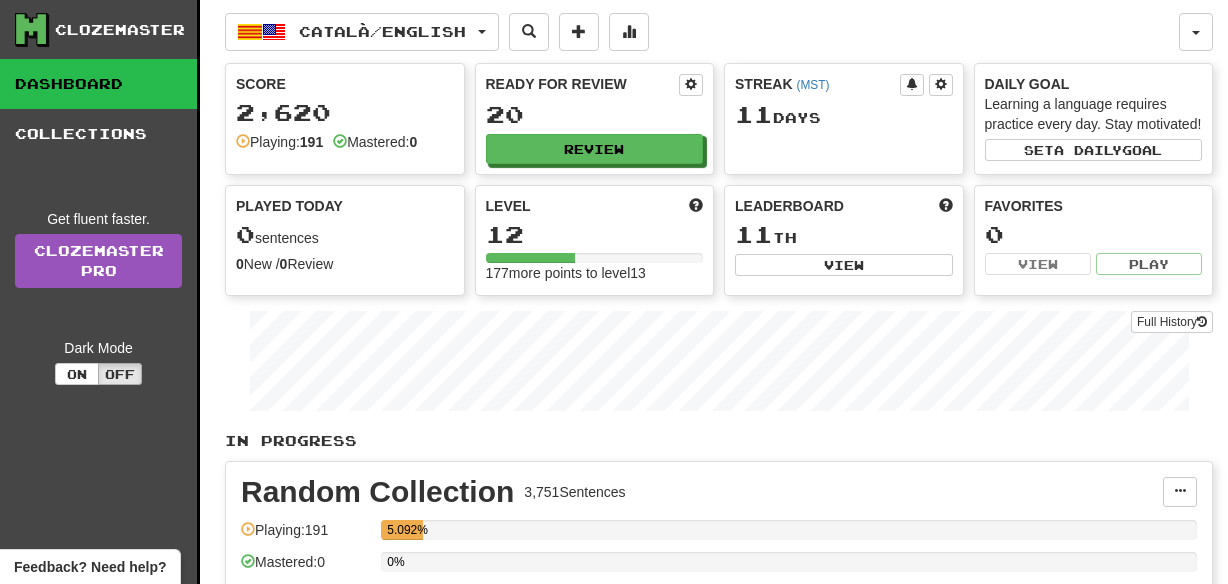 scroll, scrollTop: 0, scrollLeft: 0, axis: both 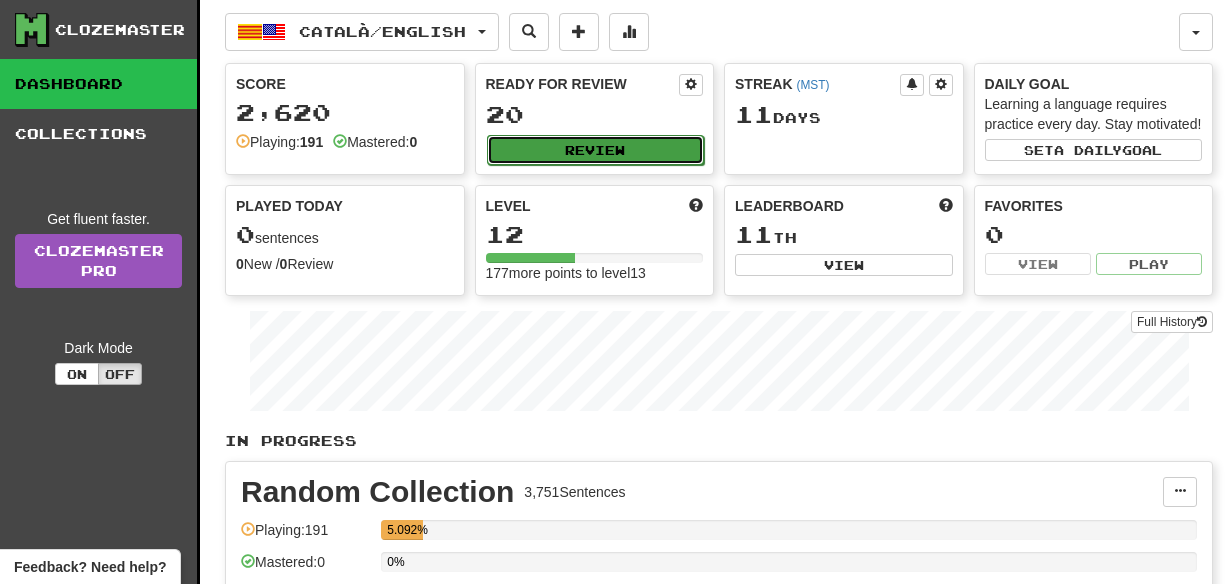 click on "Review" at bounding box center [596, 150] 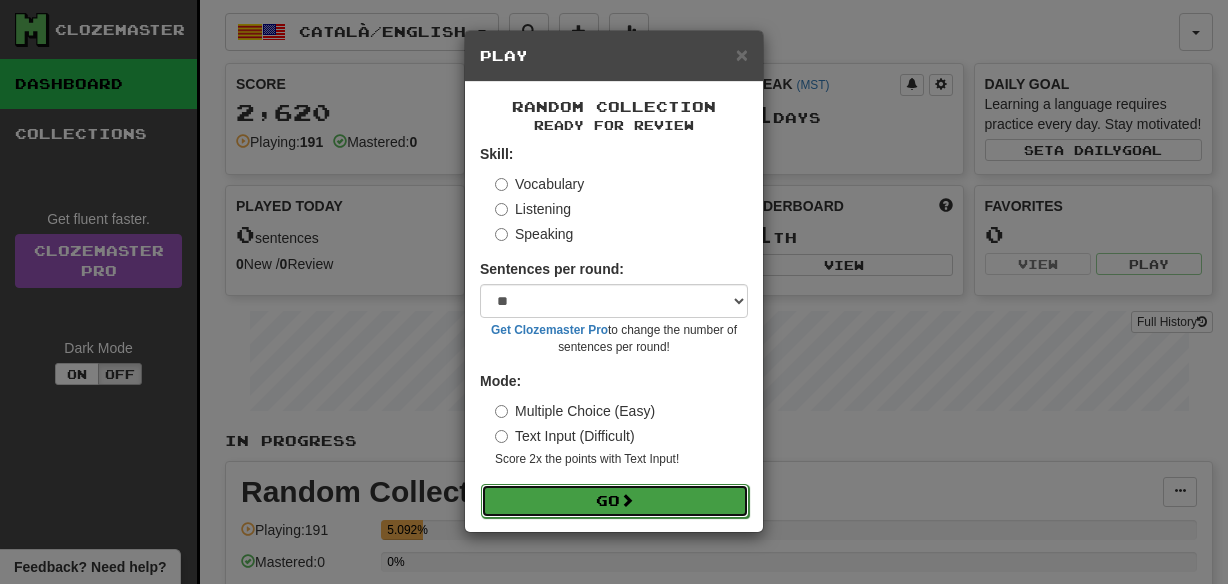click on "Go" at bounding box center [615, 501] 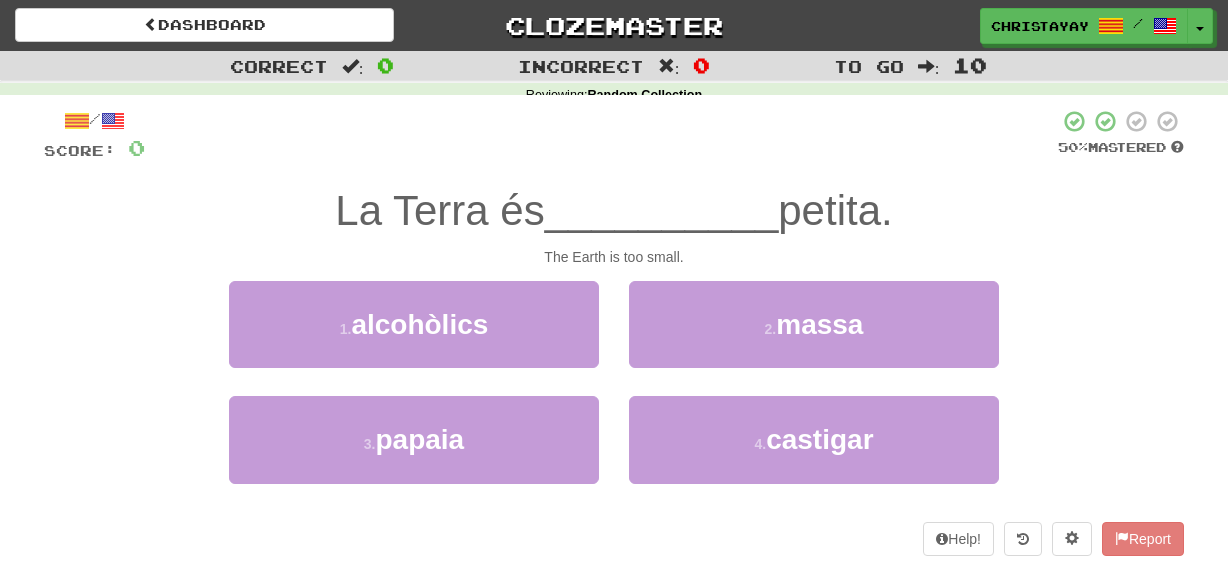 scroll, scrollTop: 0, scrollLeft: 0, axis: both 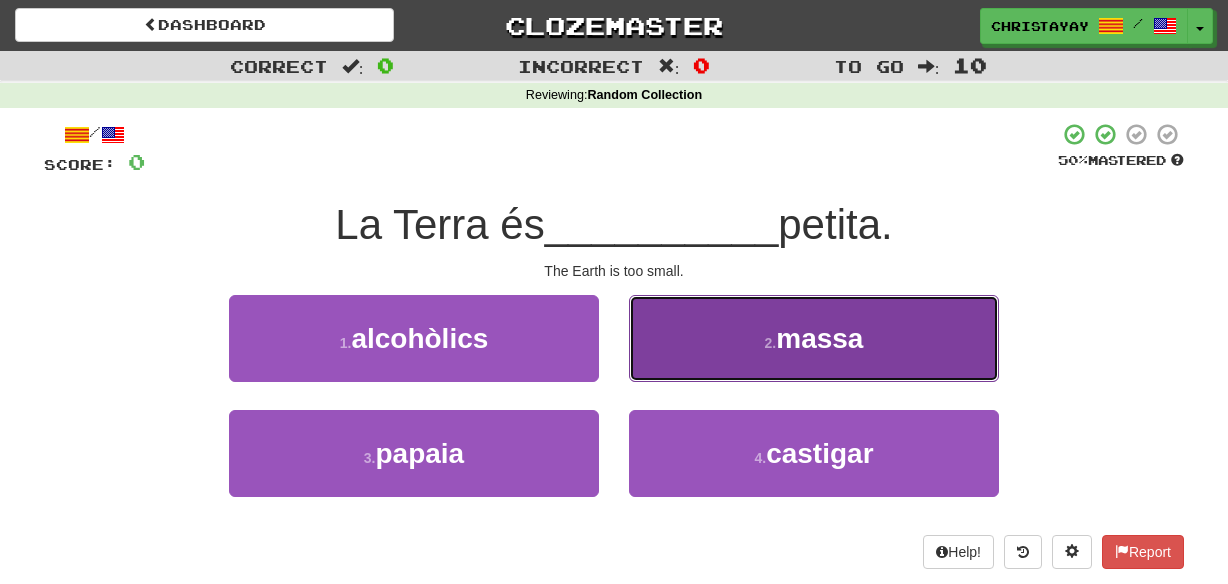 click on "2 .  massa" at bounding box center [814, 338] 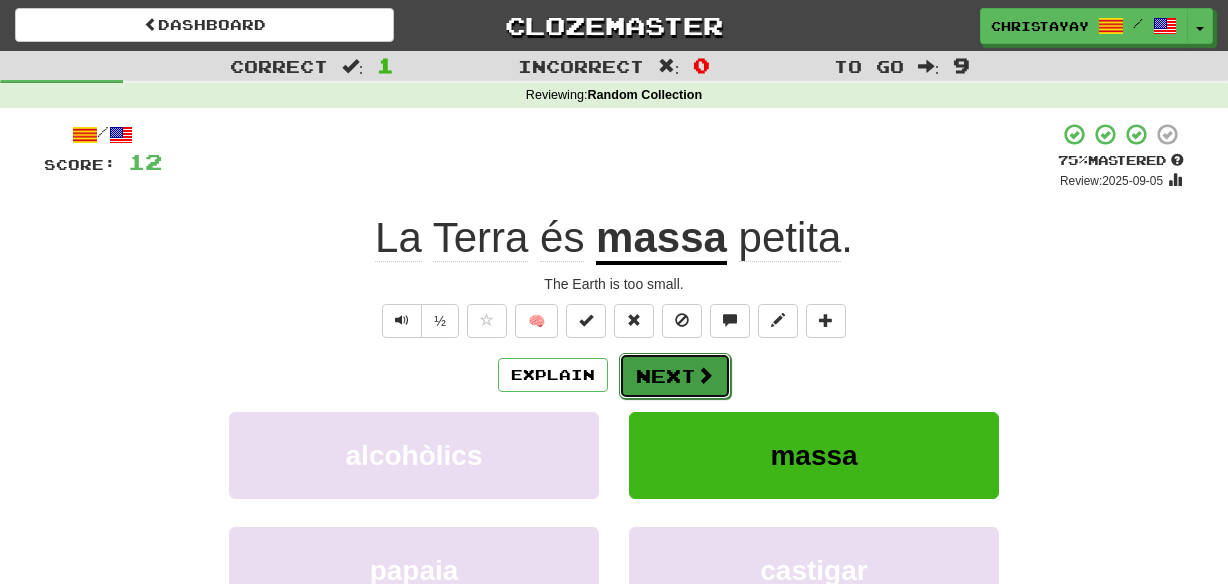 click at bounding box center (705, 375) 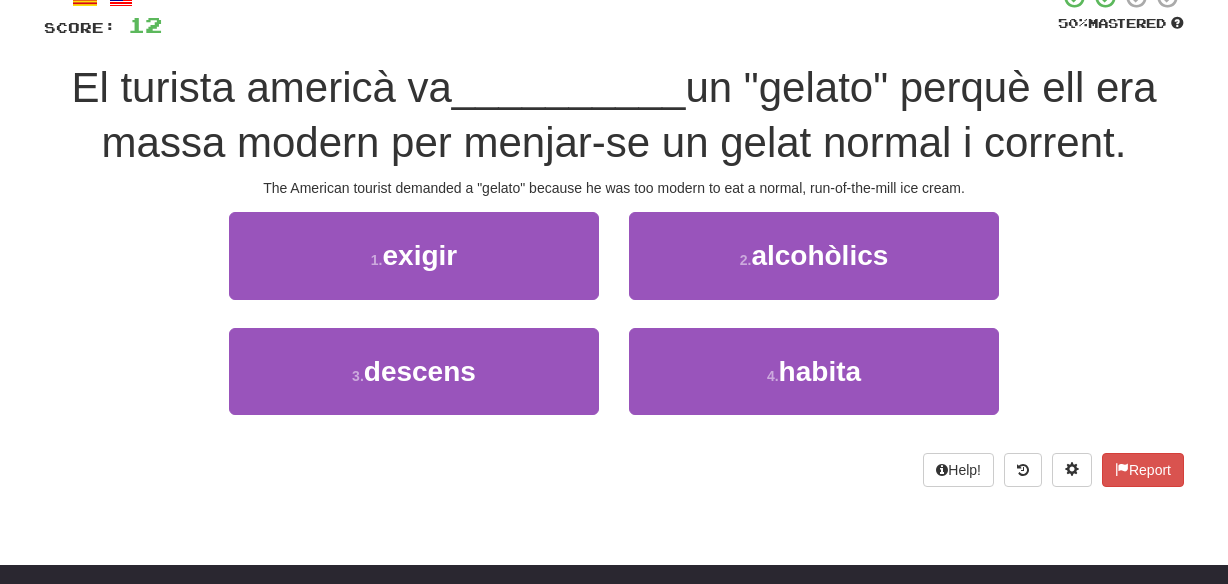 scroll, scrollTop: 138, scrollLeft: 0, axis: vertical 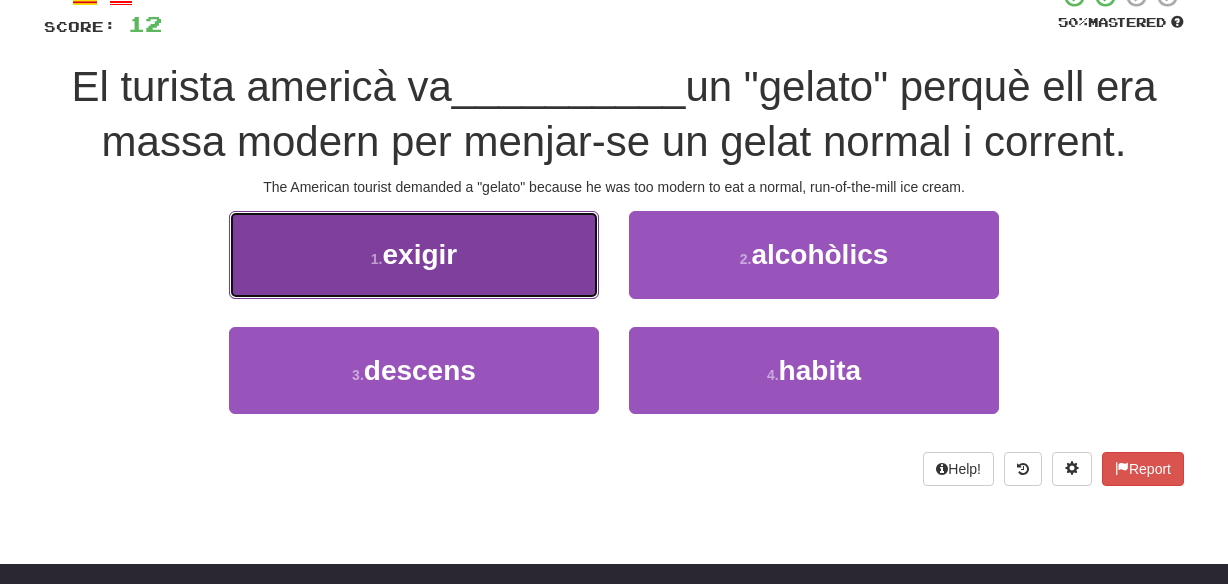 click on "1 .  exigir" at bounding box center [414, 254] 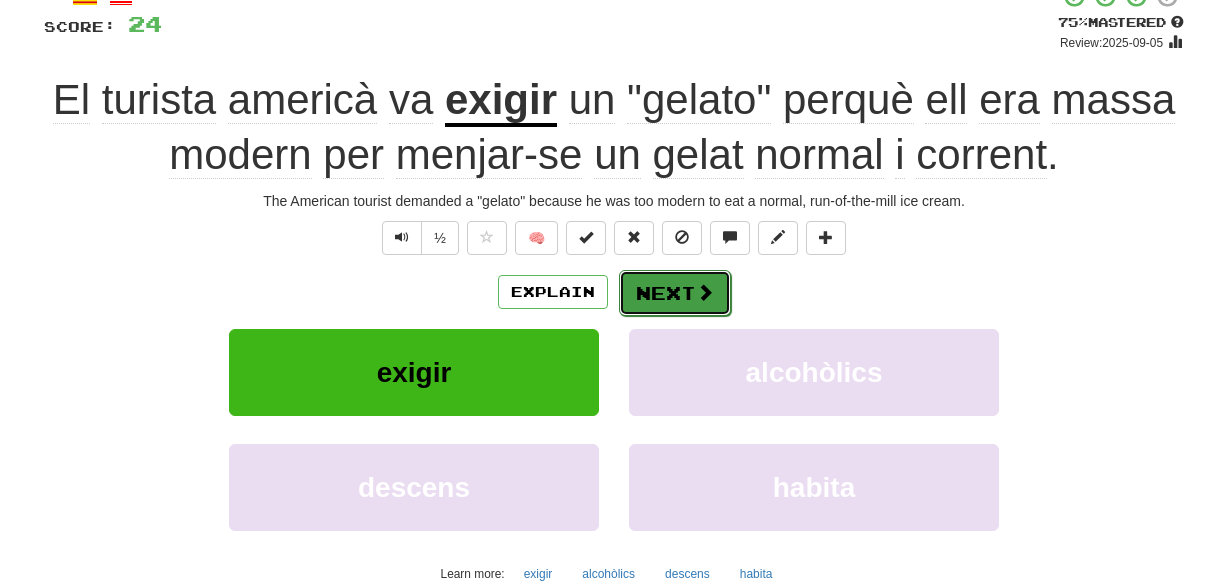 click on "Next" at bounding box center (675, 293) 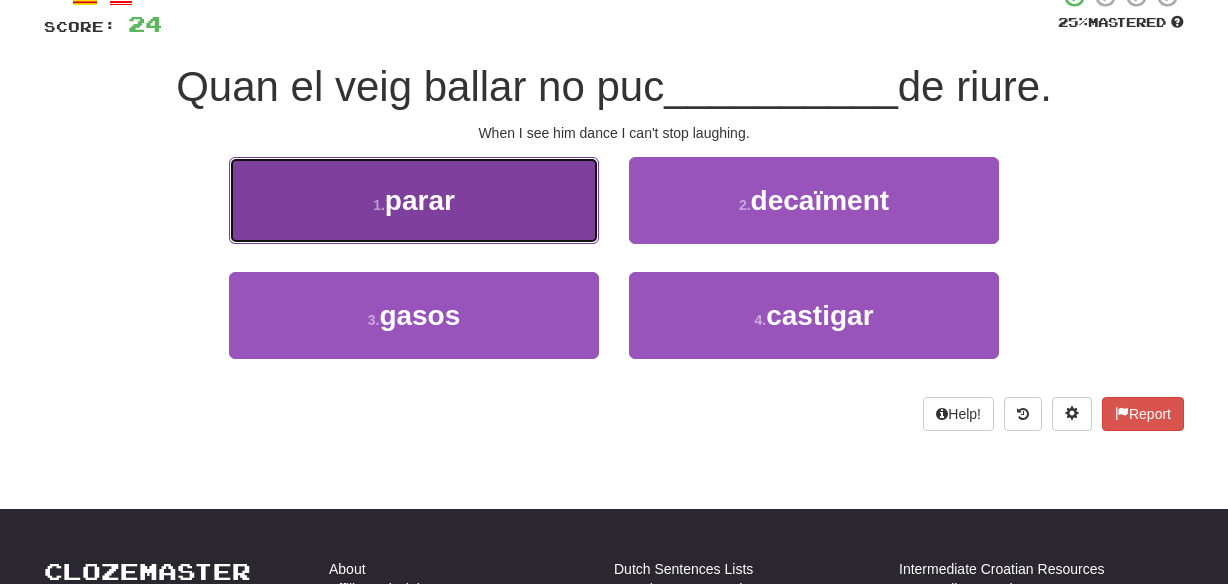 click on "1 .  parar" at bounding box center [414, 200] 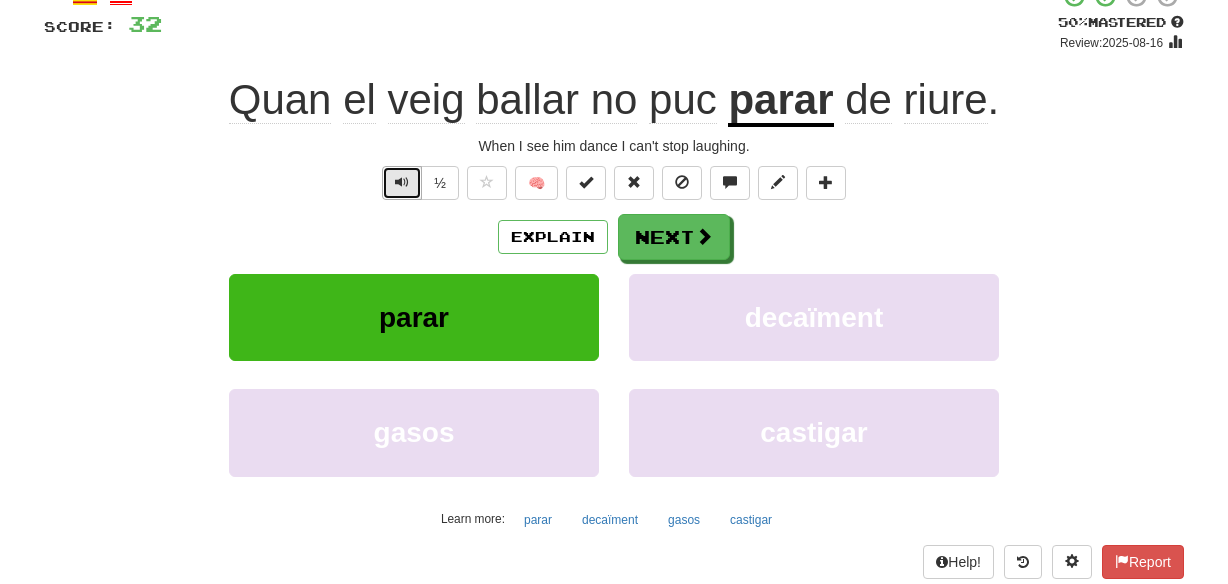 click at bounding box center [402, 183] 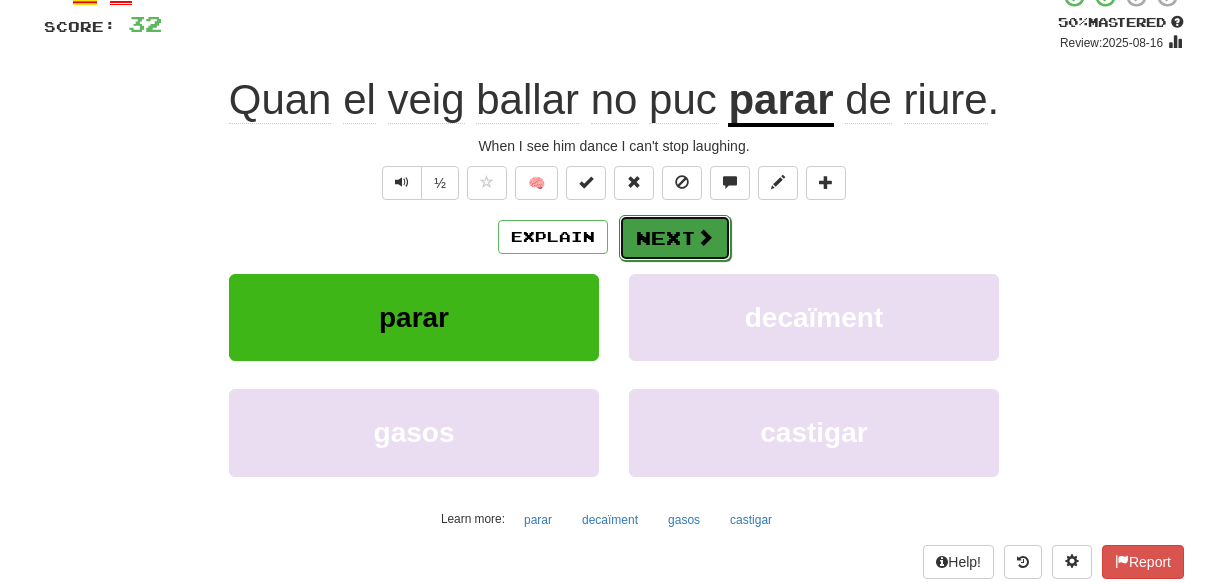 click at bounding box center (705, 237) 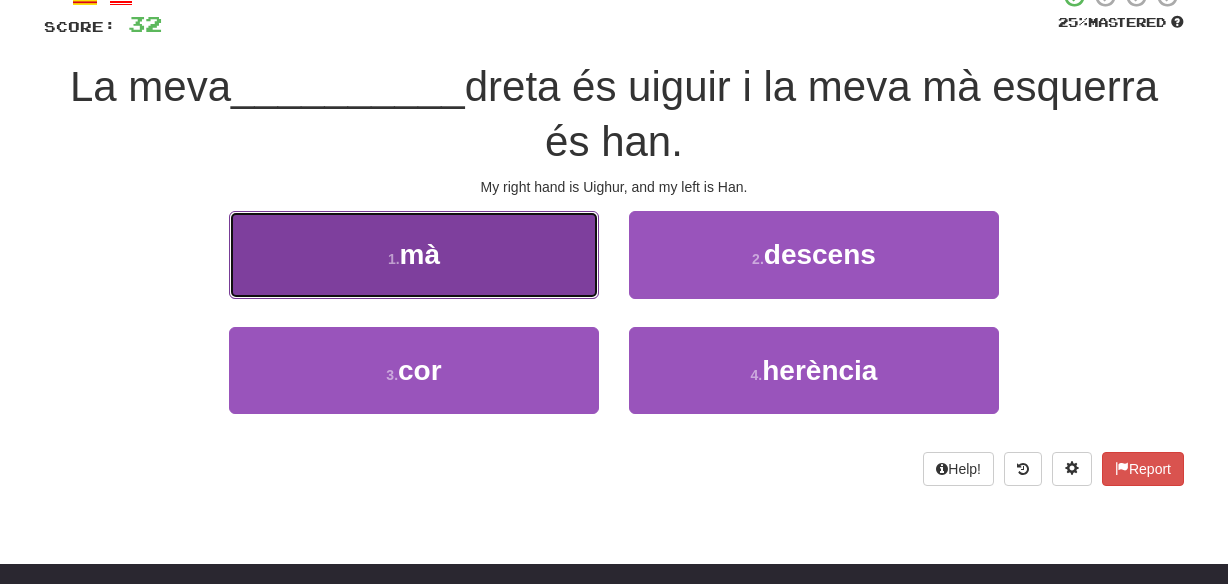 click on "1 .  mà" at bounding box center [414, 254] 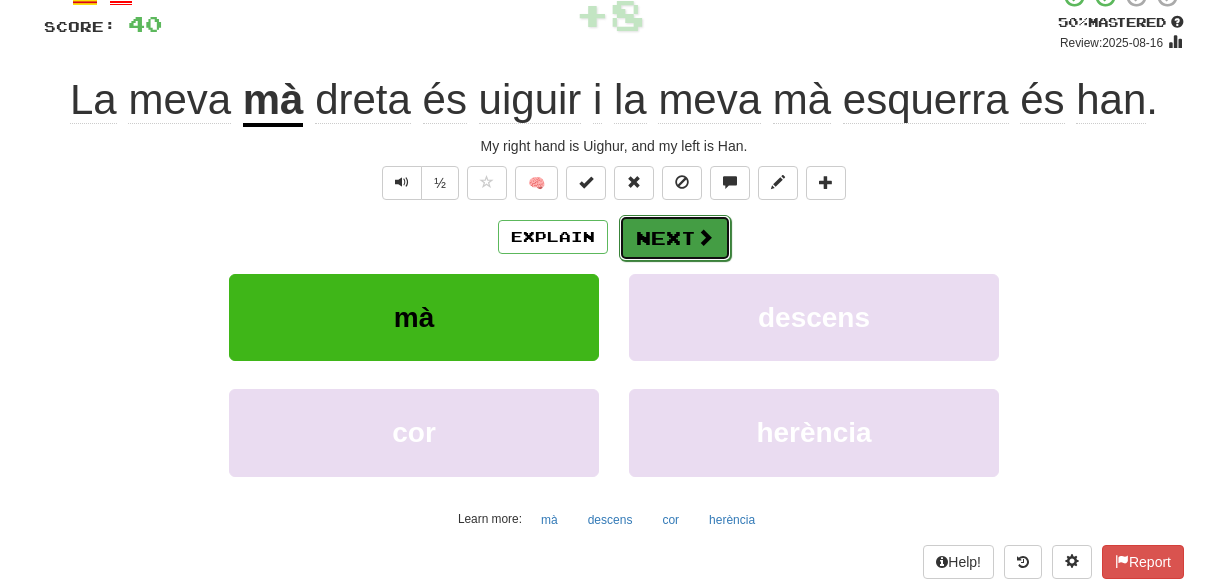 click on "Next" at bounding box center [675, 238] 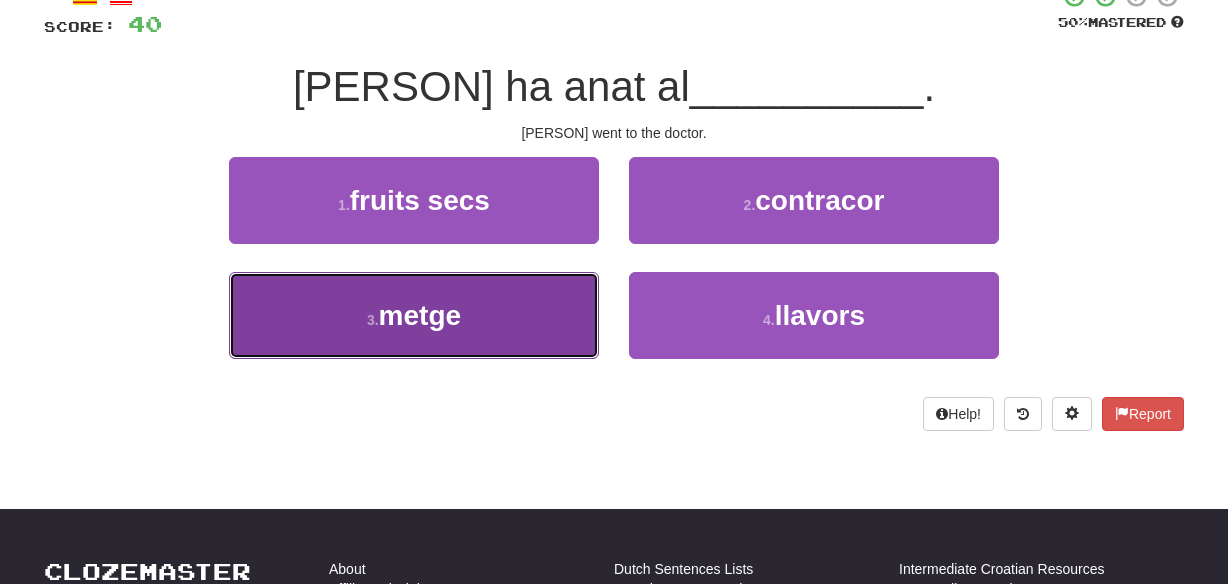 click on "3 .  metge" at bounding box center (414, 315) 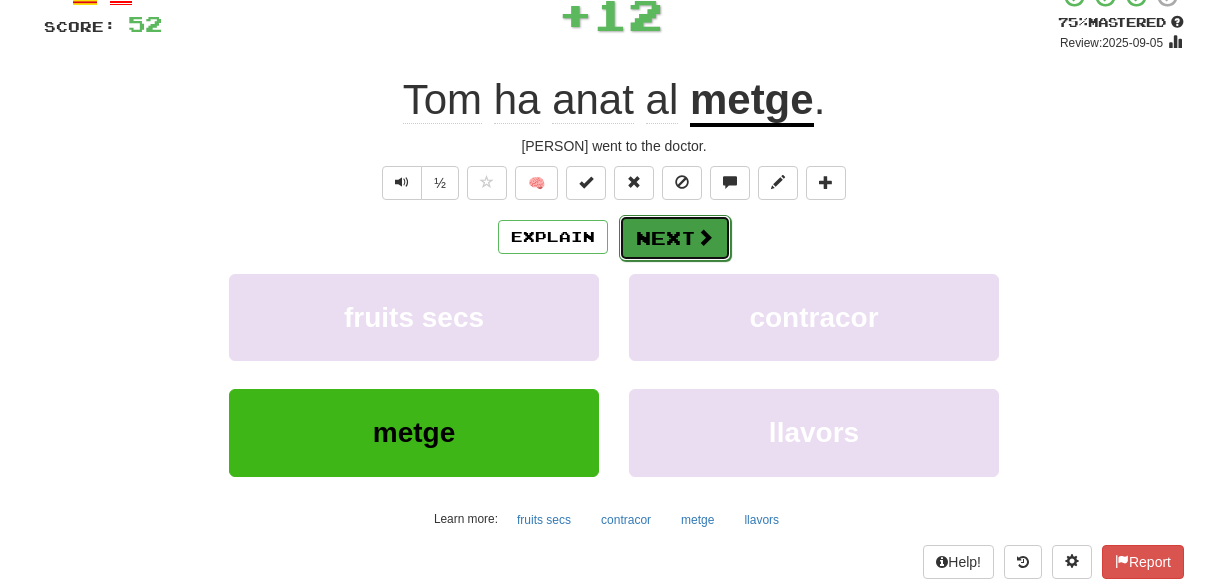 click on "Next" at bounding box center [675, 238] 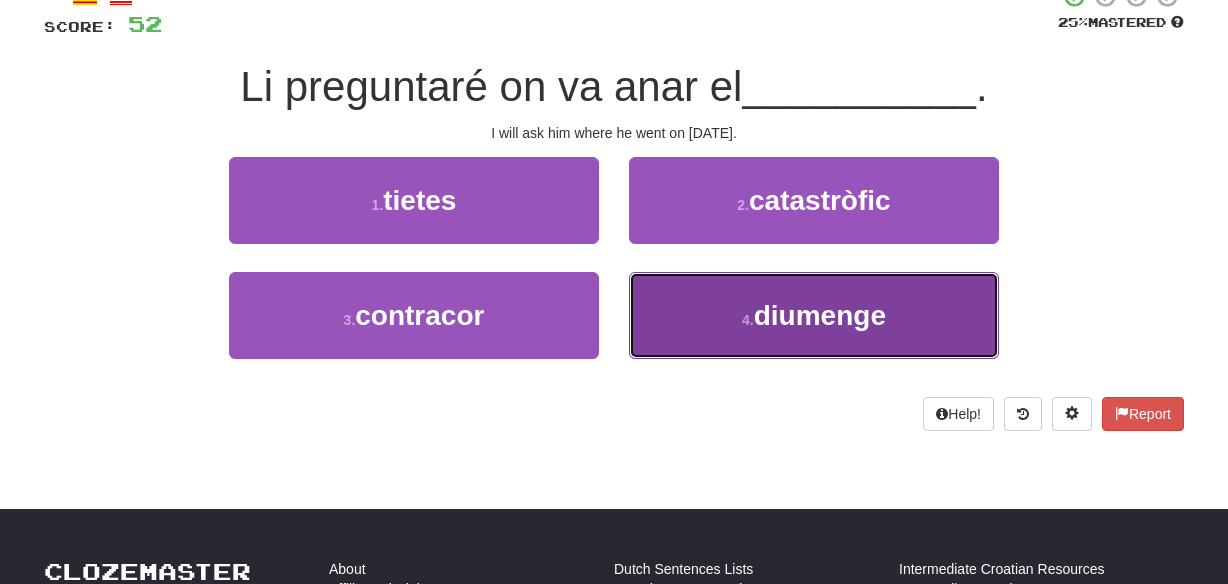 click on "4 .  diumenge" at bounding box center [814, 315] 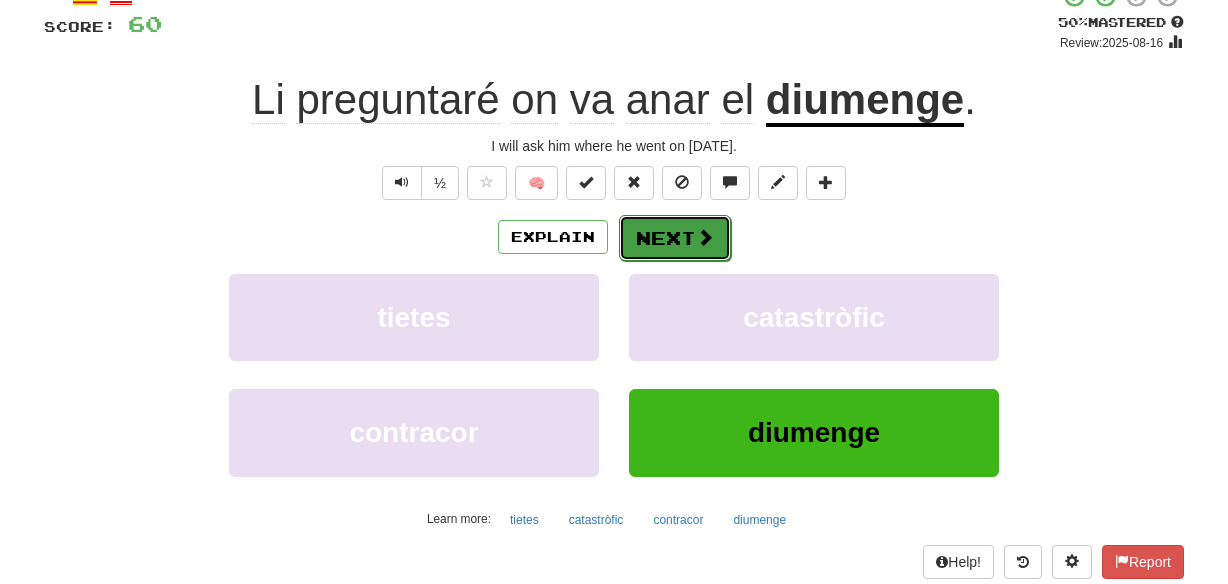 click on "Next" at bounding box center (675, 238) 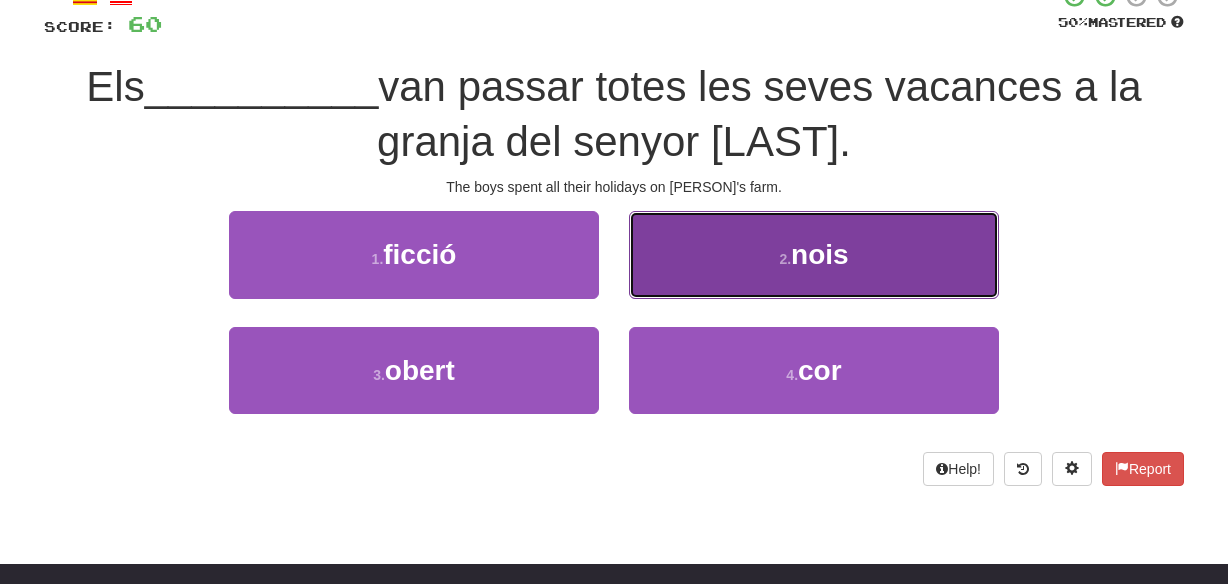 click on "2 .  nois" at bounding box center [814, 254] 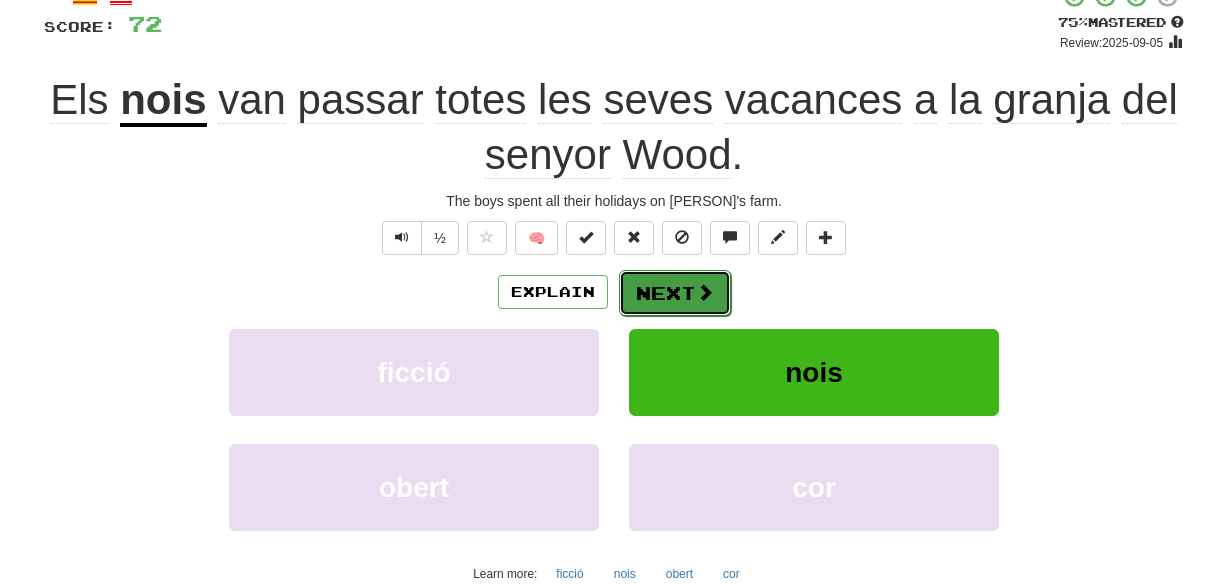 click on "Next" at bounding box center [675, 293] 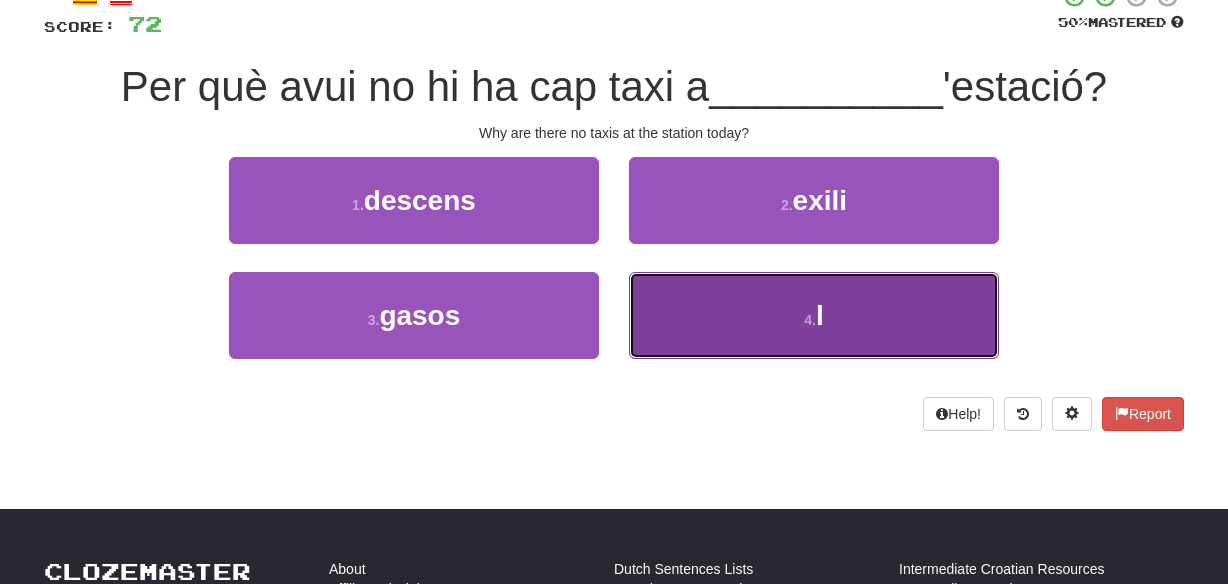 click on "4 .  l" at bounding box center [814, 315] 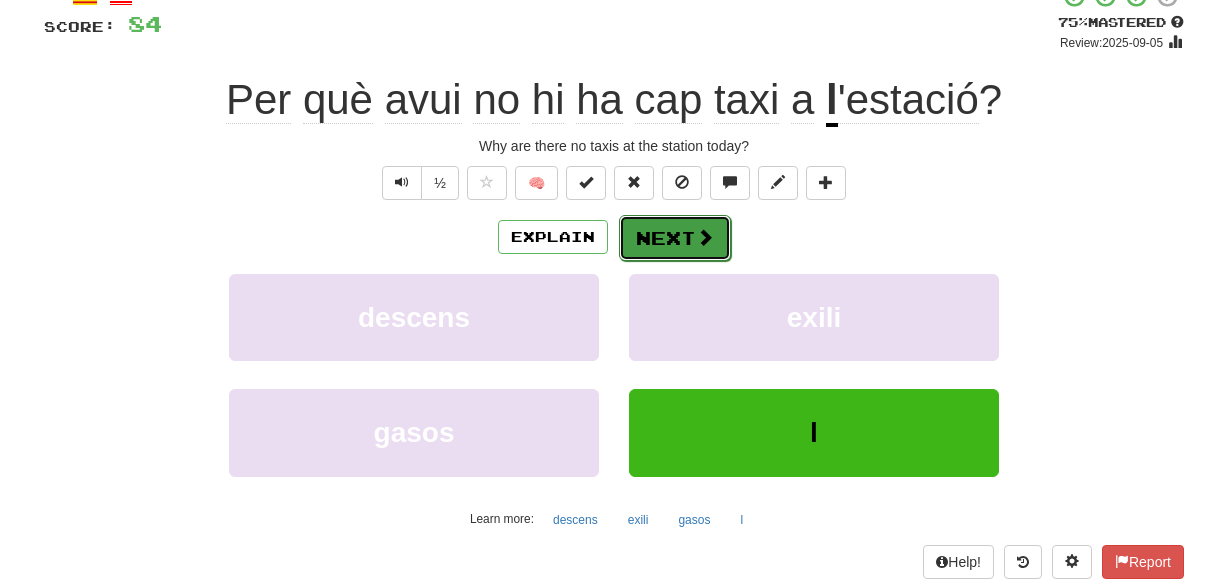 click on "Next" at bounding box center (675, 238) 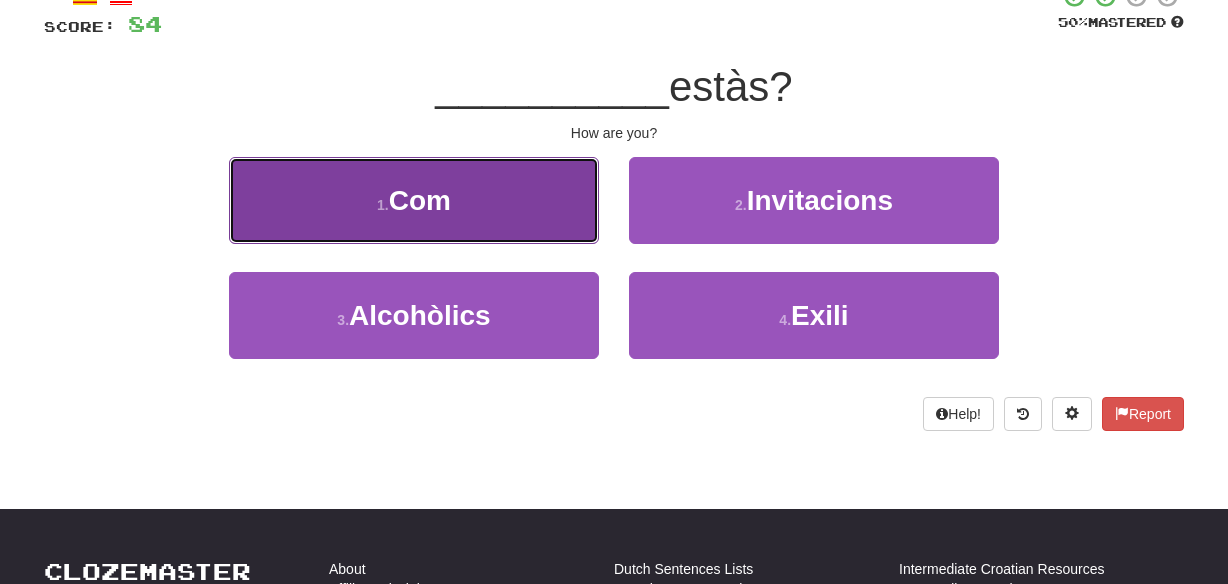 click on "1 .  Com" at bounding box center [414, 200] 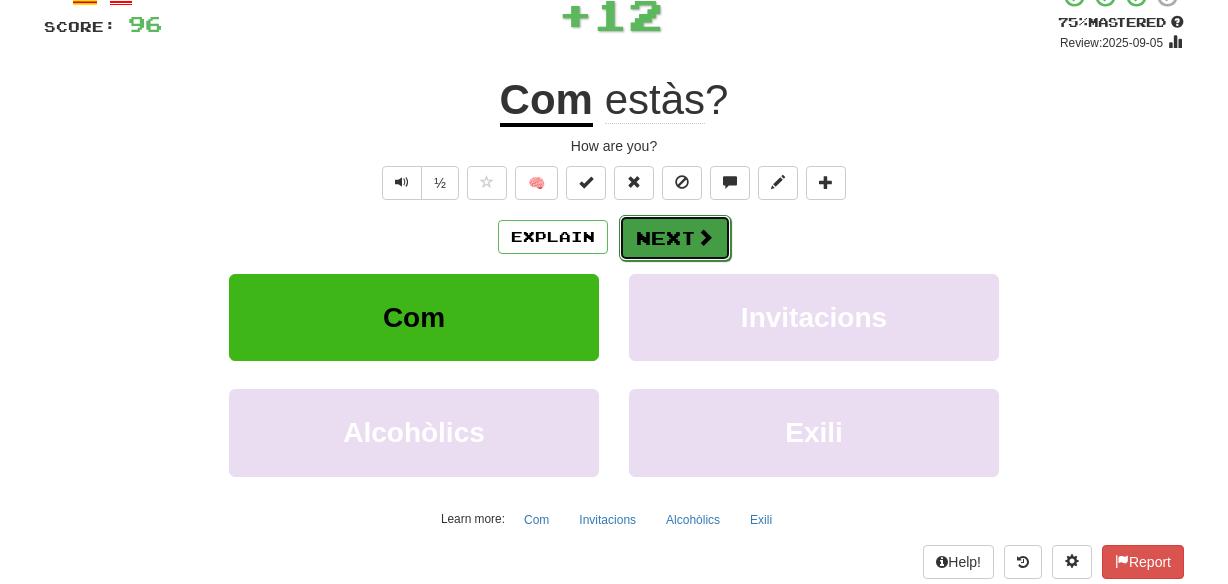 click on "Next" at bounding box center (675, 238) 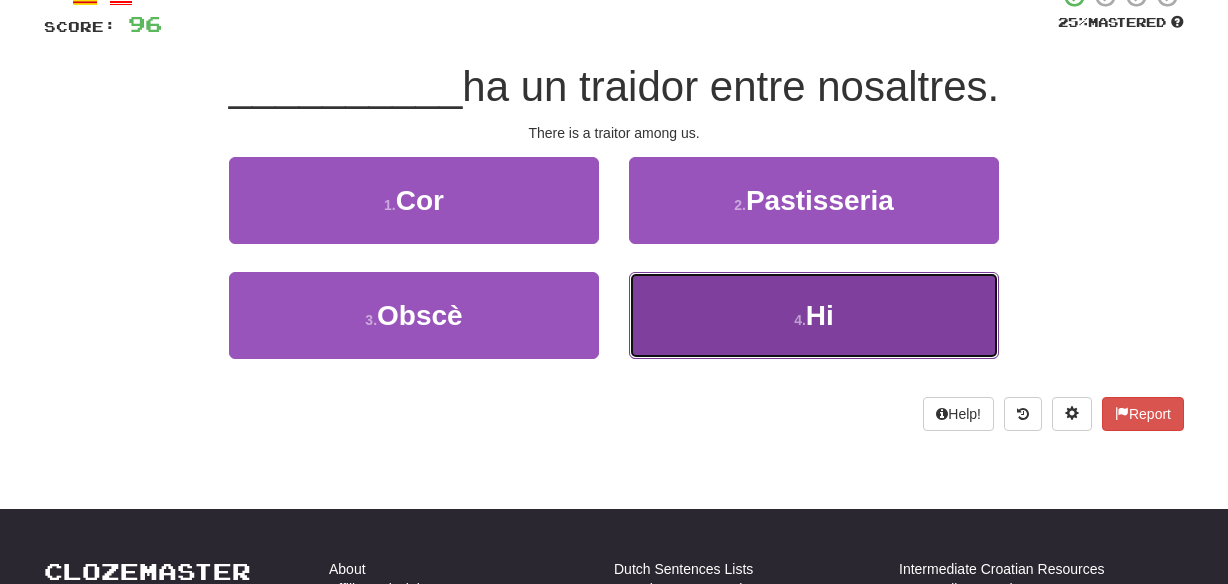 click on "4 .  Hi" at bounding box center [814, 315] 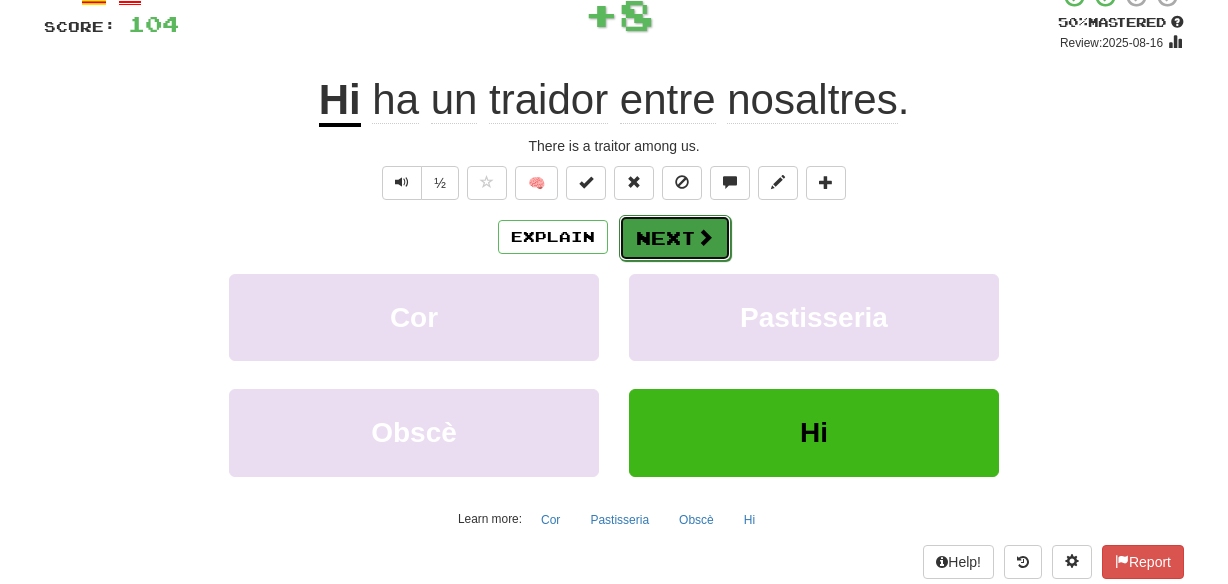 click on "Next" at bounding box center [675, 238] 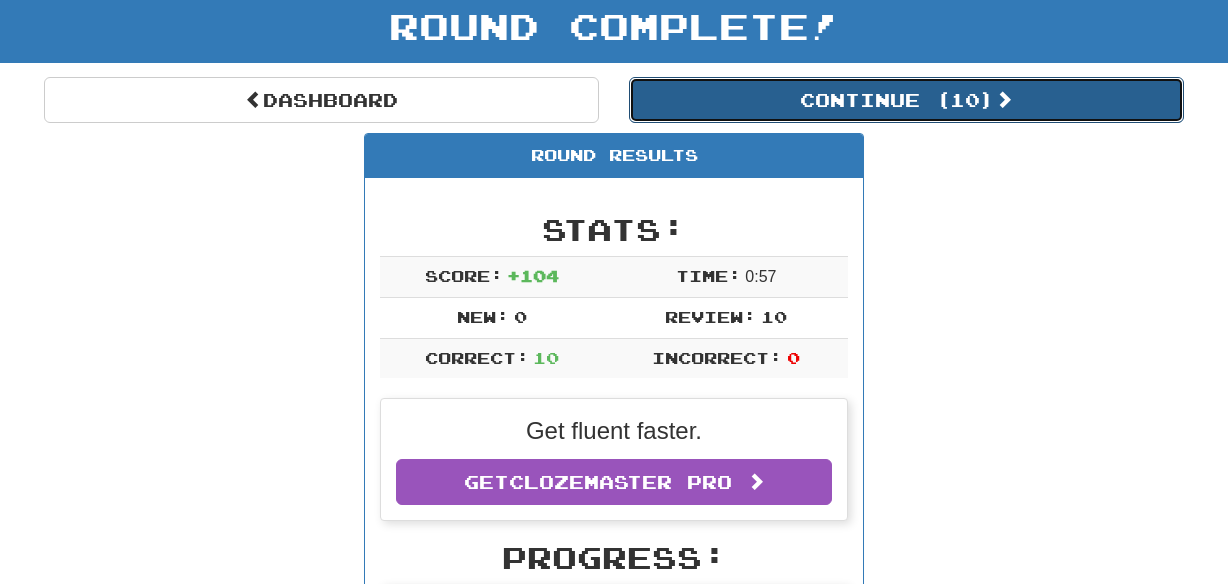 click on "Continue ( 10 )" at bounding box center (906, 100) 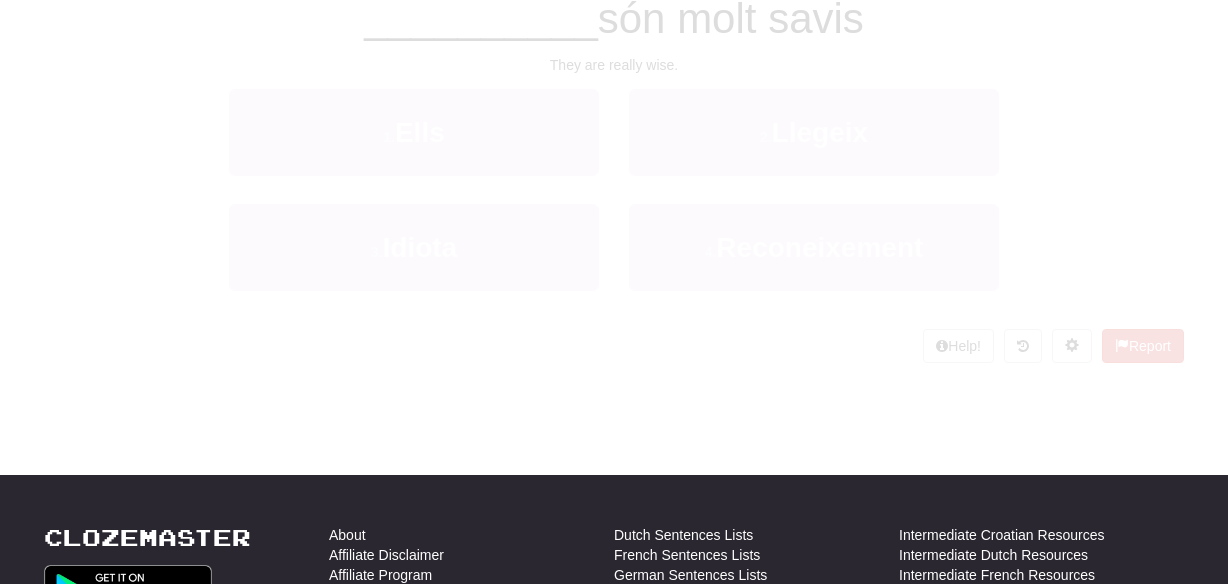 scroll, scrollTop: 119, scrollLeft: 0, axis: vertical 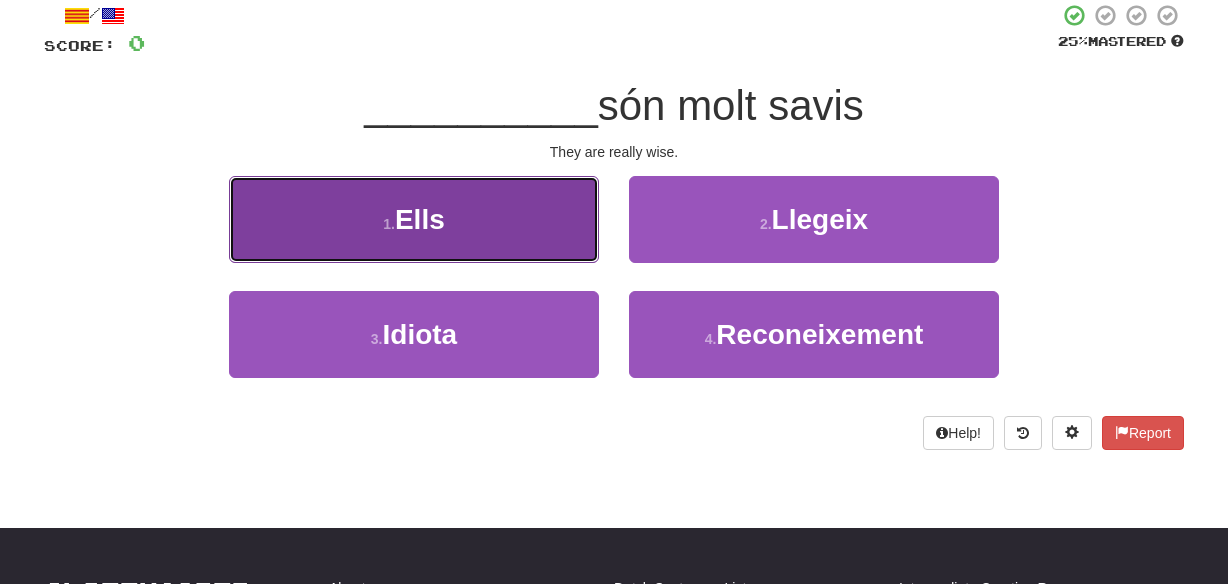 click on "1 .  Ells" at bounding box center (414, 219) 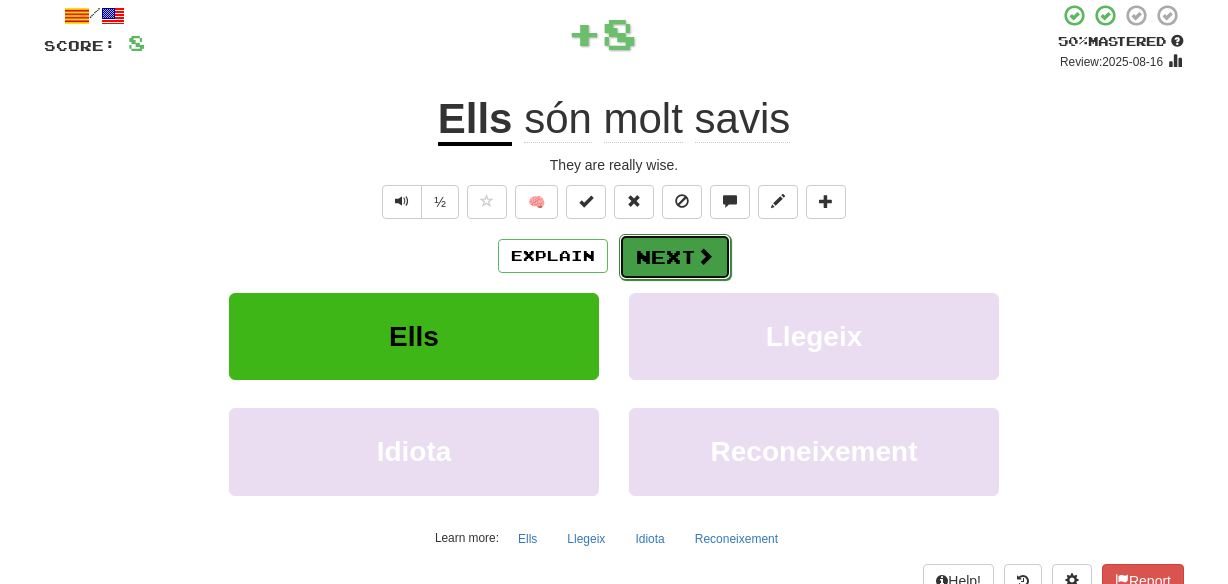 click on "Next" at bounding box center (675, 257) 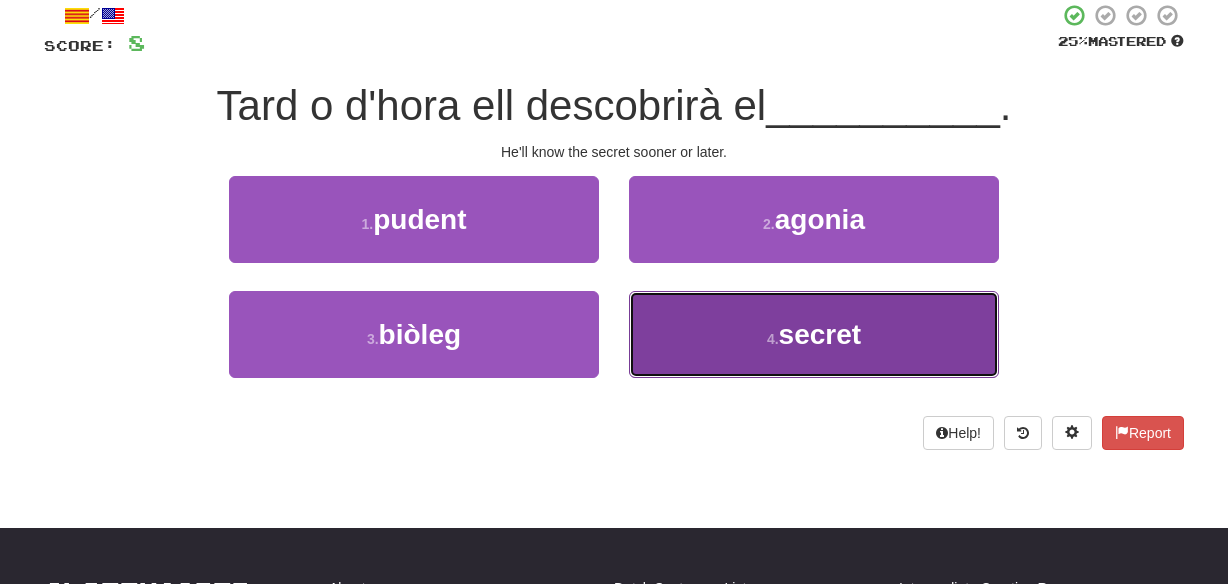 click on "4 .  secret" at bounding box center (814, 334) 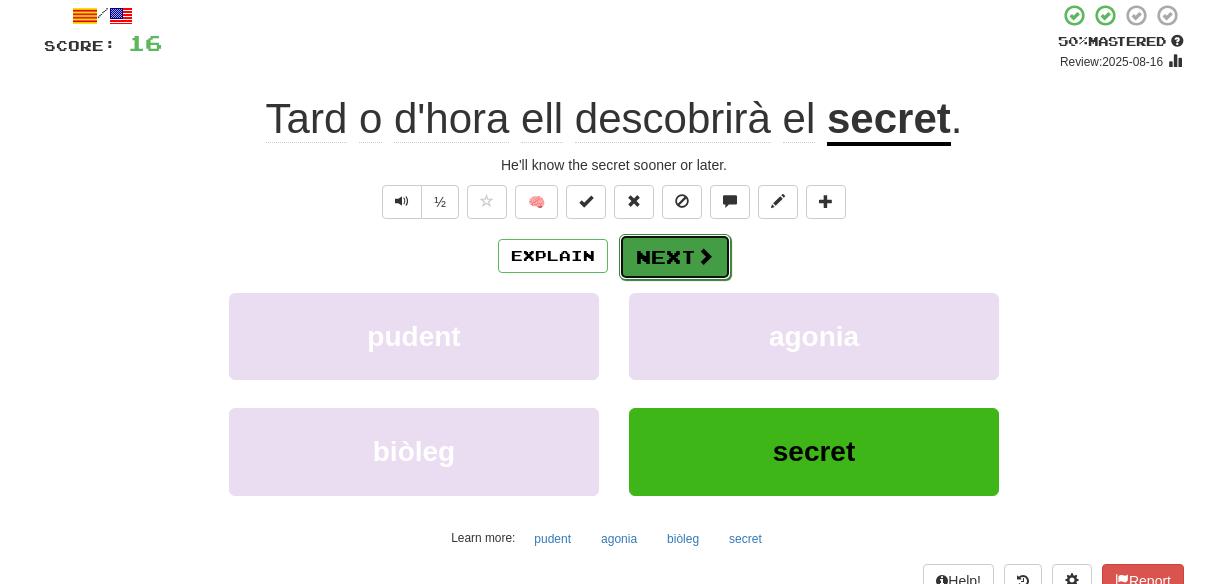 click on "Next" at bounding box center [675, 257] 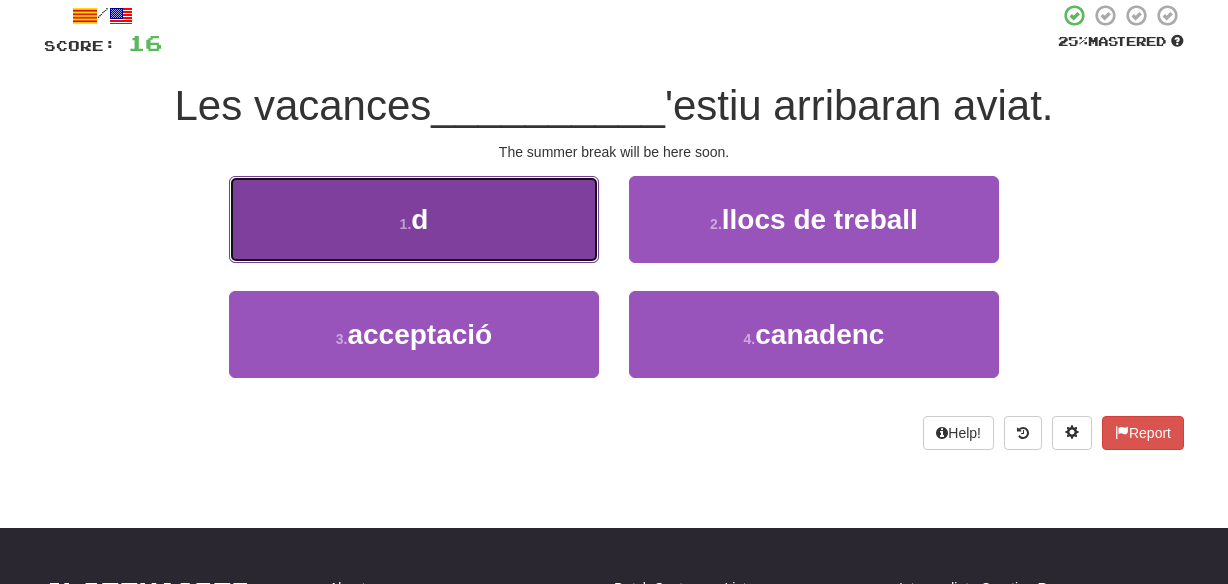 click on "1 .  d" at bounding box center [414, 219] 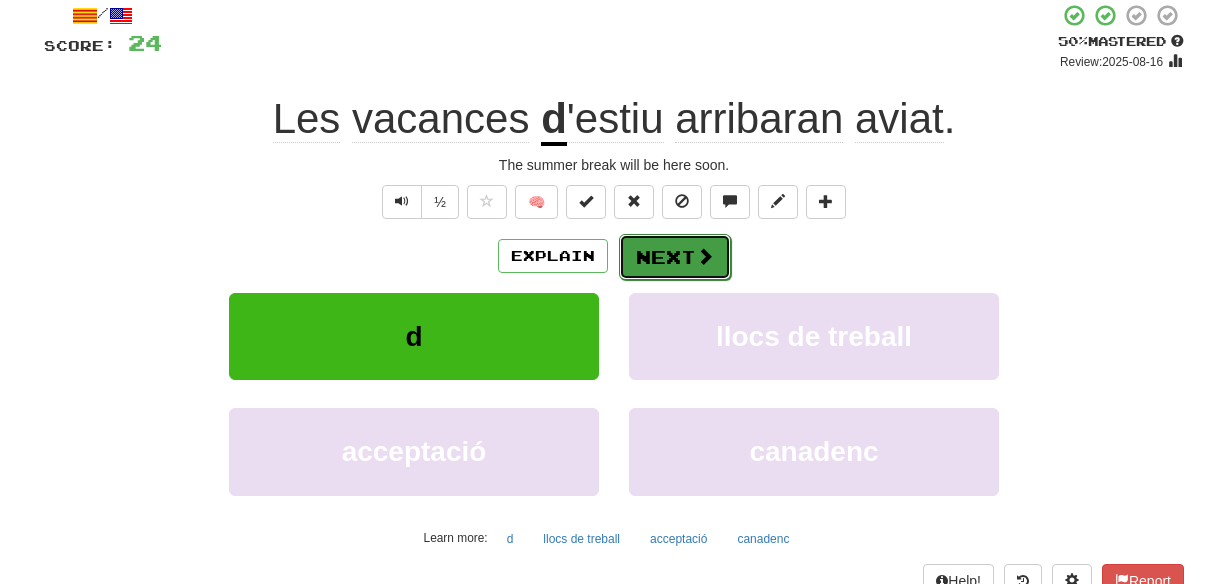 click on "Next" at bounding box center [675, 257] 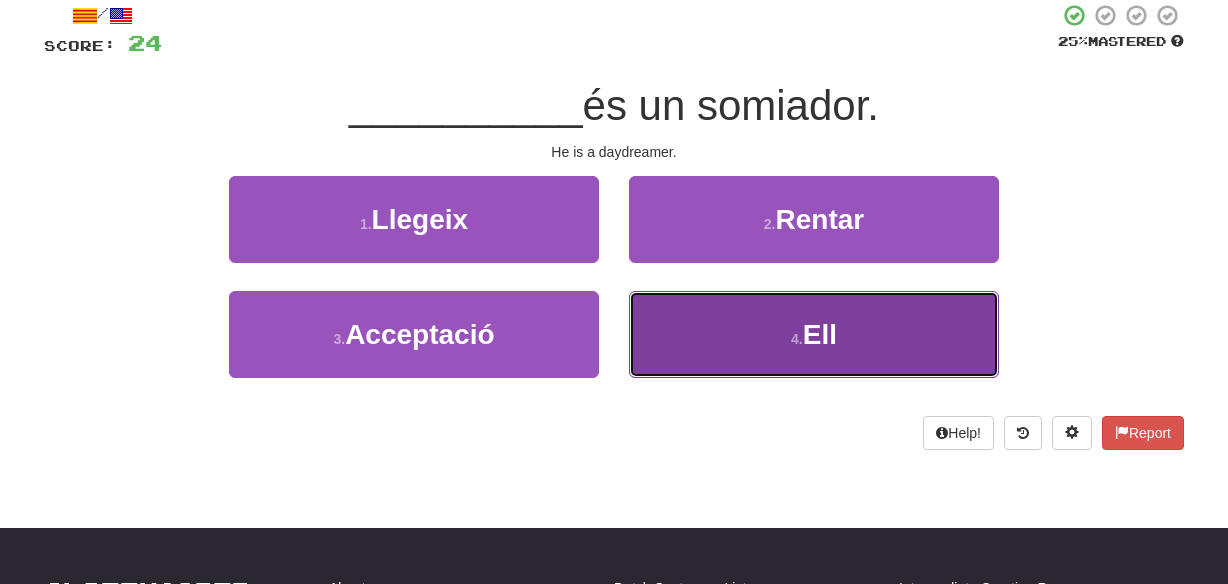 click on "4 .  Ell" at bounding box center [814, 334] 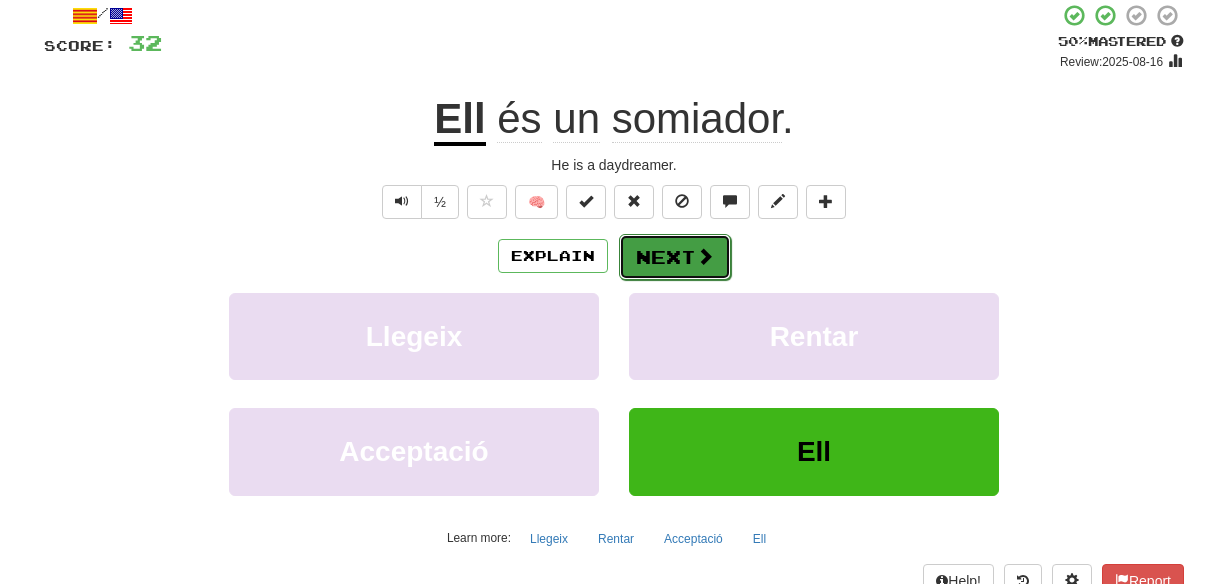 click on "Next" at bounding box center [675, 257] 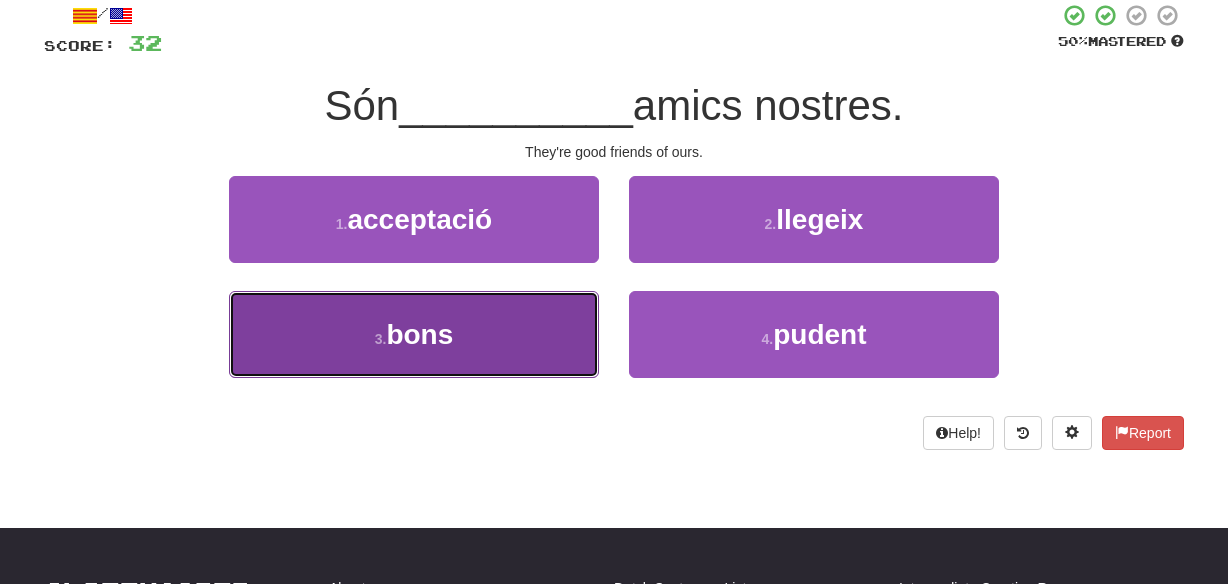 click on "3 .  bons" at bounding box center [414, 334] 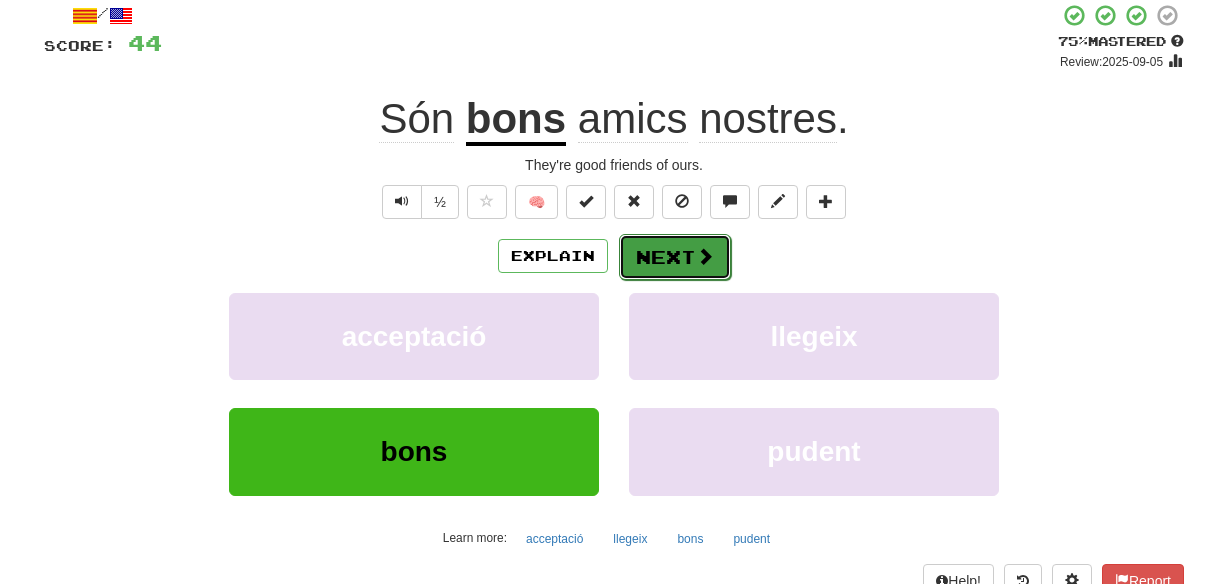click on "Next" at bounding box center (675, 257) 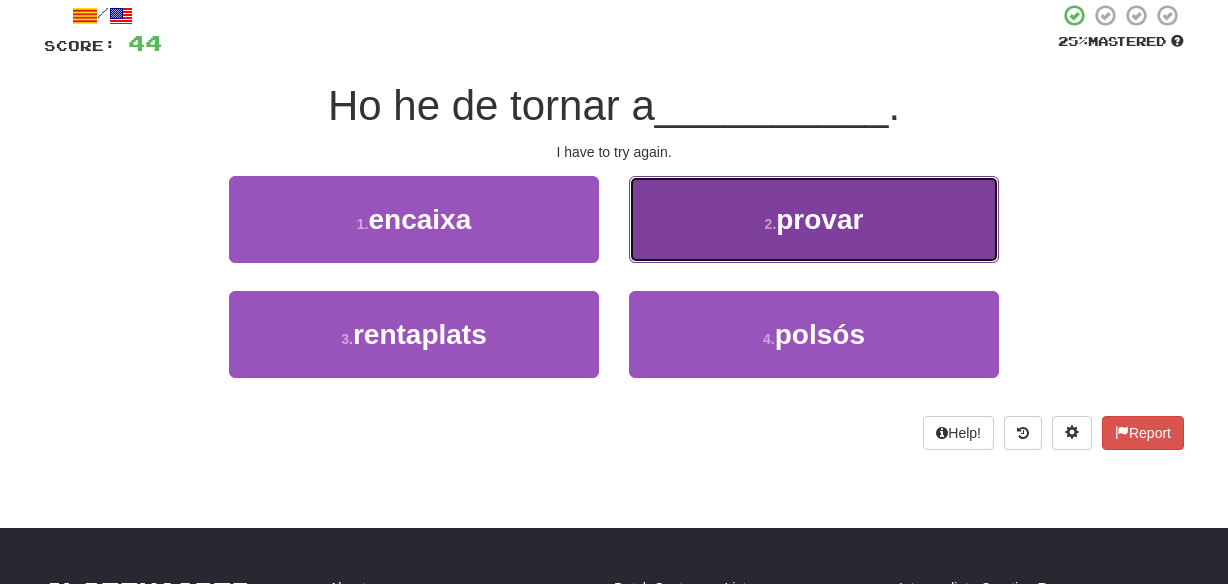 click on "2 .  provar" at bounding box center (814, 219) 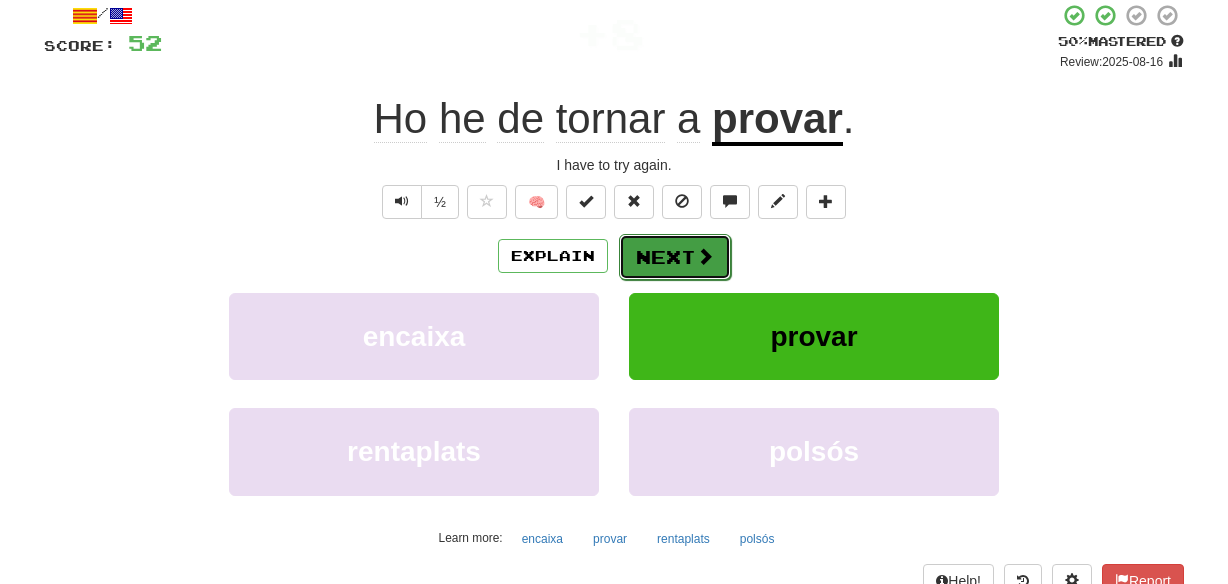 click on "Next" at bounding box center (675, 257) 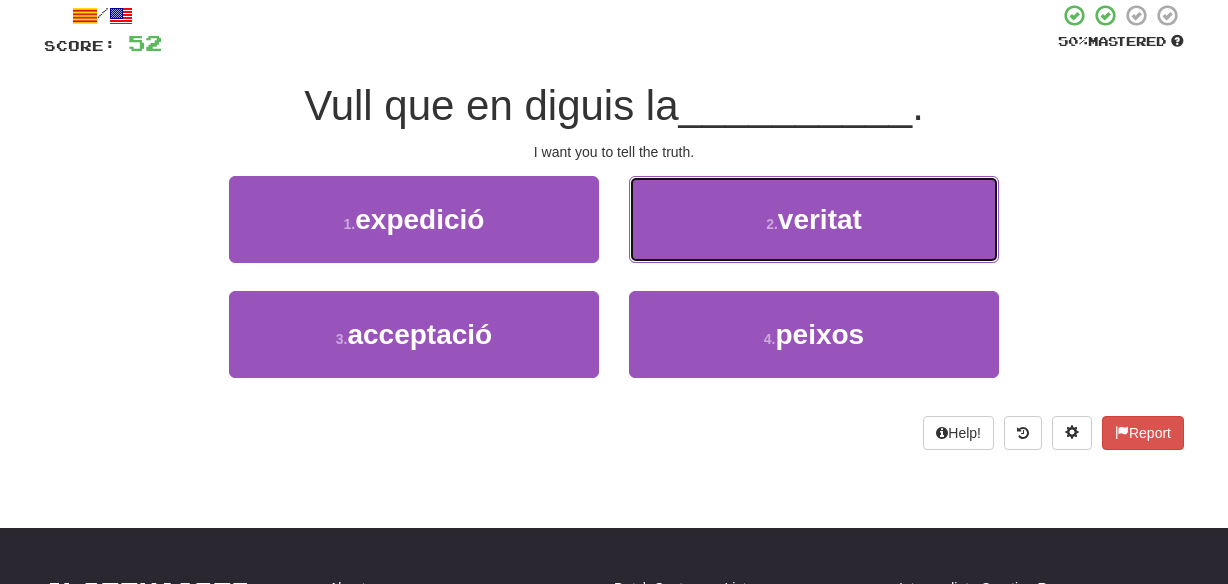click on "2 .  veritat" at bounding box center (814, 219) 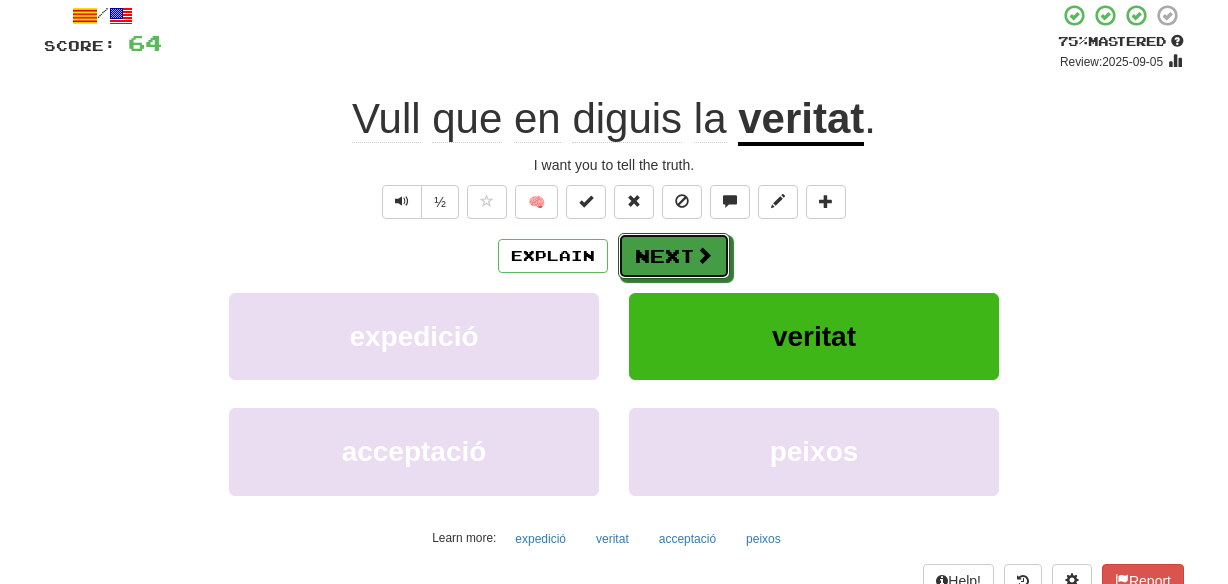 click on "Next" at bounding box center [674, 256] 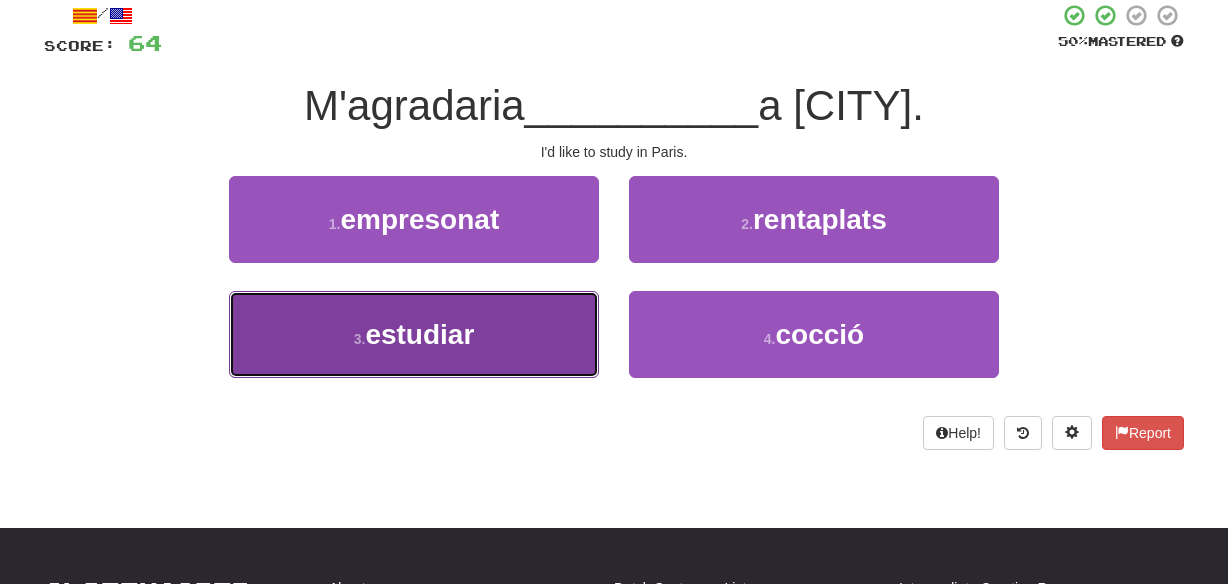 click on "3 .  estudiar" at bounding box center (414, 334) 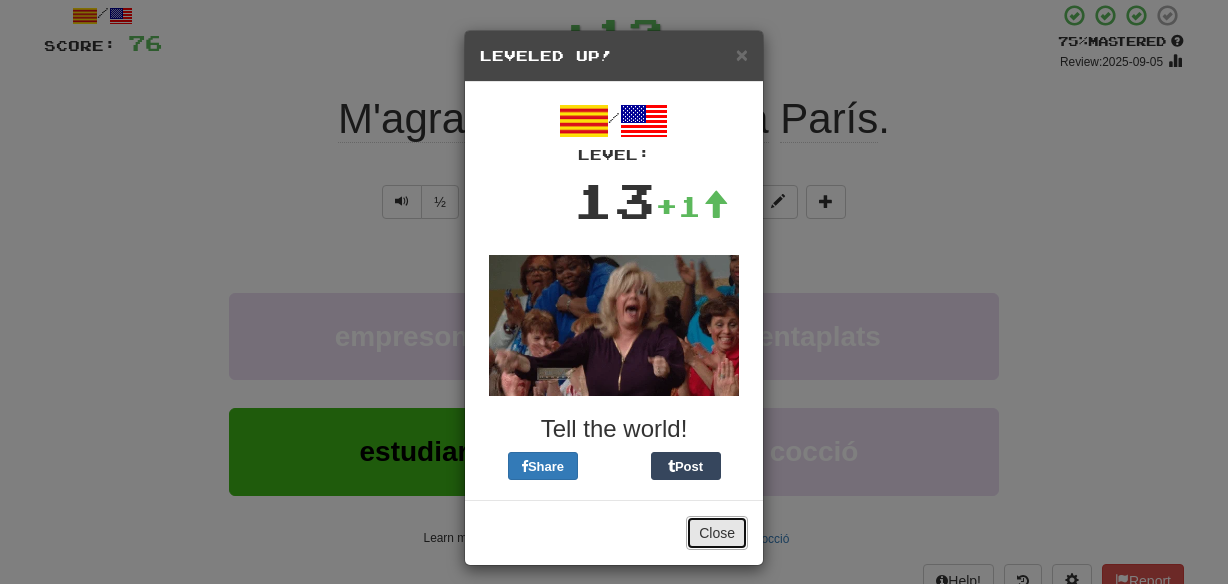 click on "Close" at bounding box center [717, 533] 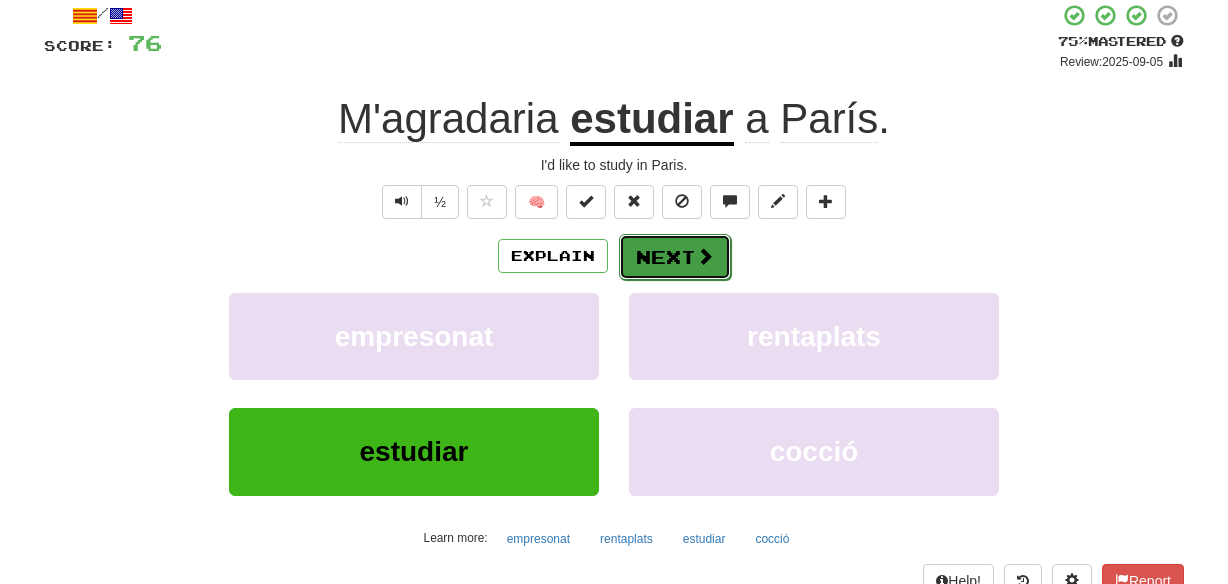 click on "Next" at bounding box center [675, 257] 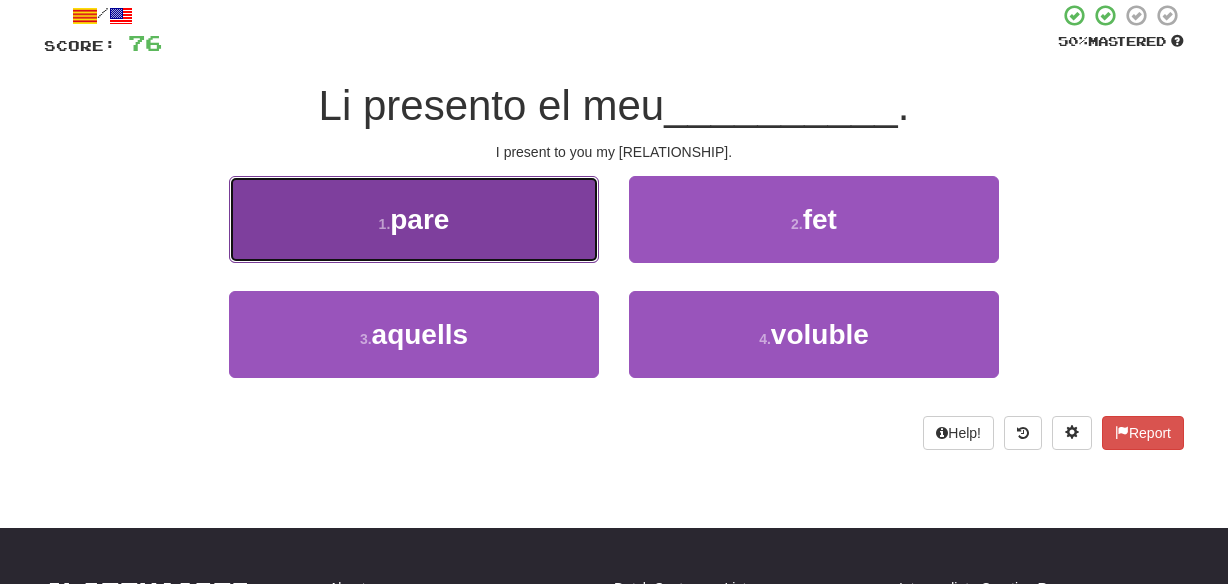 click on "1 .  pare" at bounding box center (414, 219) 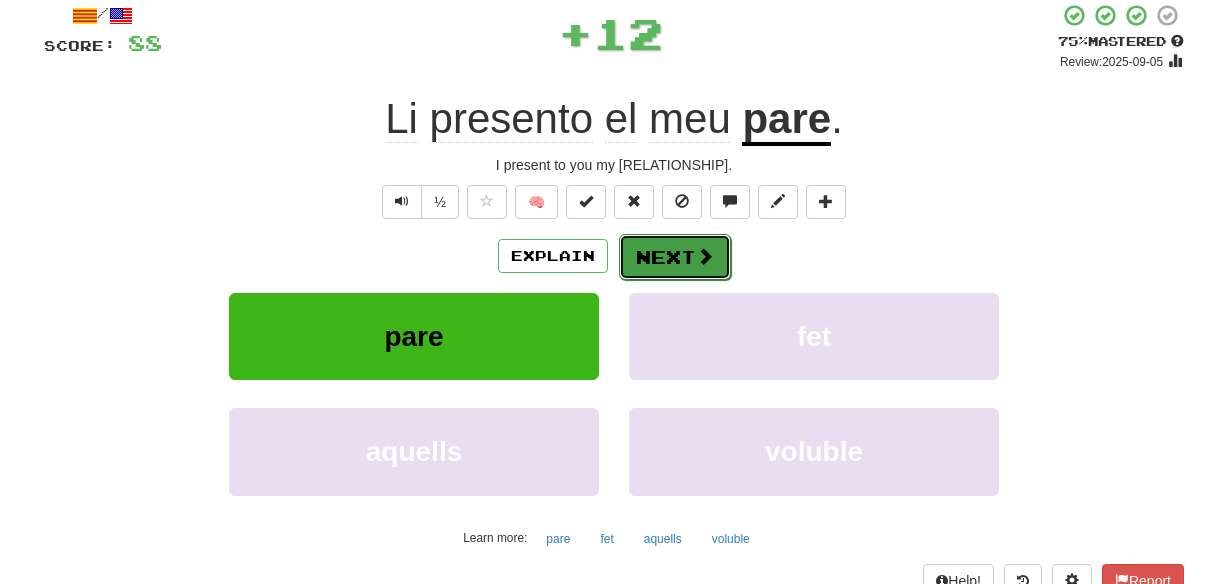 click on "Next" at bounding box center [675, 257] 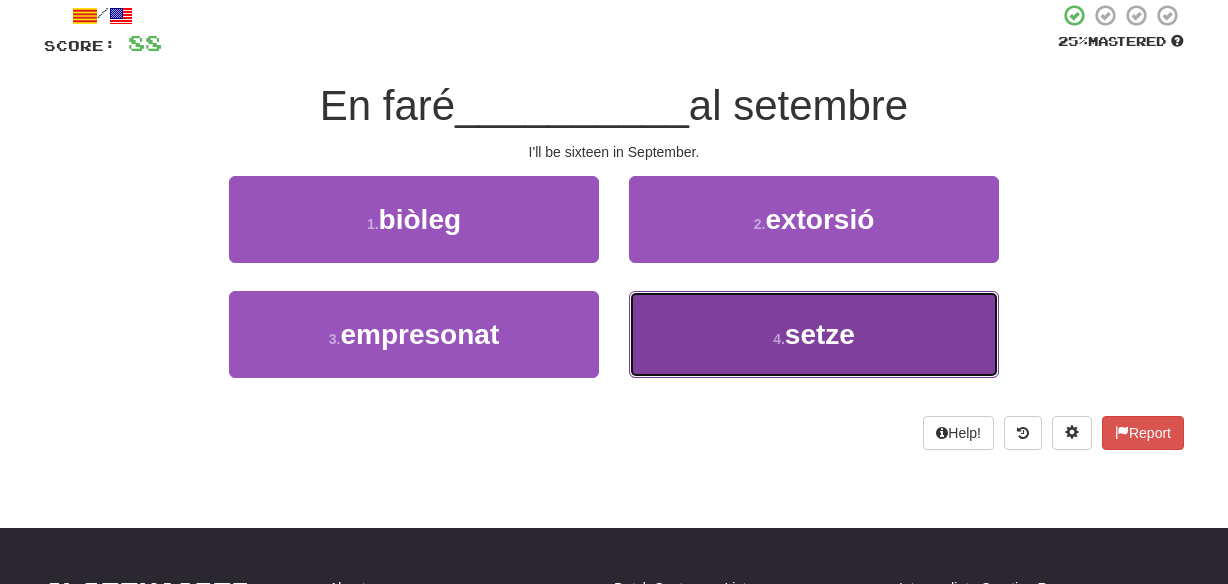click on "4 .  setze" at bounding box center [814, 334] 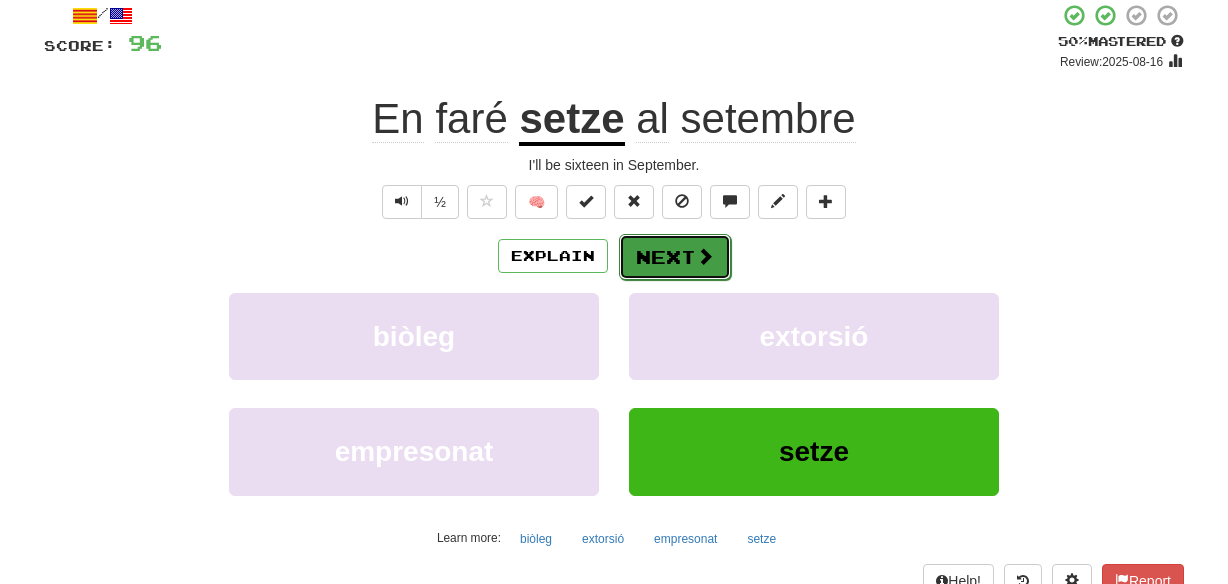 click on "Next" at bounding box center [675, 257] 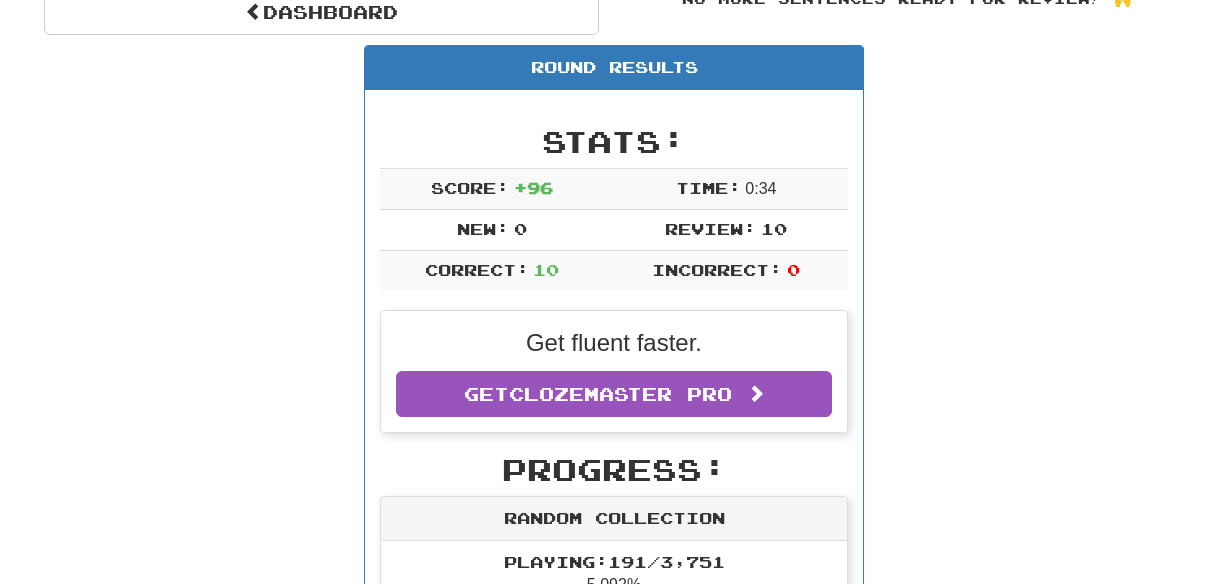 scroll, scrollTop: 154, scrollLeft: 0, axis: vertical 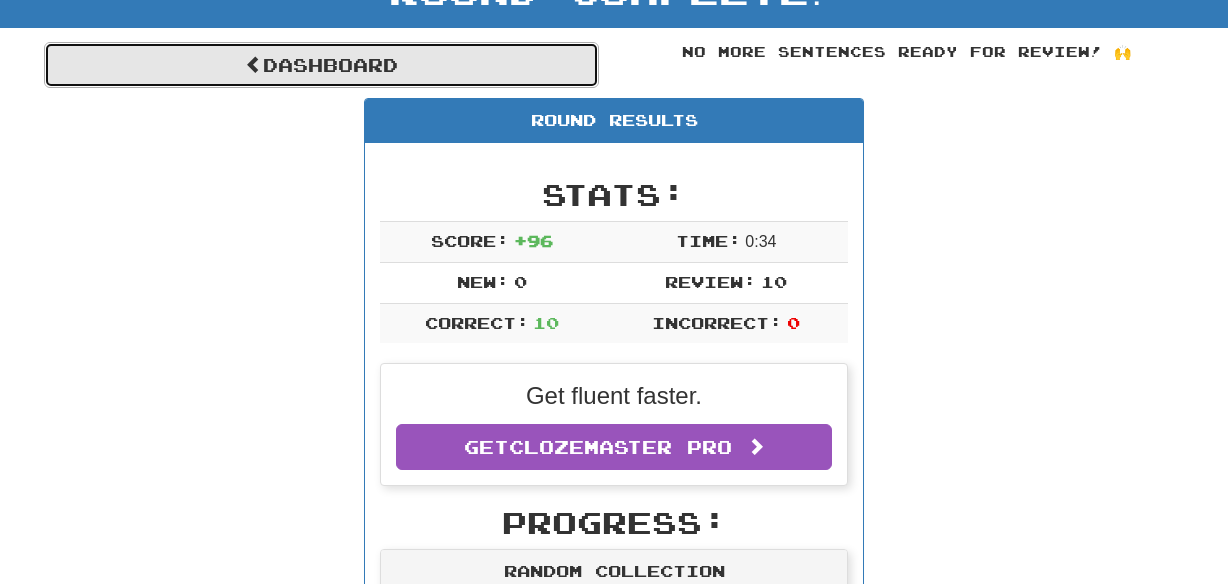 click on "Dashboard" at bounding box center [321, 65] 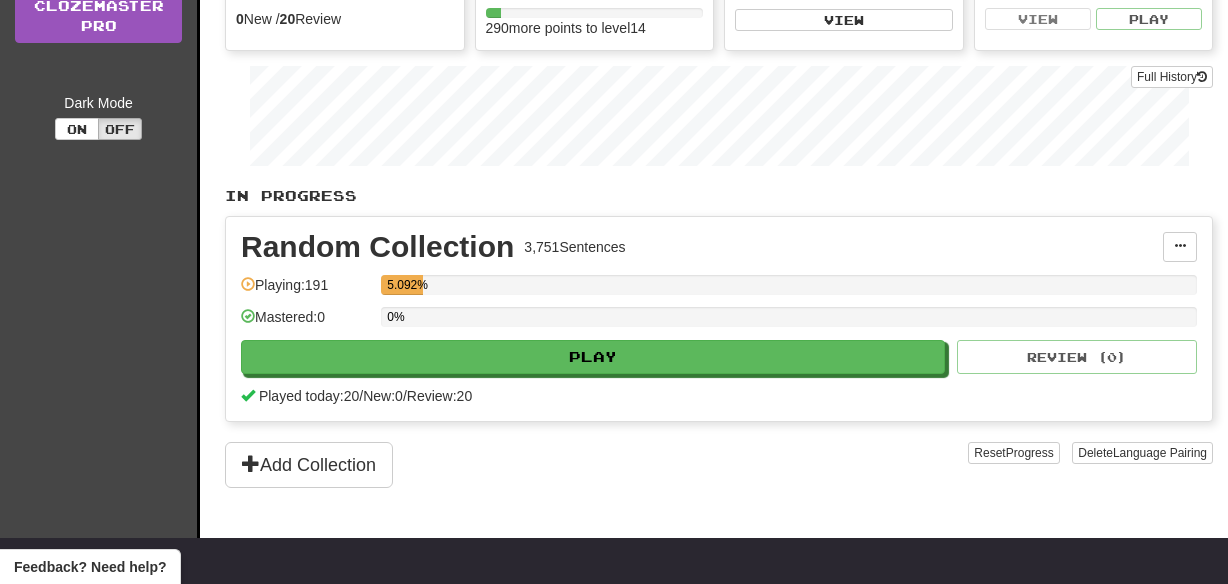 scroll, scrollTop: 248, scrollLeft: 0, axis: vertical 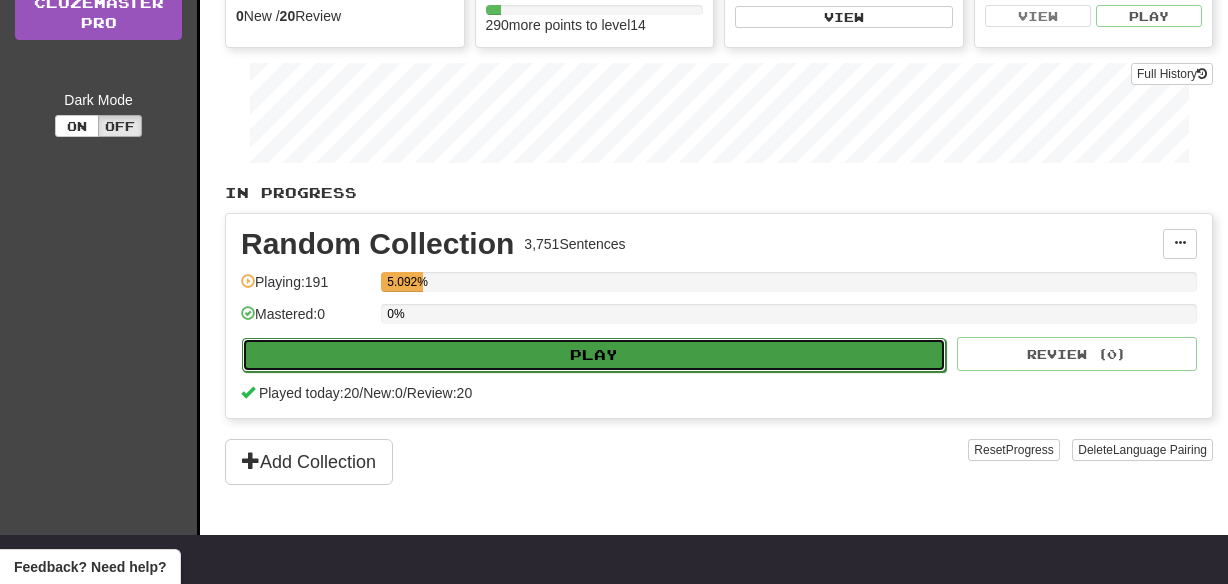 click on "Play" at bounding box center (594, 355) 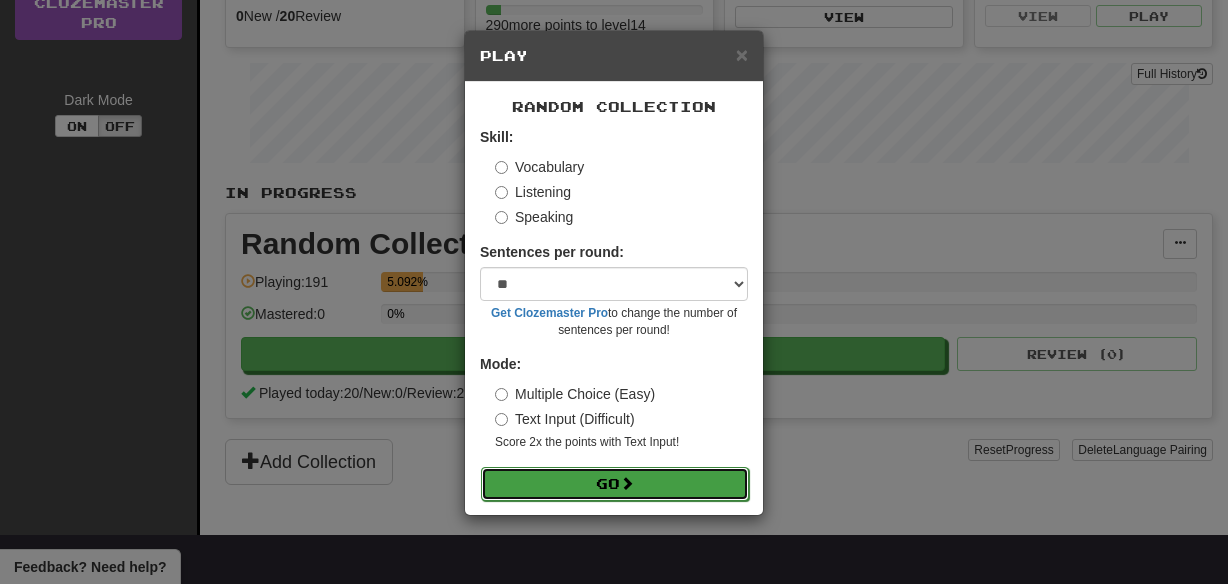 click on "Go" at bounding box center [615, 484] 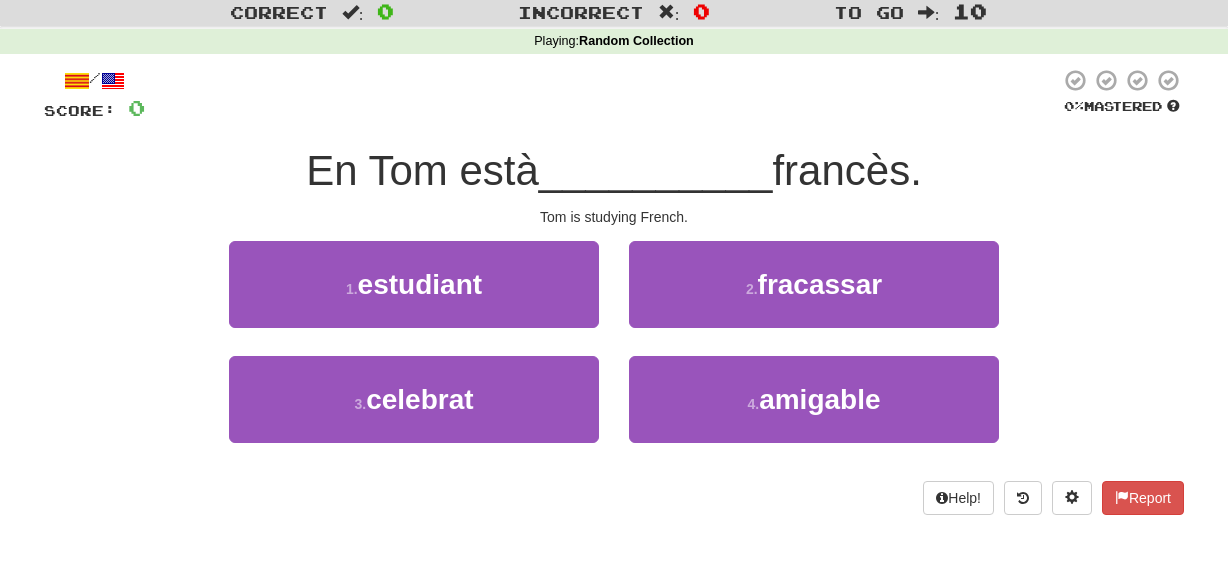 scroll, scrollTop: 60, scrollLeft: 0, axis: vertical 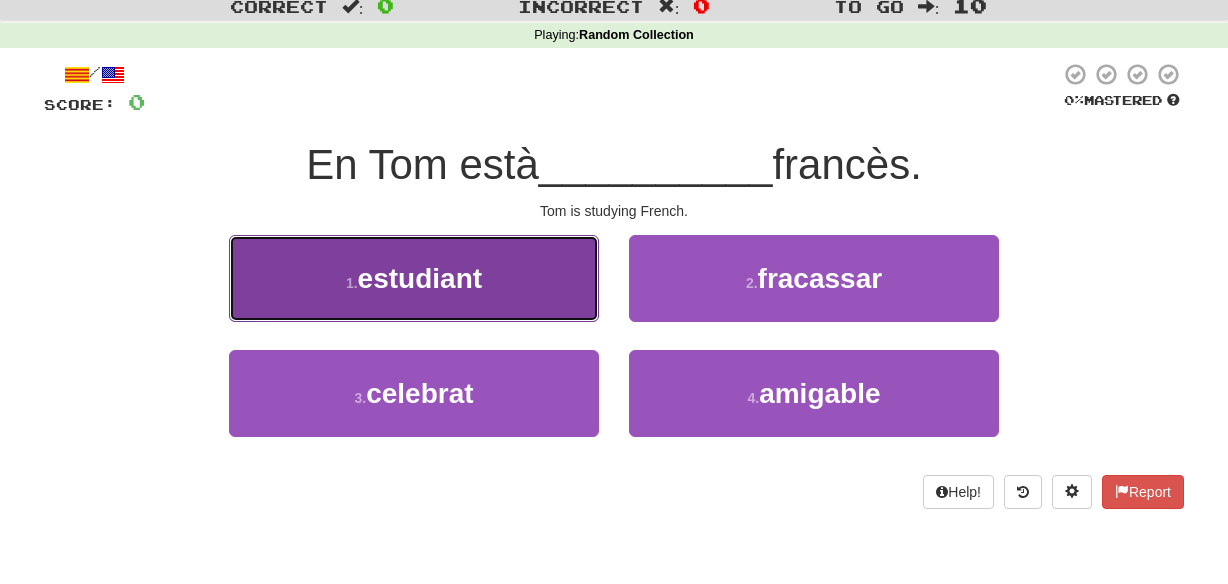 click on "1 .  estudiant" at bounding box center [414, 278] 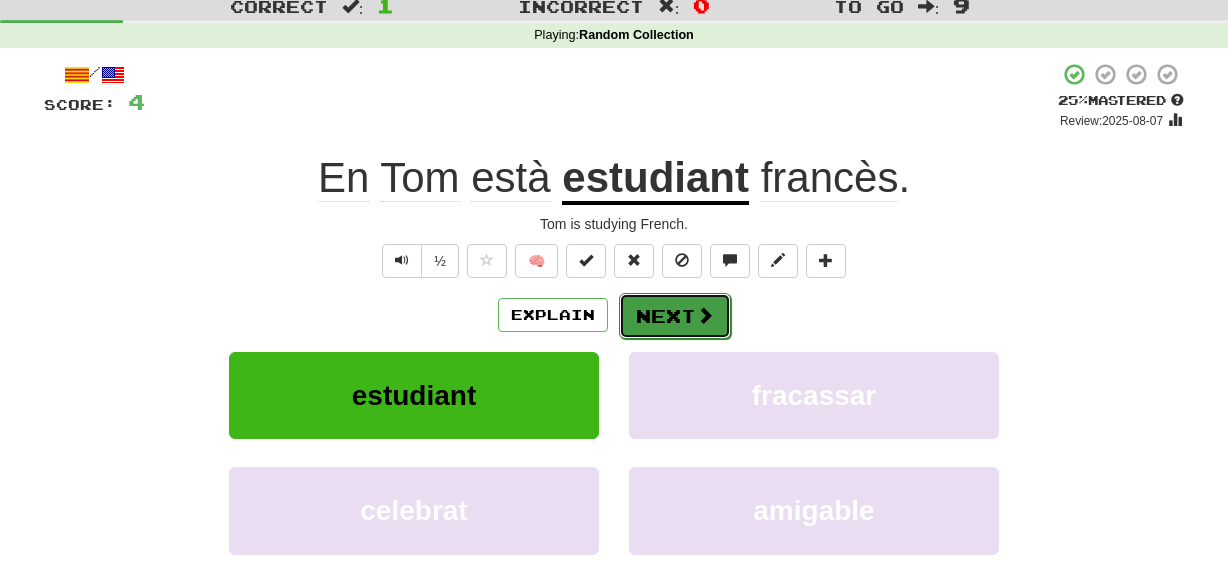 click on "Next" at bounding box center (675, 316) 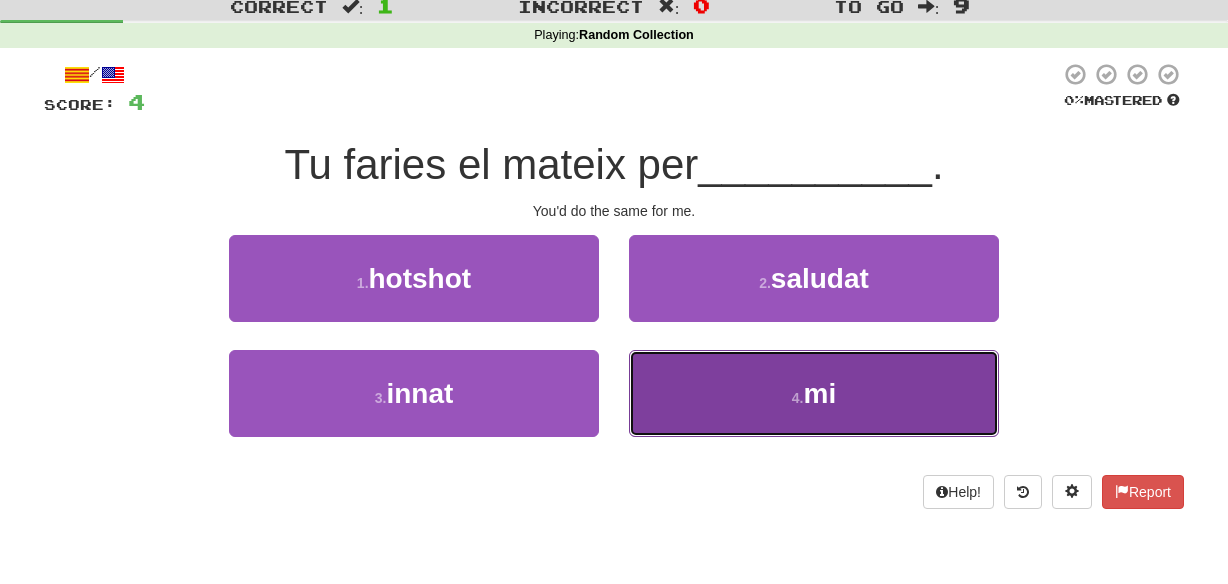click on "4 .  mi" at bounding box center [814, 393] 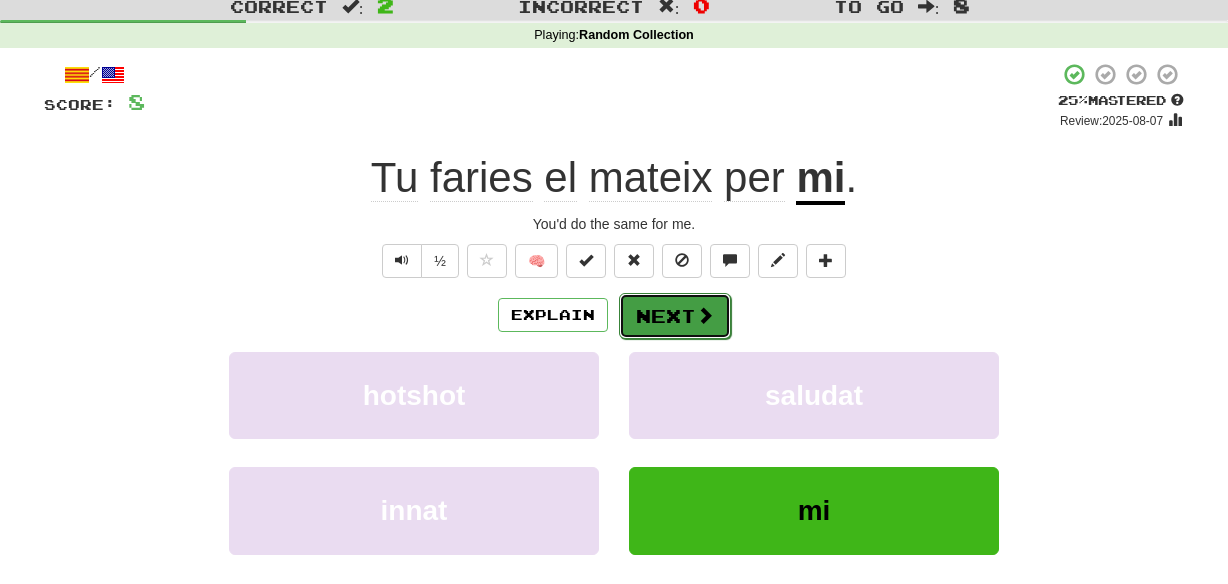 click on "Next" at bounding box center [675, 316] 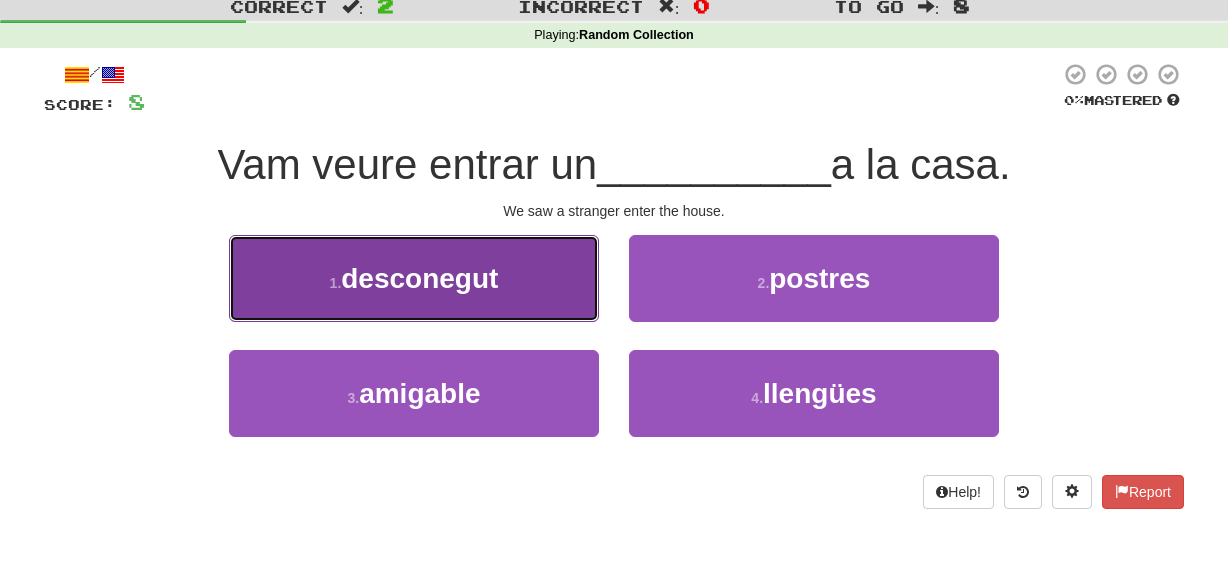 click on "1 .  desconegut" at bounding box center [414, 278] 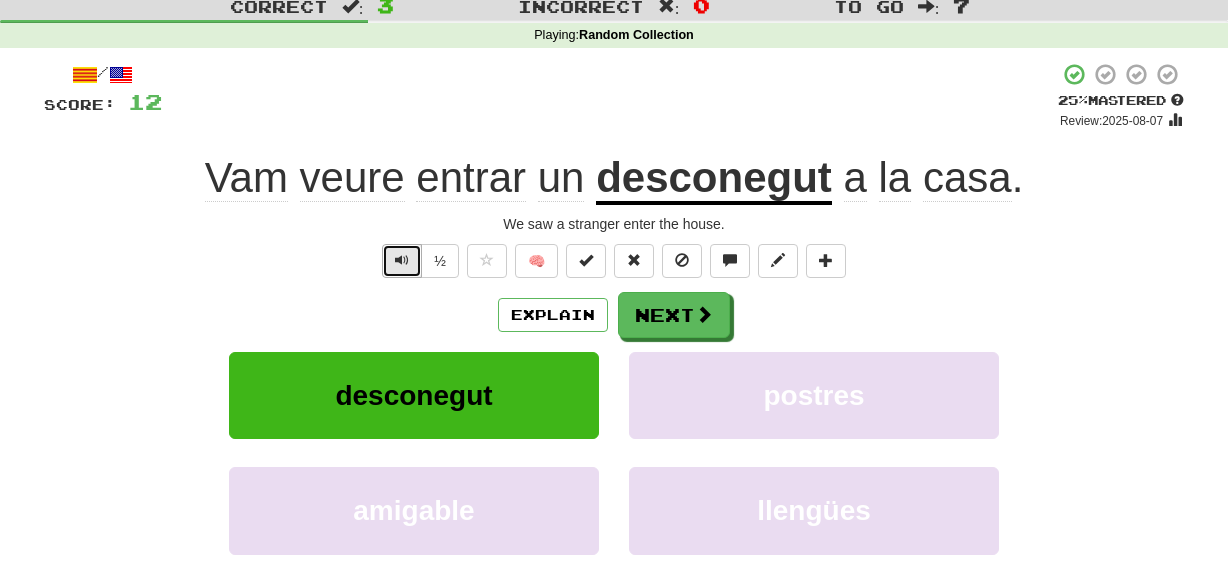 click at bounding box center [402, 261] 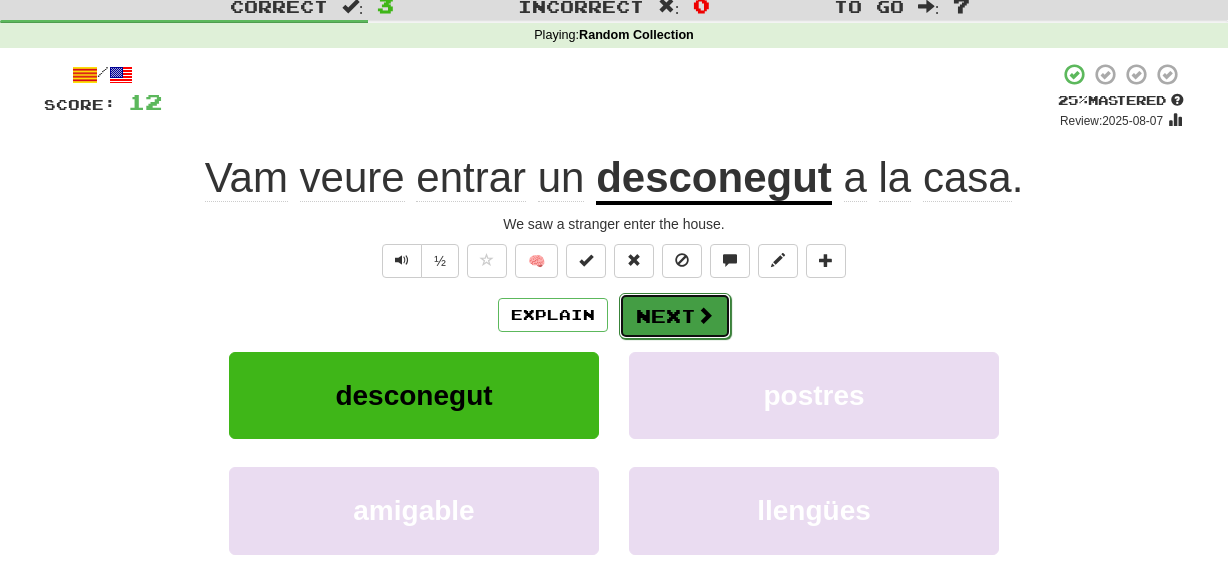 click on "Next" at bounding box center (675, 316) 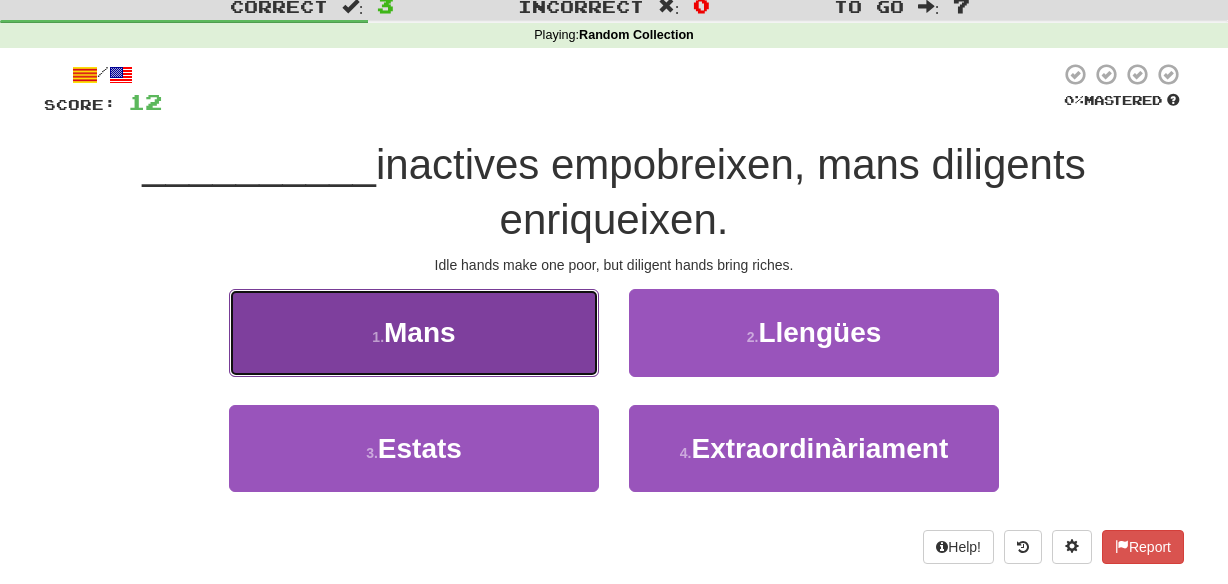 click on "1 .  Mans" at bounding box center (414, 332) 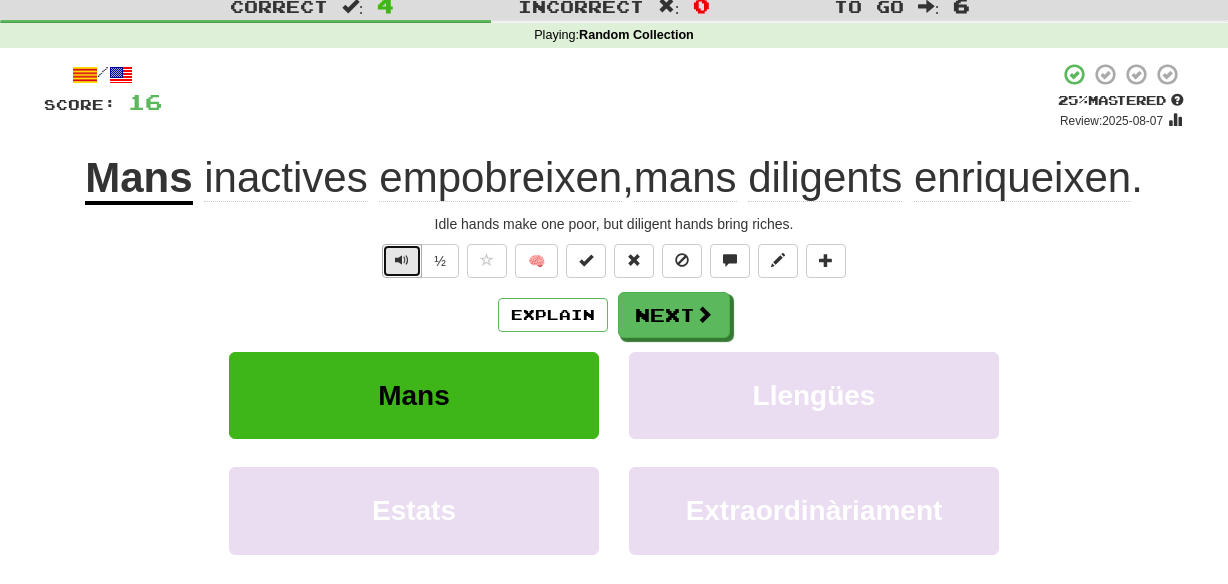 click at bounding box center (402, 261) 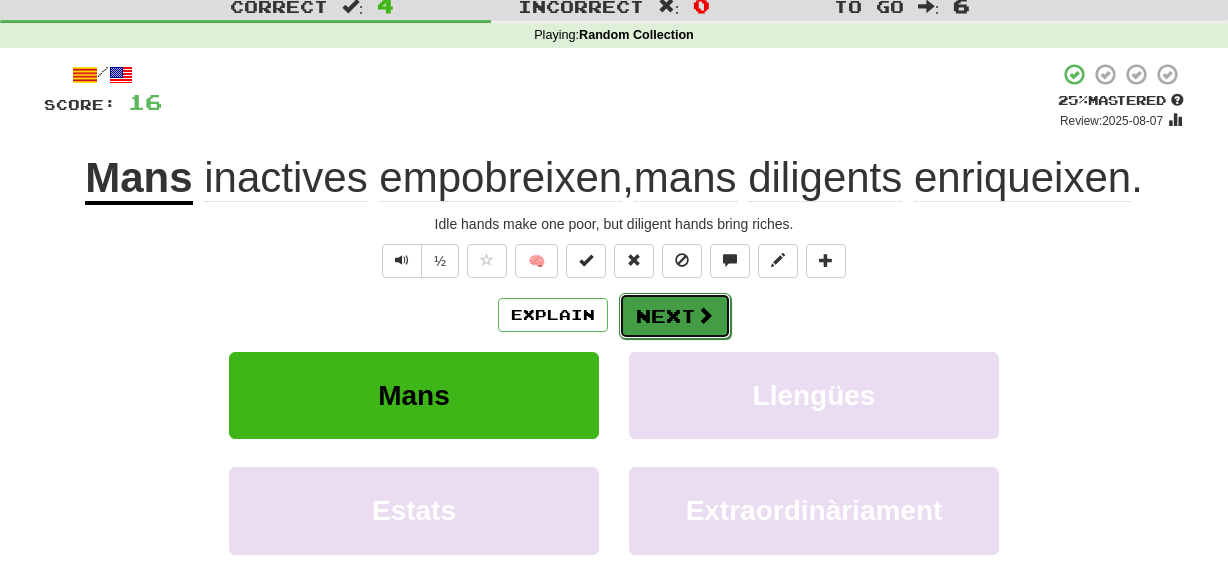 click on "Next" at bounding box center [675, 316] 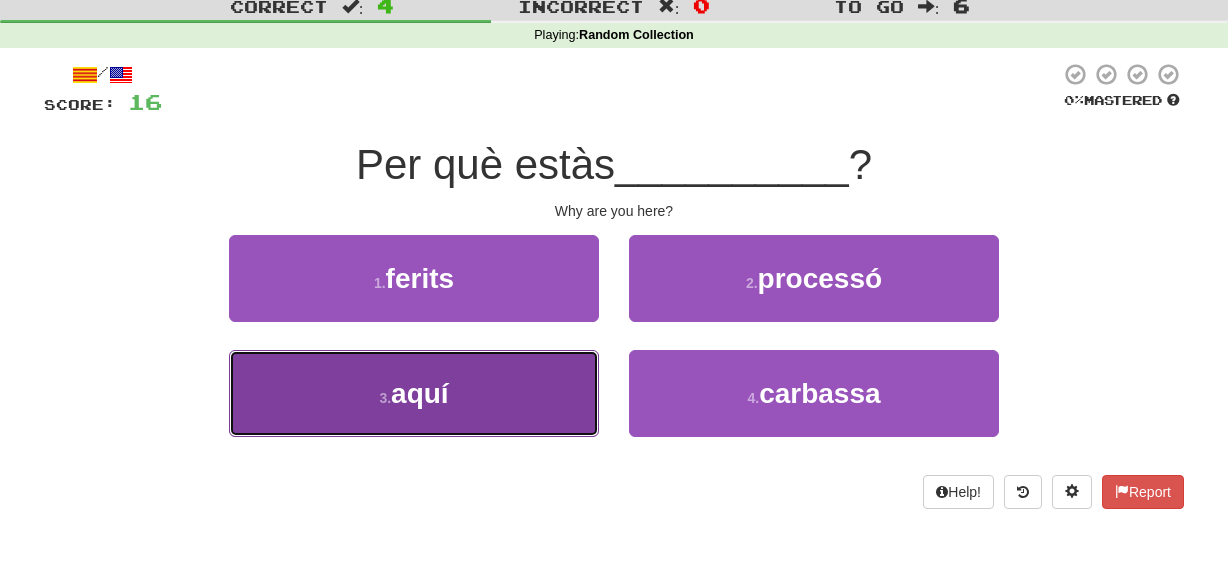 click on "3 .  aquí" at bounding box center [414, 393] 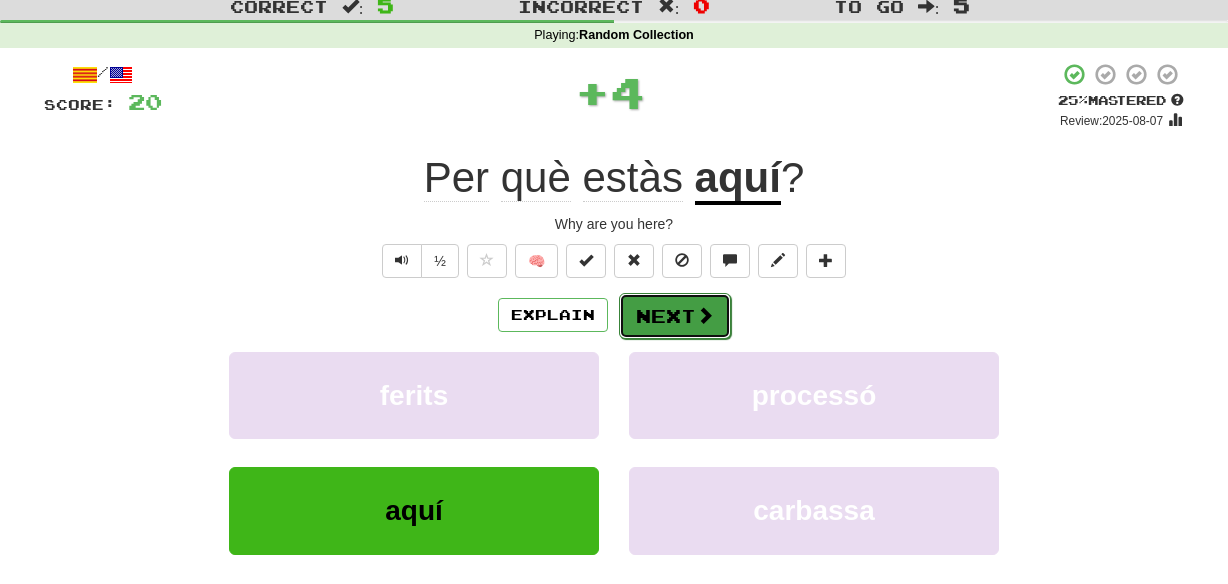 click on "Next" at bounding box center [675, 316] 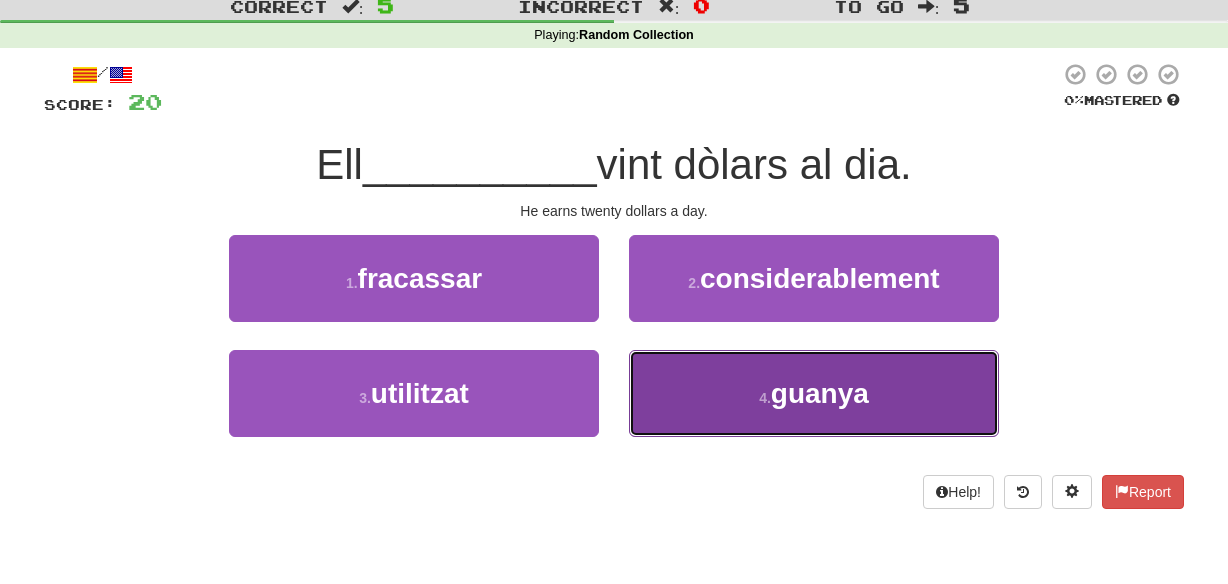 click on "4 .  guanya" at bounding box center (814, 393) 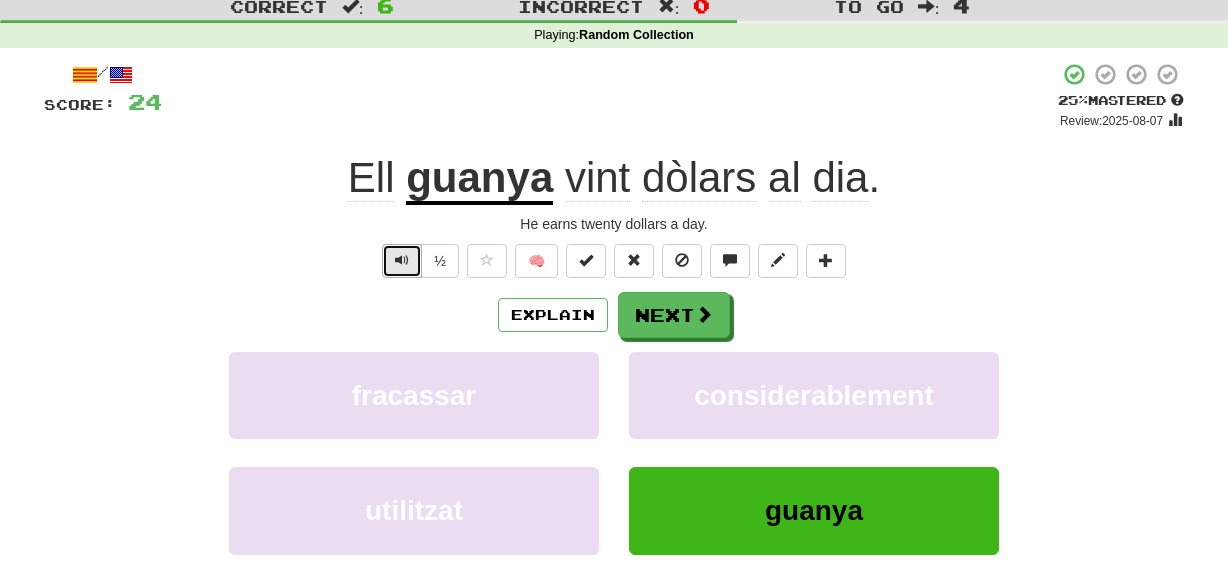 click at bounding box center (402, 261) 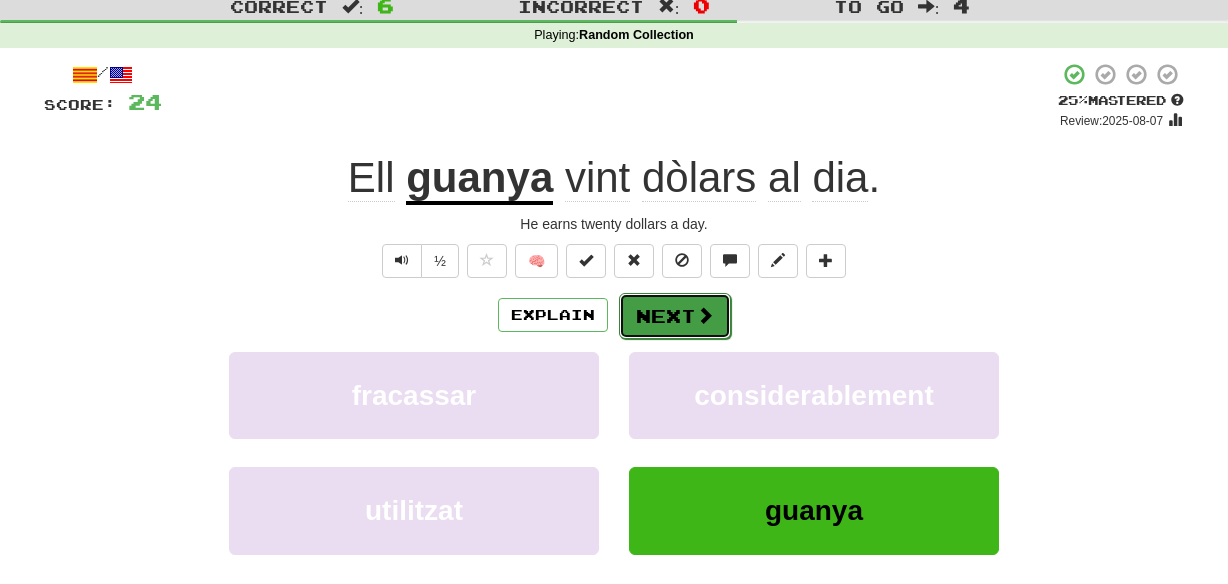 click on "Next" at bounding box center [675, 316] 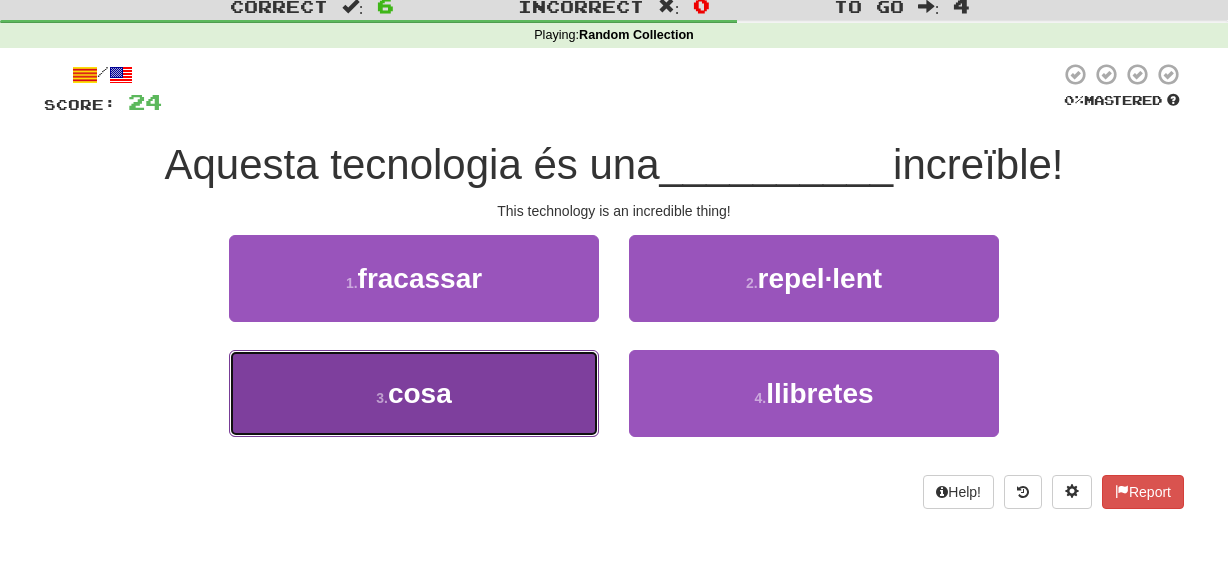 click on "3 .  cosa" at bounding box center (414, 393) 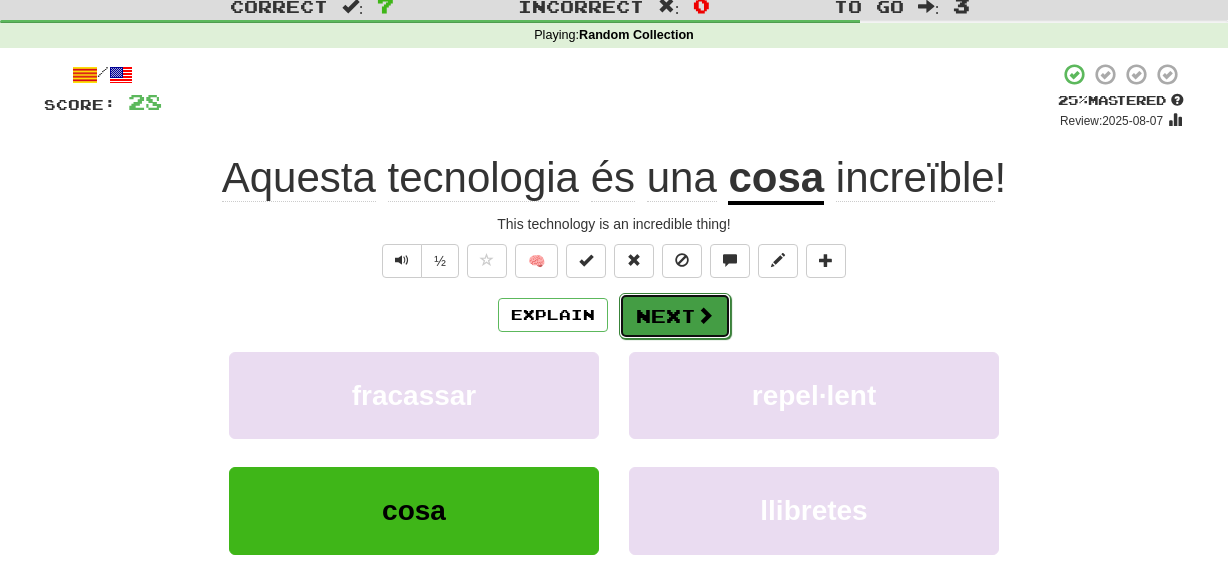 click on "Next" at bounding box center (675, 316) 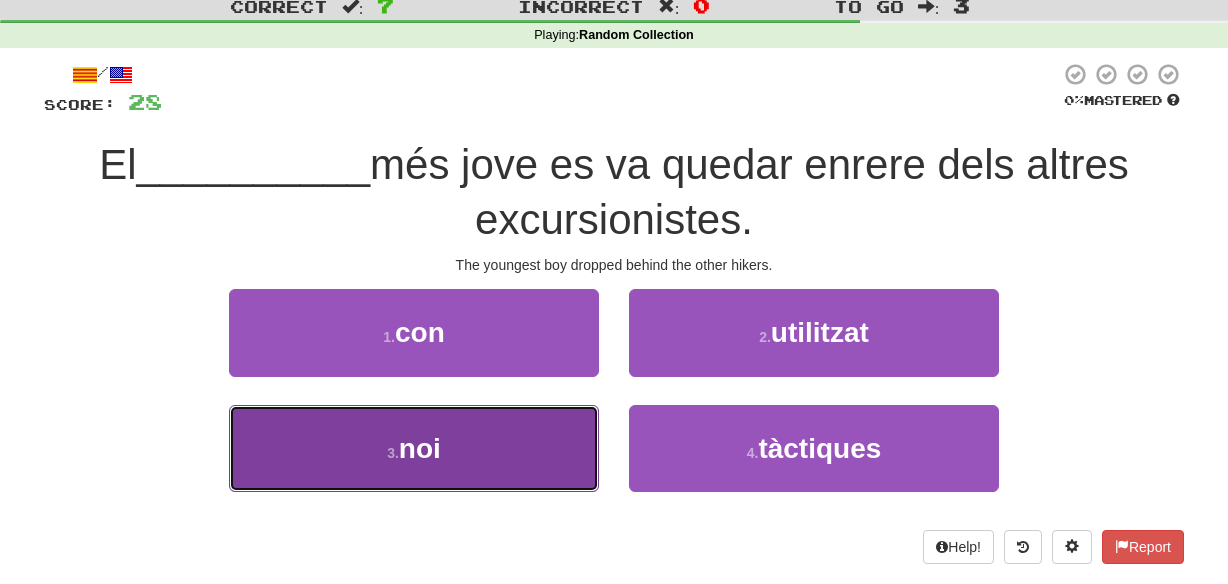 click on "3 .  noi" at bounding box center (414, 448) 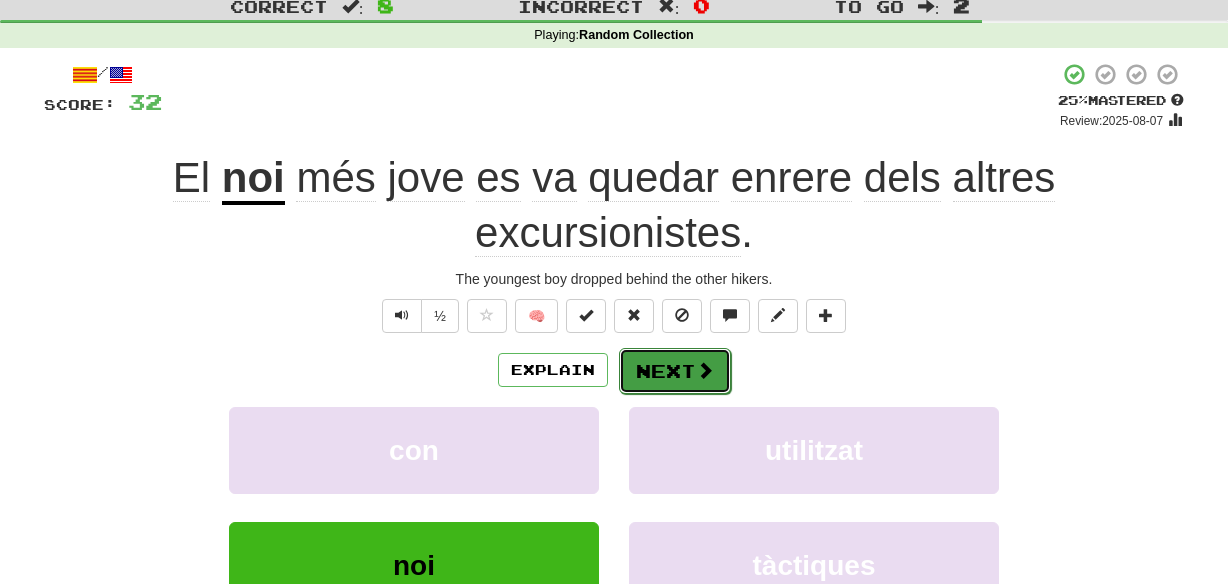 click on "Next" at bounding box center (675, 371) 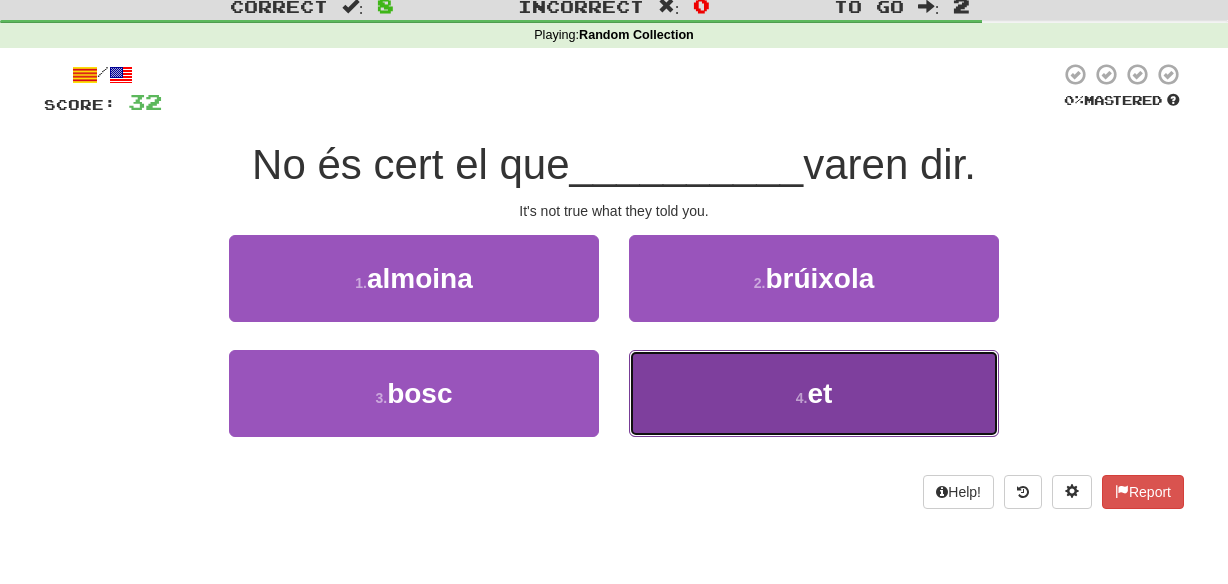 click on "4 .  et" at bounding box center [814, 393] 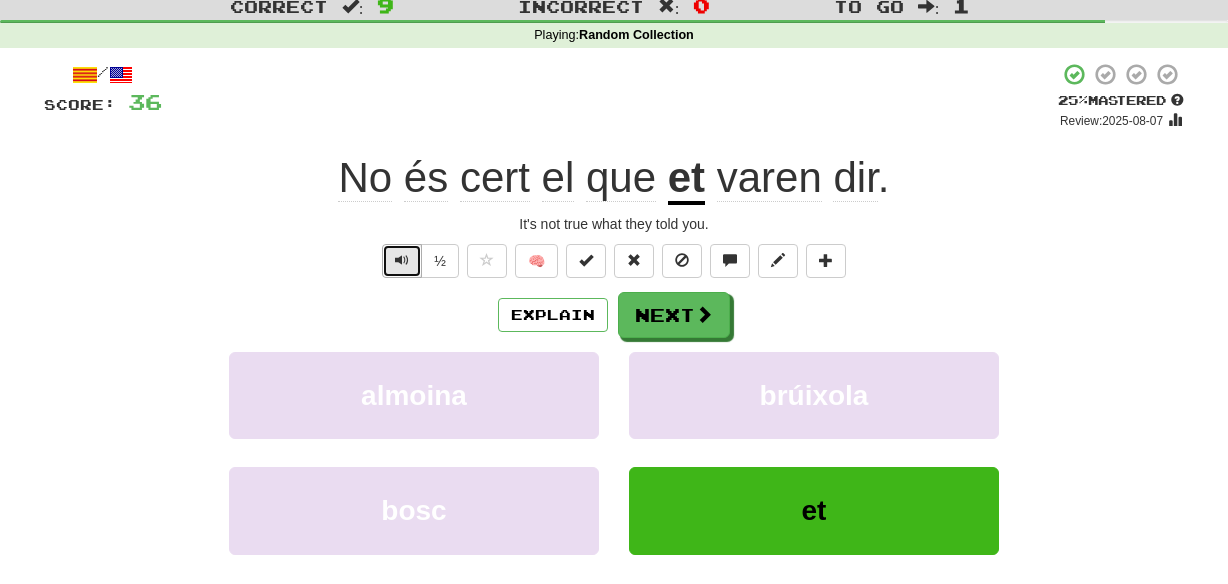 click at bounding box center [402, 261] 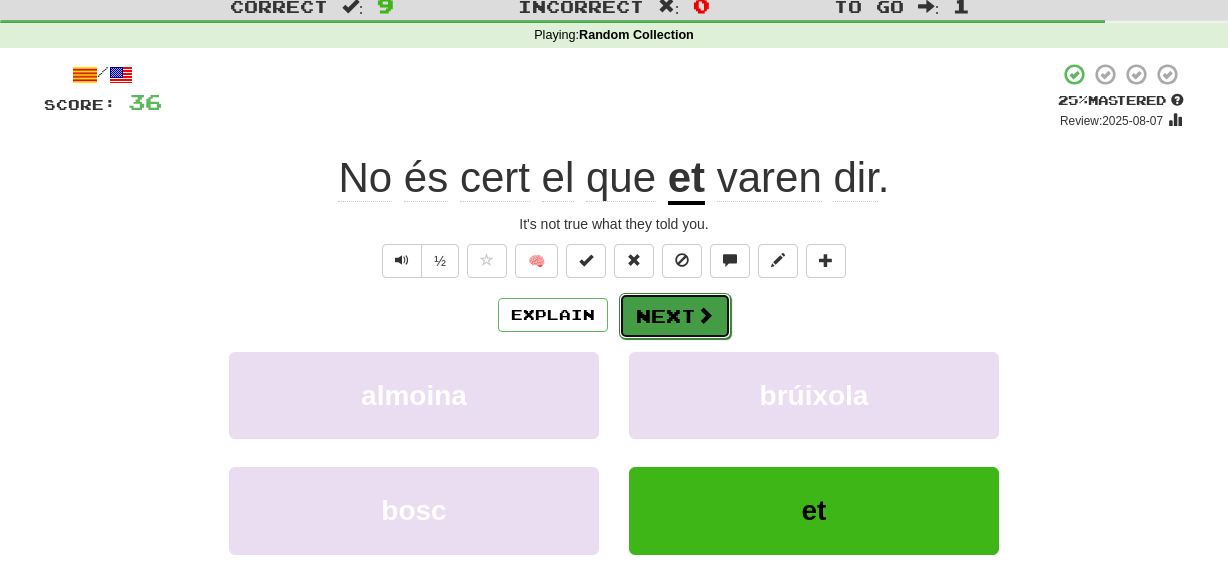 click on "Next" at bounding box center [675, 316] 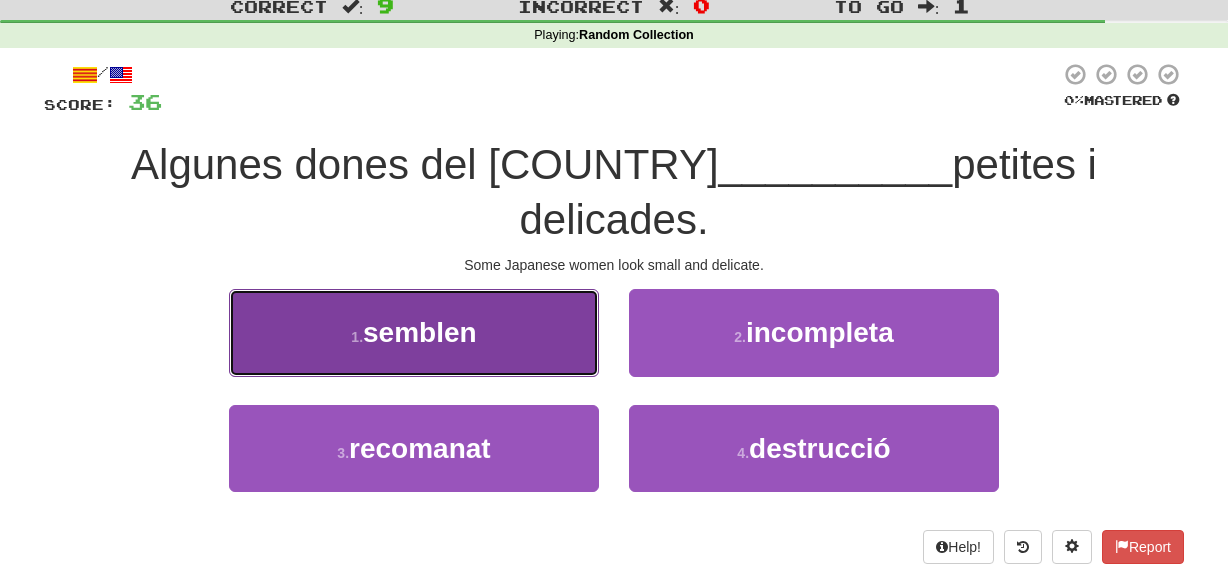 click on "1 .  semblen" at bounding box center [414, 332] 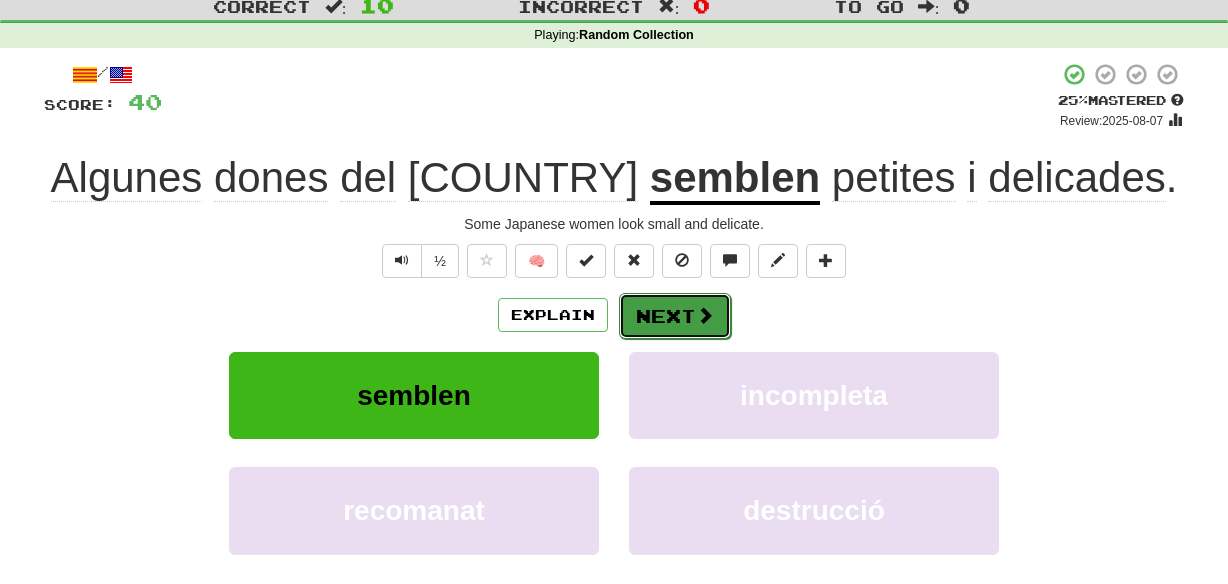 click on "Next" at bounding box center (675, 316) 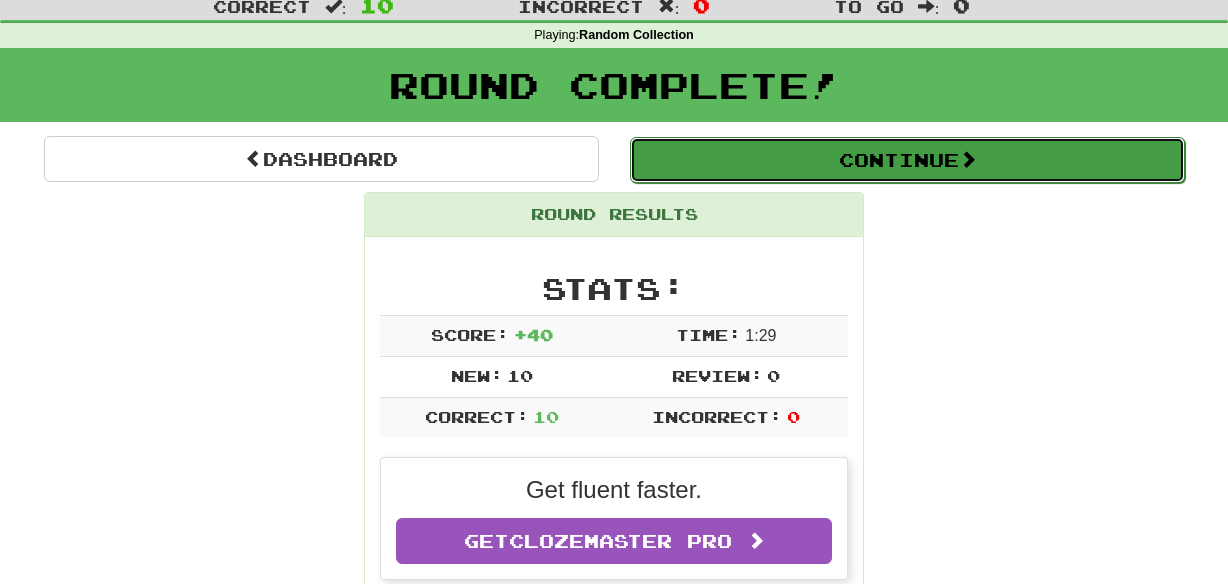 click on "Continue" at bounding box center [907, 160] 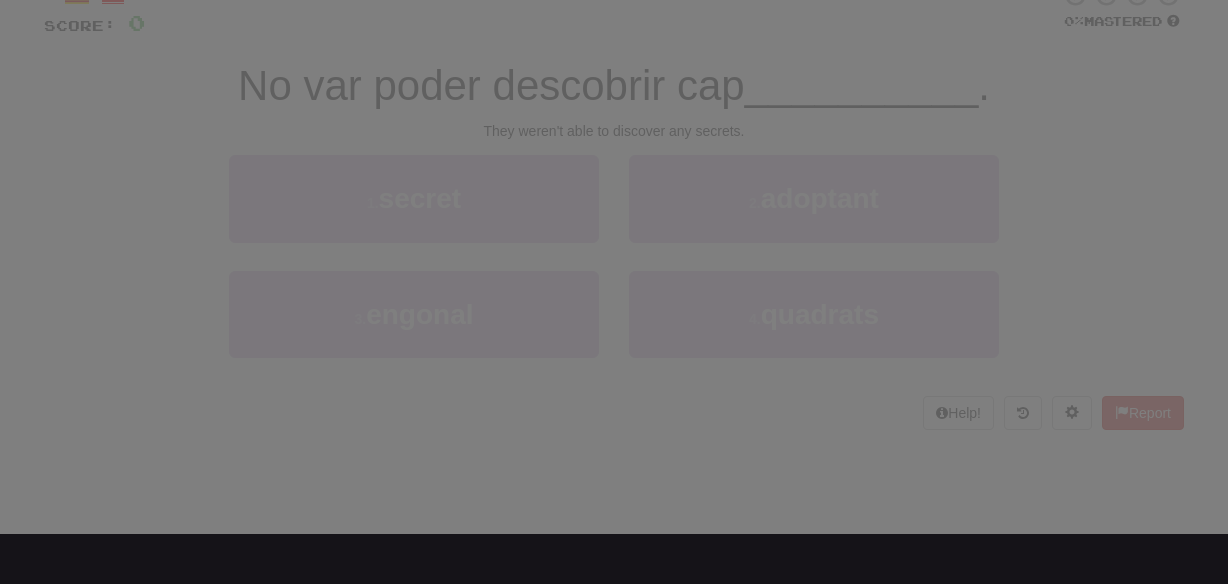 scroll, scrollTop: 60, scrollLeft: 0, axis: vertical 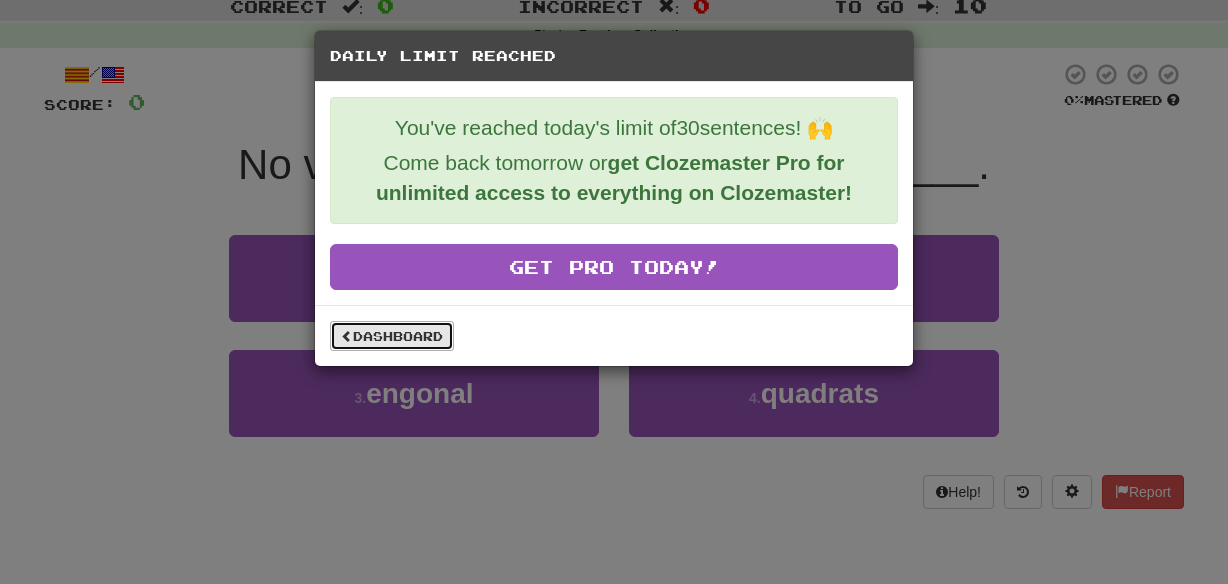 click on "Dashboard" at bounding box center (392, 336) 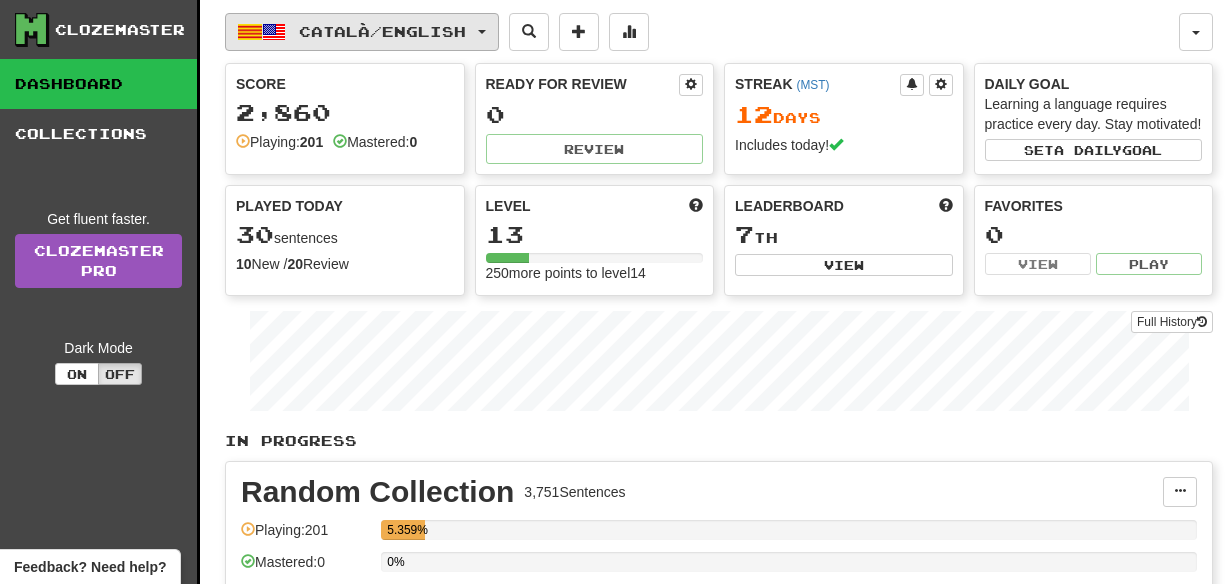 scroll, scrollTop: 0, scrollLeft: 0, axis: both 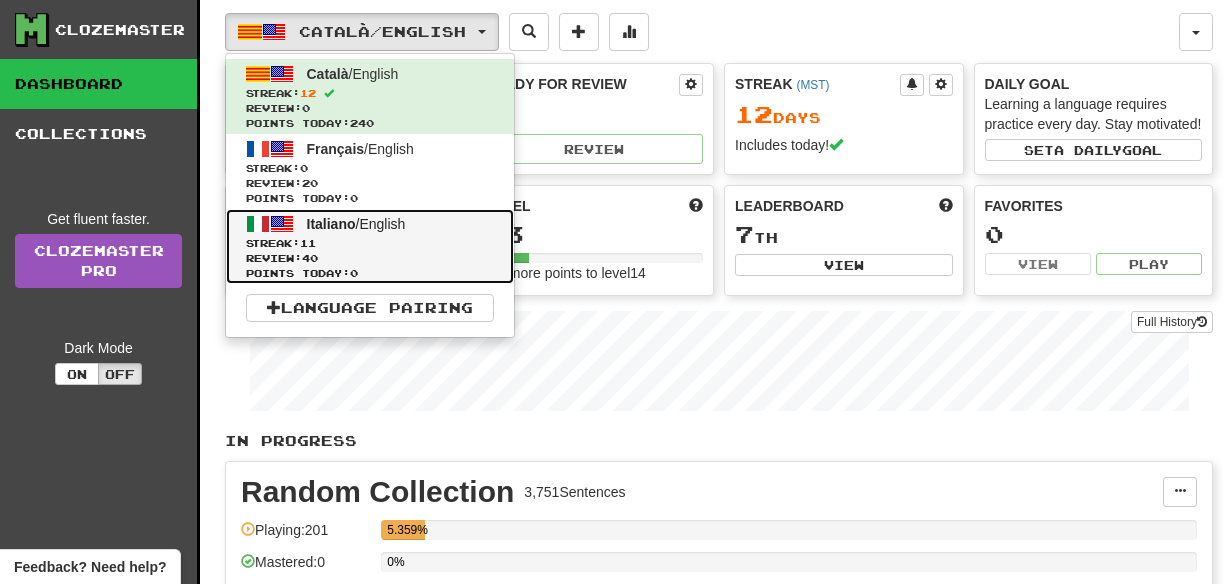 click on "Italiano  /  English Streak:  11   Review:  40 Points today:  0" at bounding box center (370, 246) 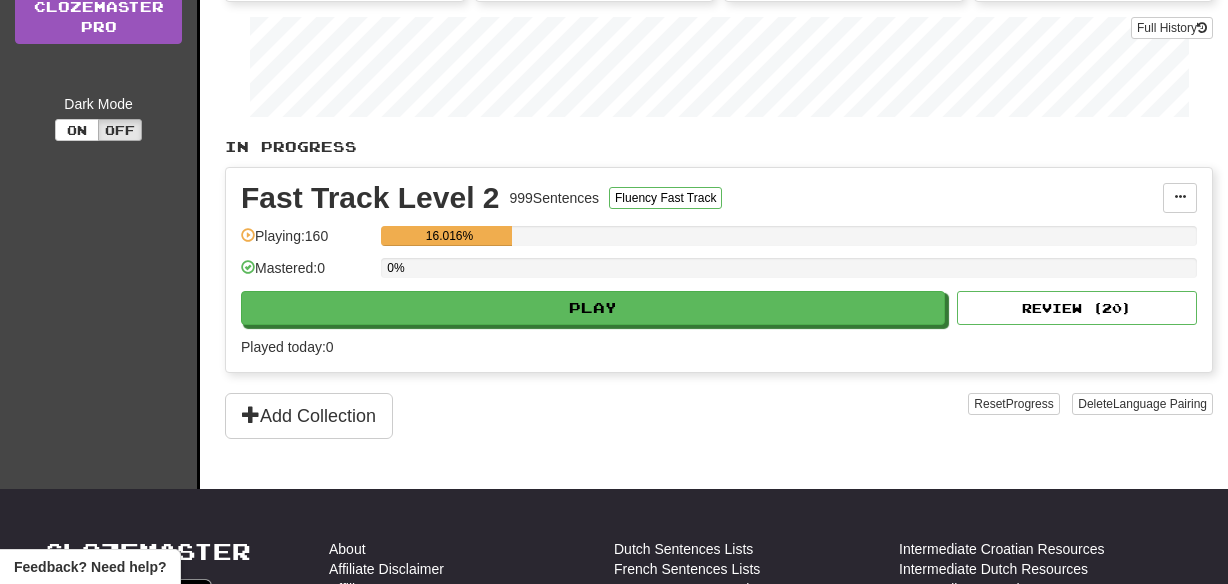 scroll, scrollTop: 299, scrollLeft: 0, axis: vertical 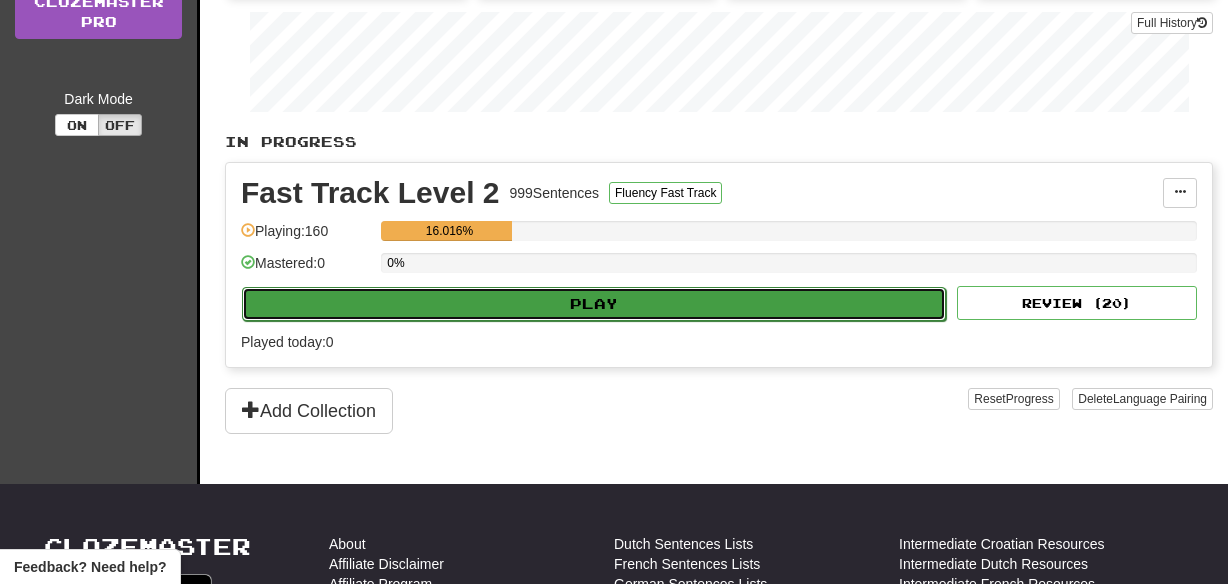 click on "Play" at bounding box center (594, 304) 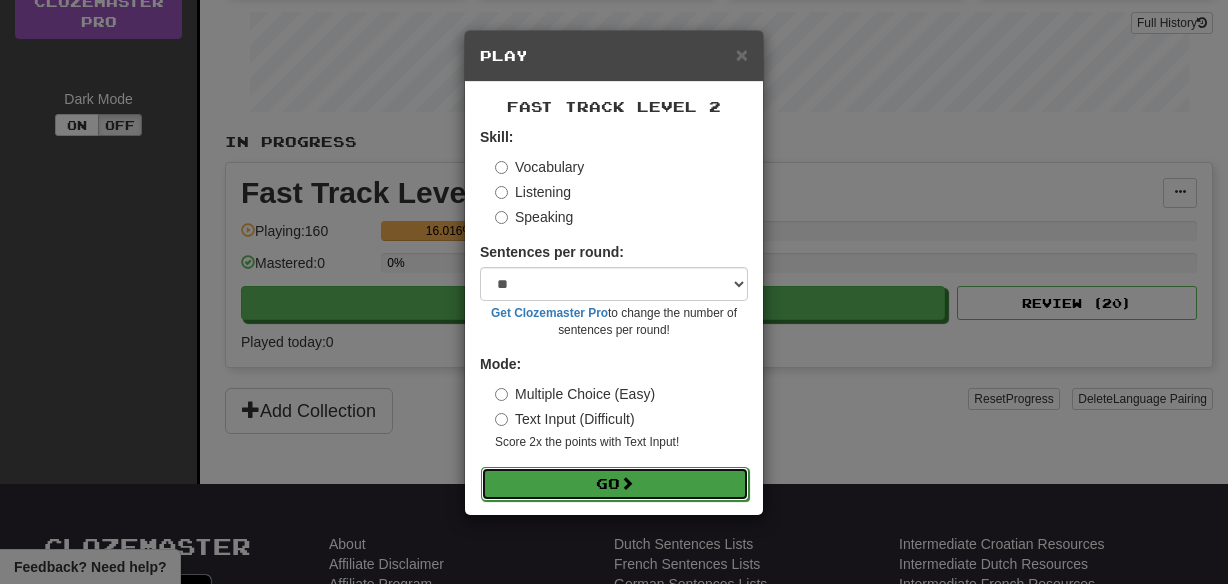 click on "Go" at bounding box center [615, 484] 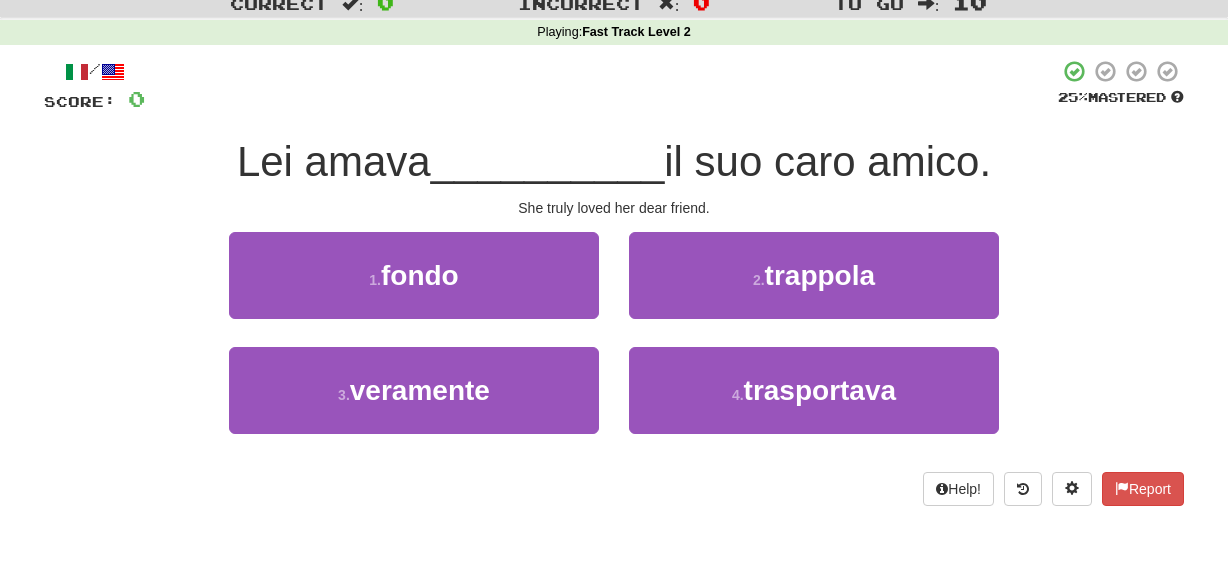 scroll, scrollTop: 64, scrollLeft: 0, axis: vertical 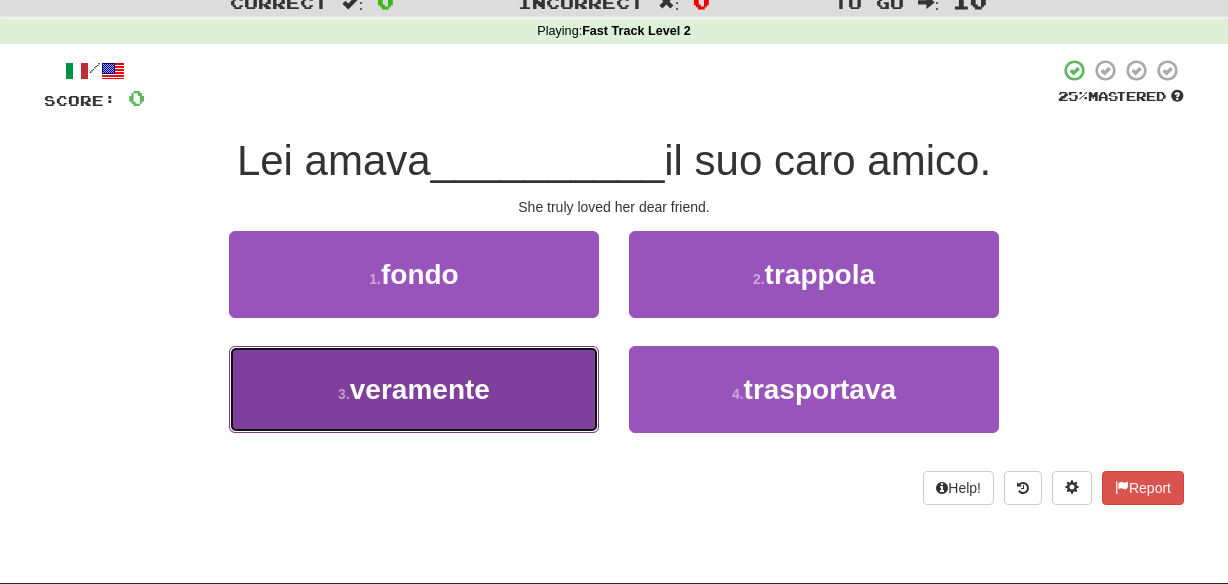 click on "3 .  veramente" at bounding box center (414, 389) 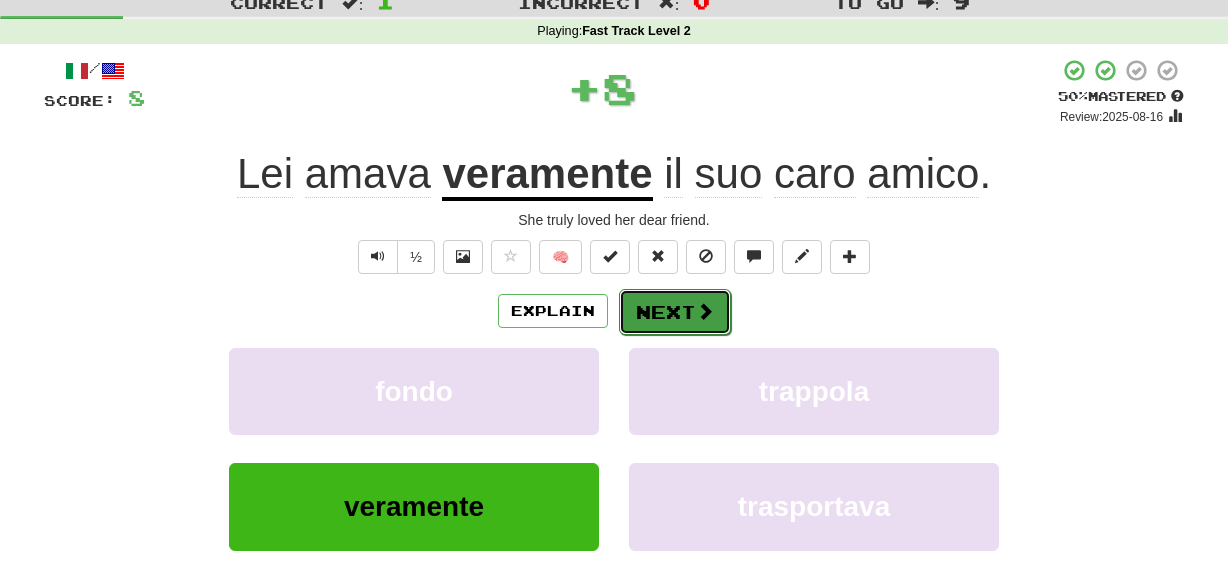 click on "Next" at bounding box center (675, 312) 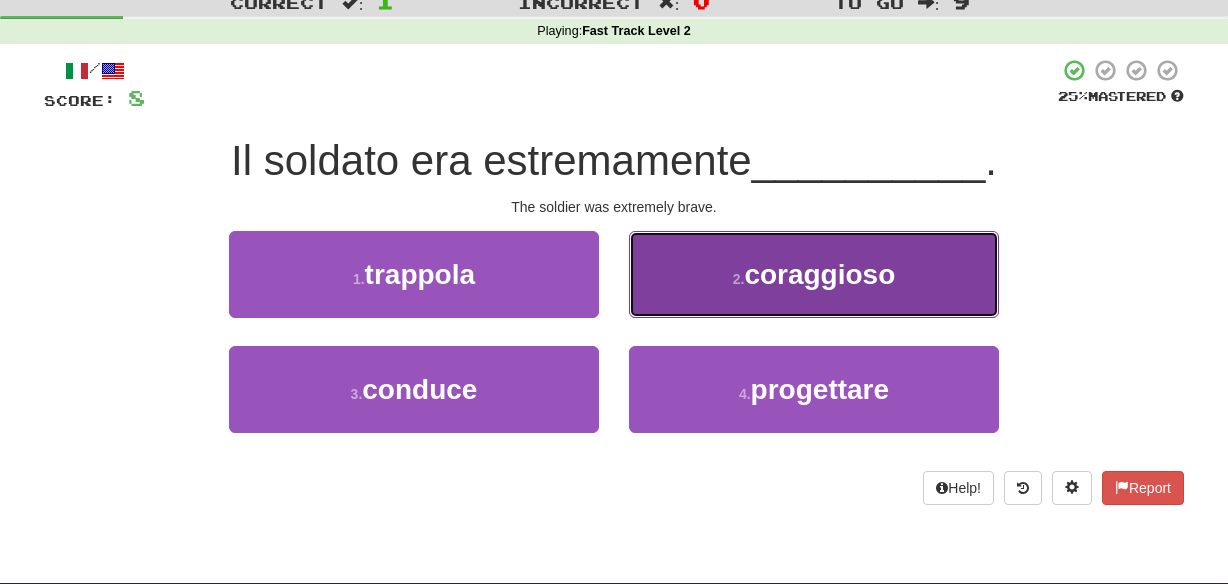 click on "2 .  coraggioso" at bounding box center (814, 274) 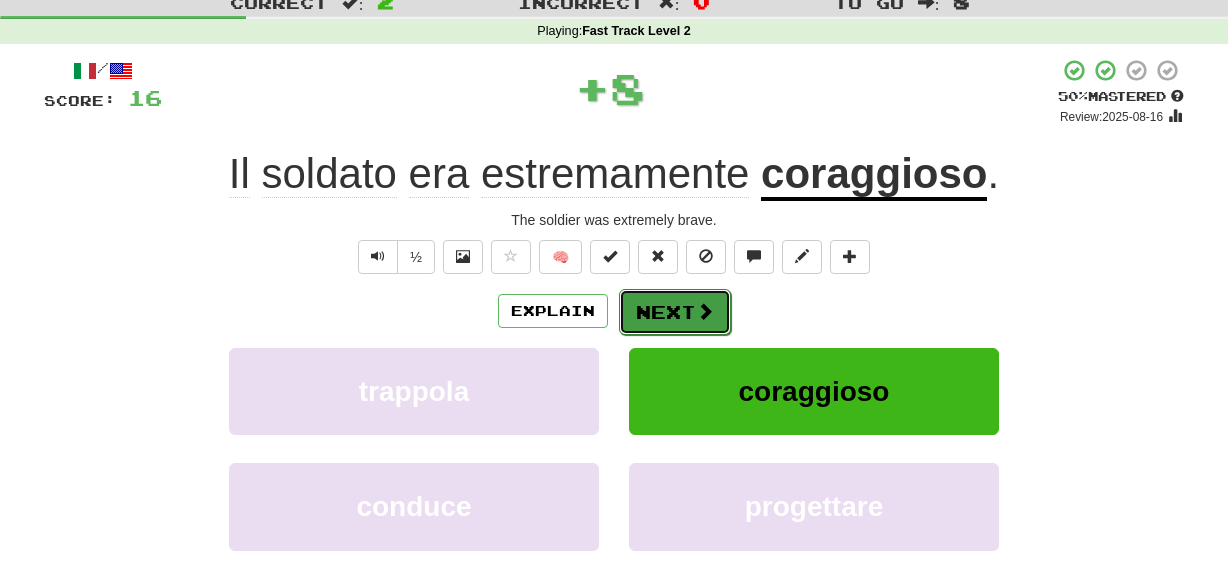 click on "Next" at bounding box center [675, 312] 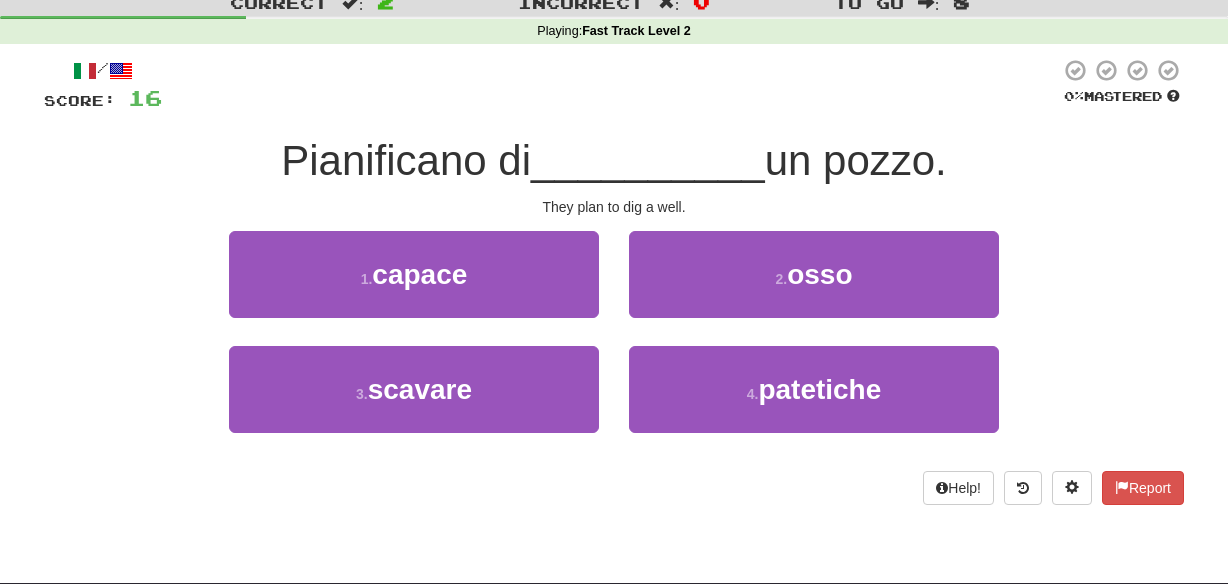 click on "2 .  osso" at bounding box center [814, 288] 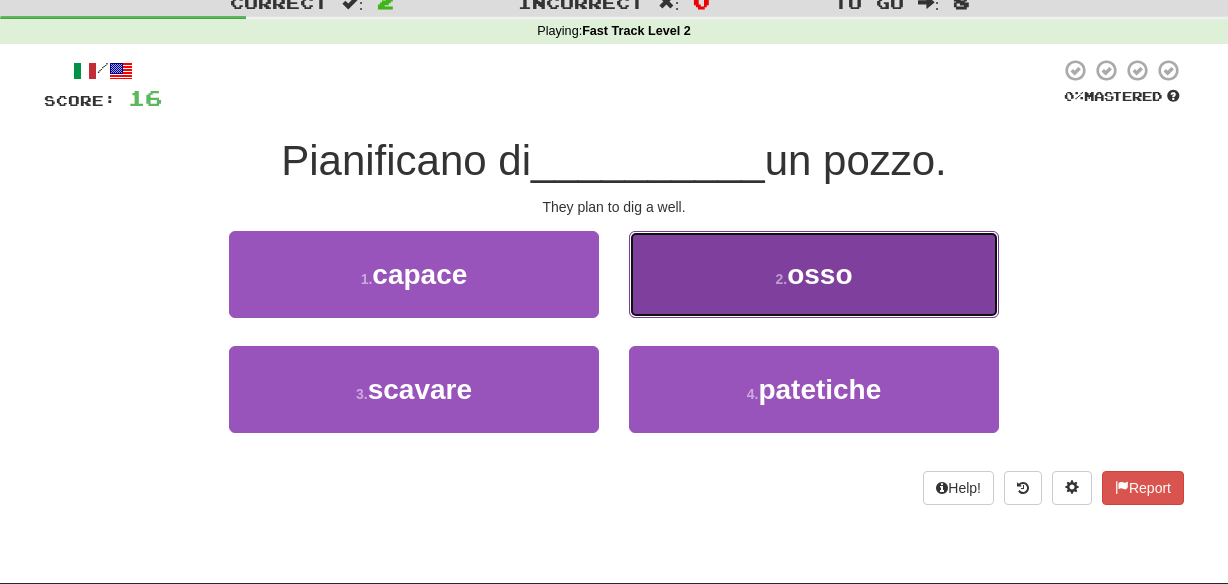 click on "2 .  osso" at bounding box center (814, 274) 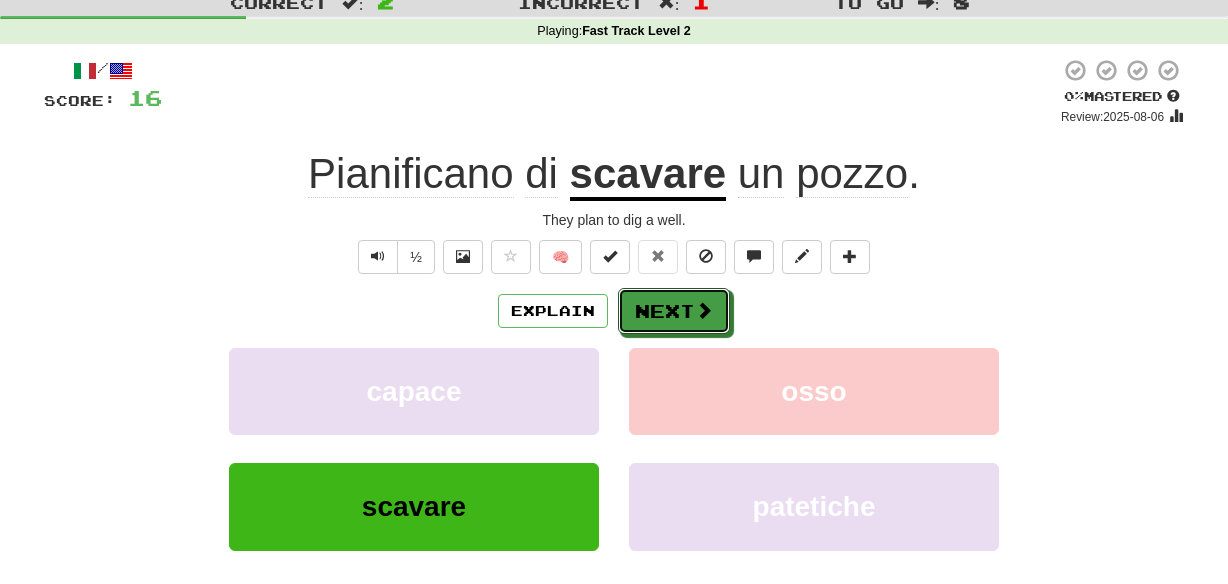 click on "Next" at bounding box center [674, 311] 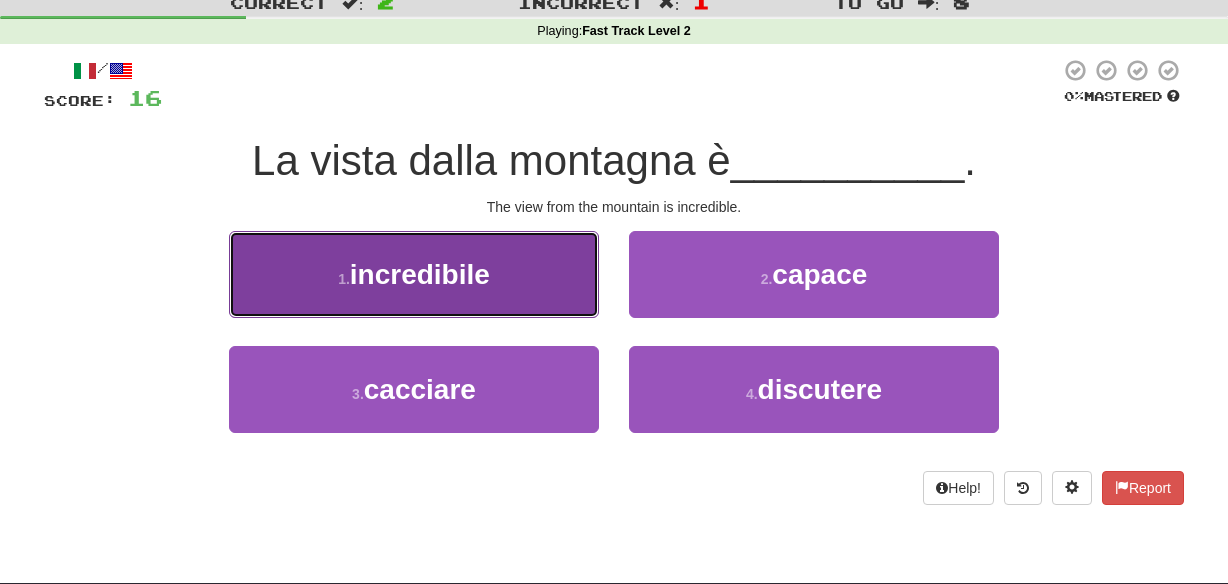 click on "1 .  incredibile" at bounding box center (414, 274) 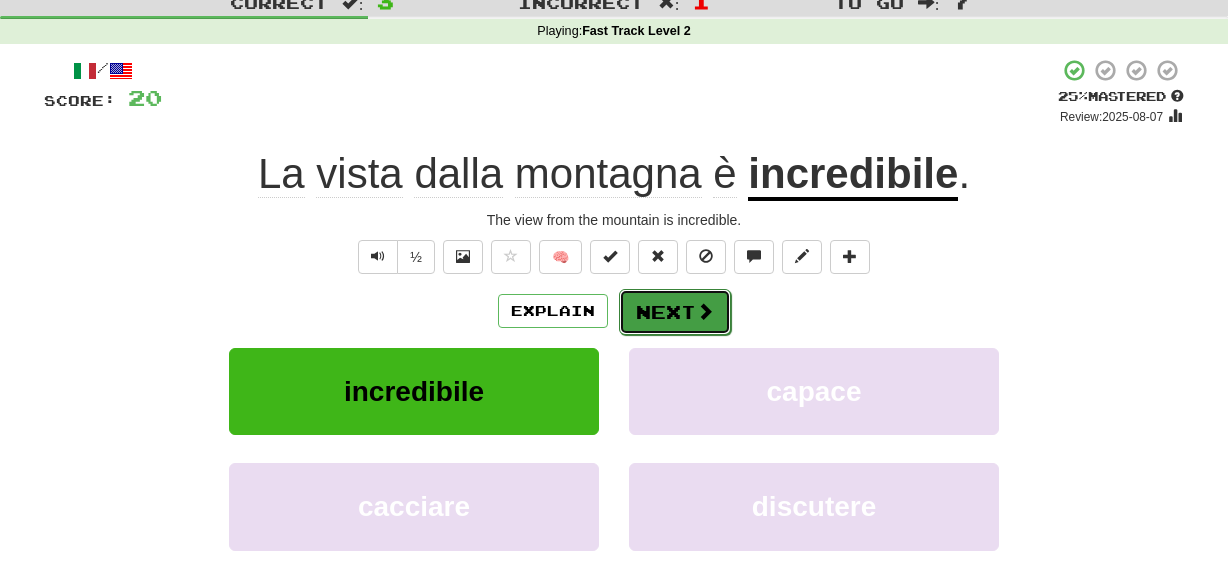 click on "Next" at bounding box center [675, 312] 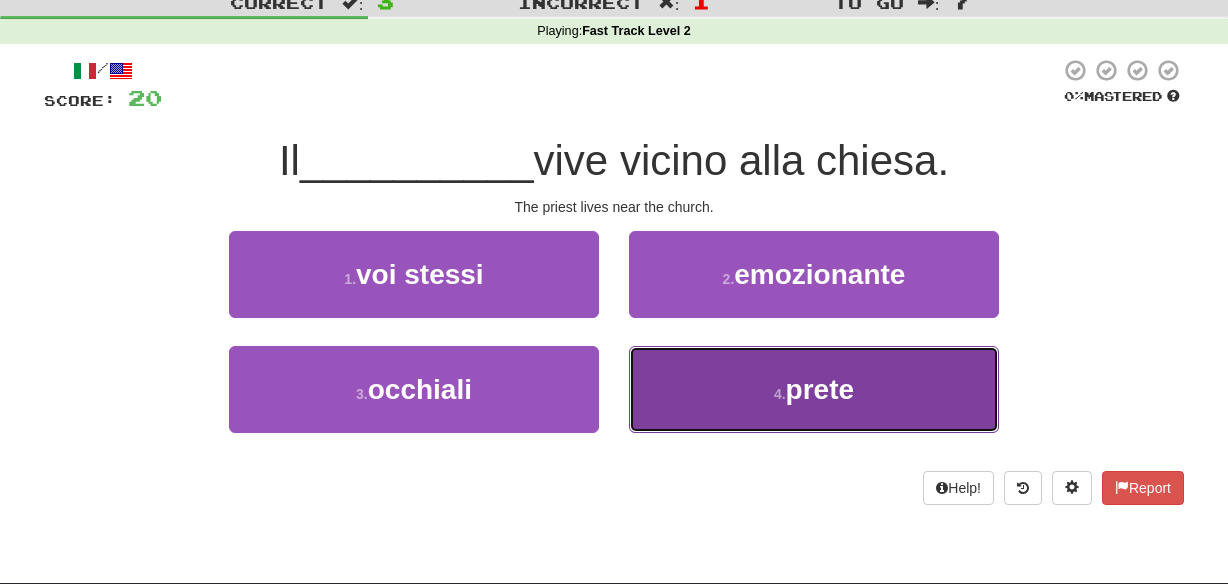 click on "4 .  prete" at bounding box center [814, 389] 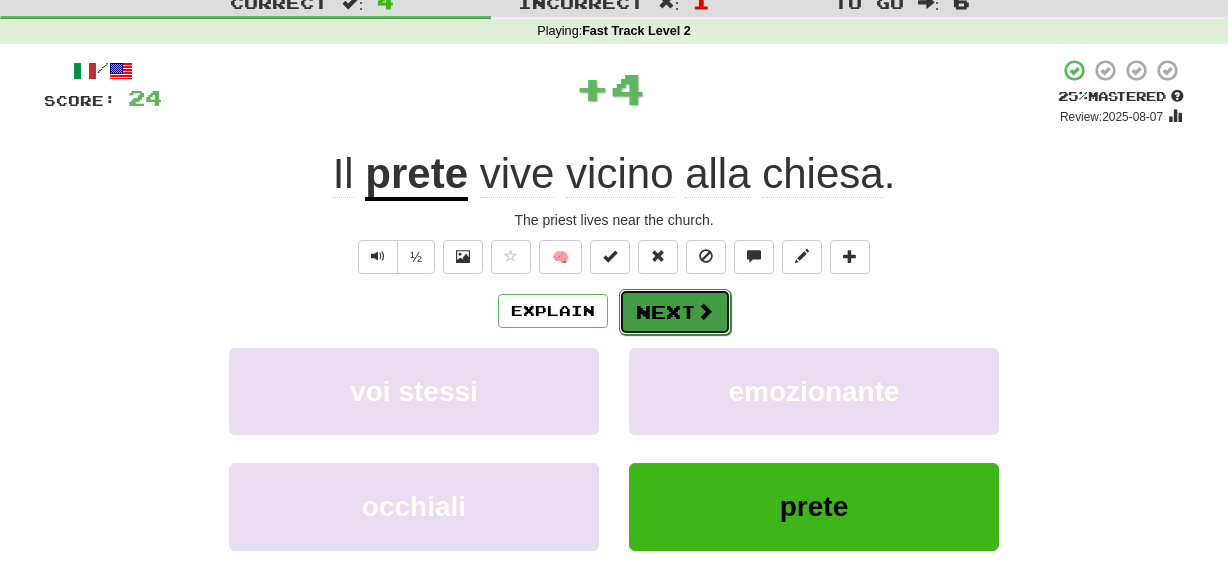 click on "Next" at bounding box center (675, 312) 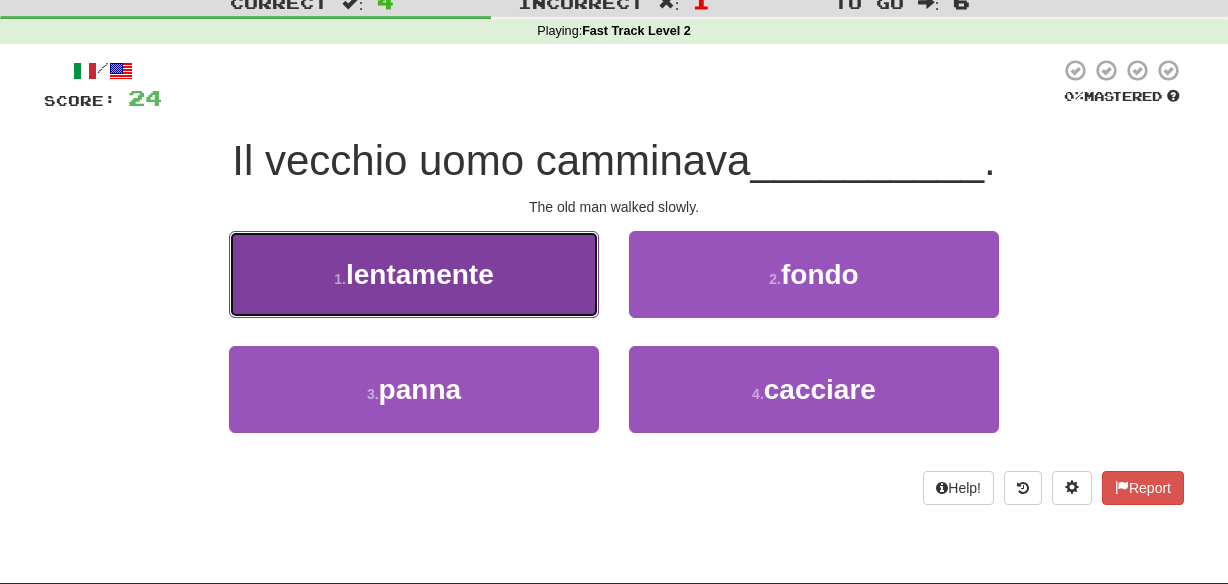 click on "1 .  lentamente" at bounding box center (414, 274) 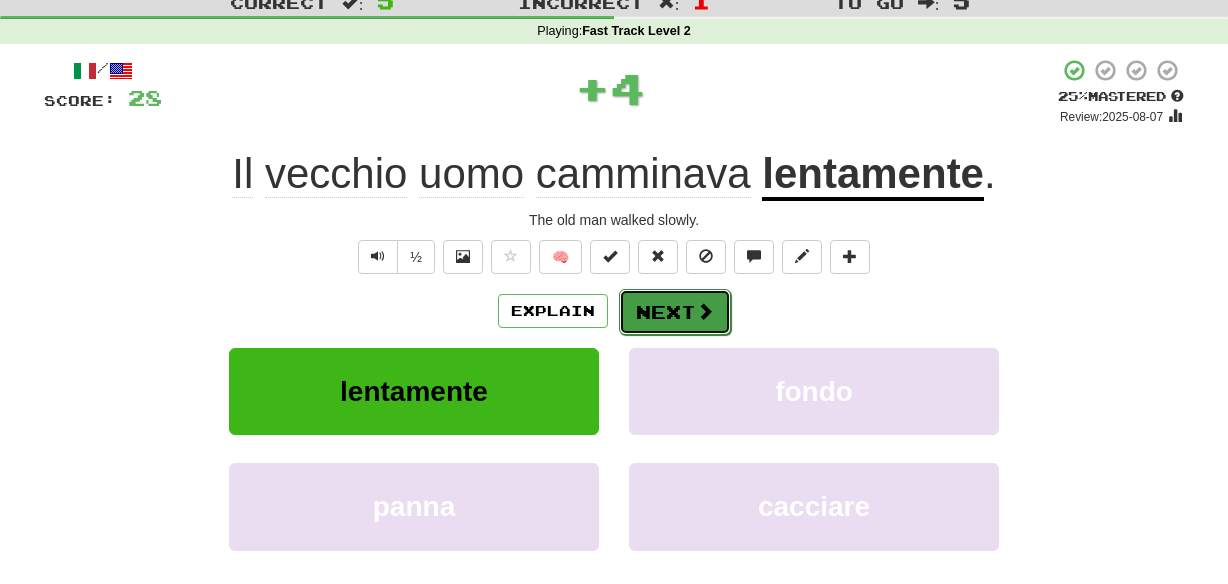 click on "Next" at bounding box center (675, 312) 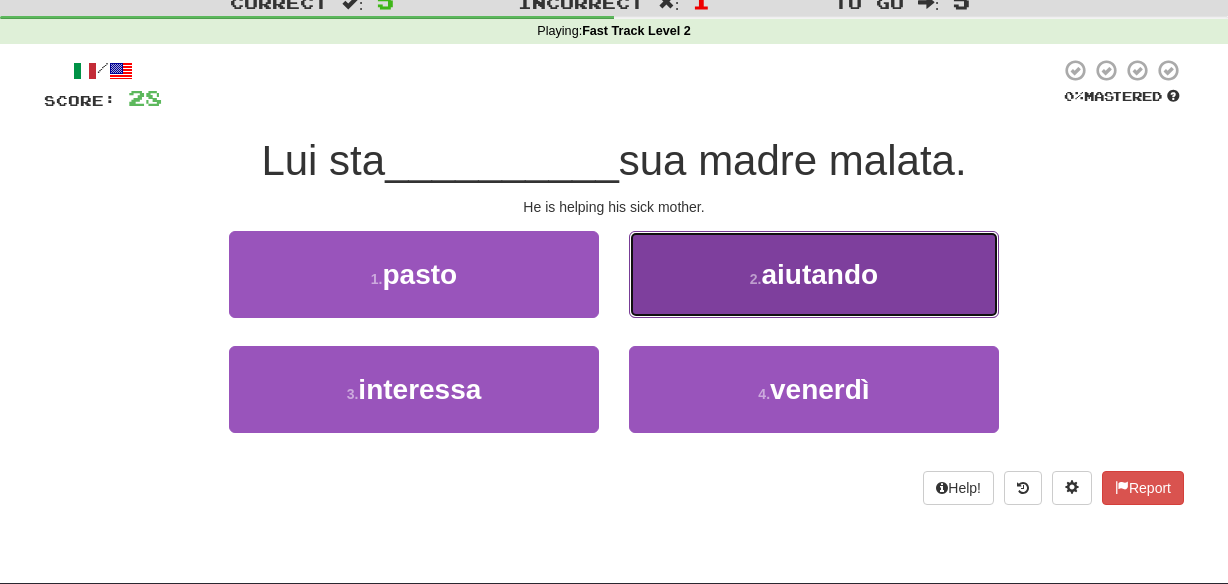click on "2 .  aiutando" at bounding box center [814, 274] 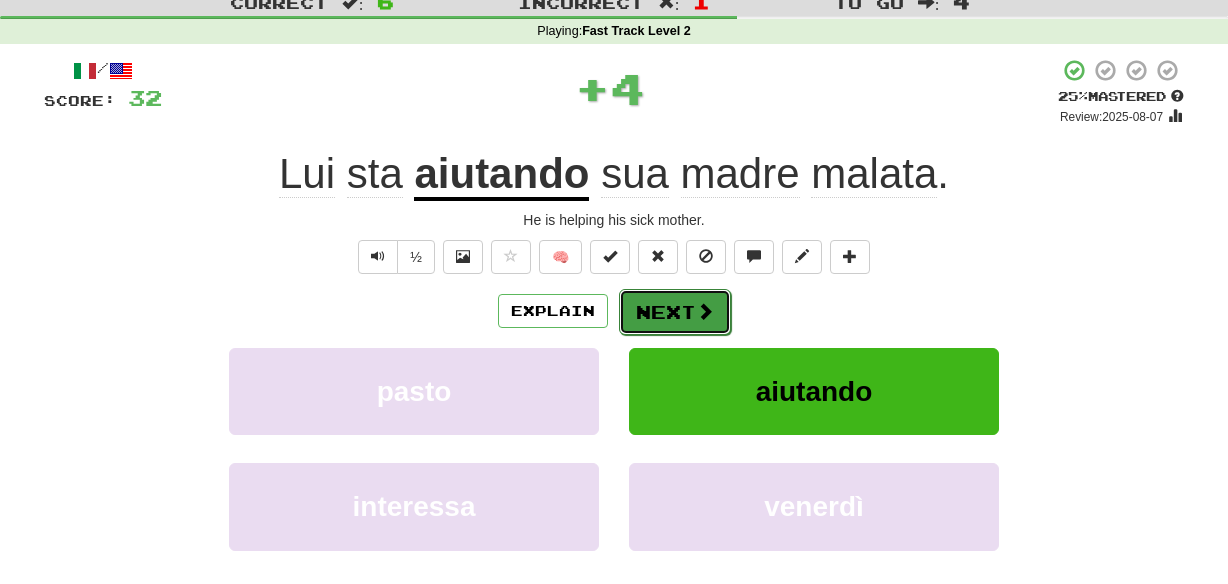 click on "Next" at bounding box center [675, 312] 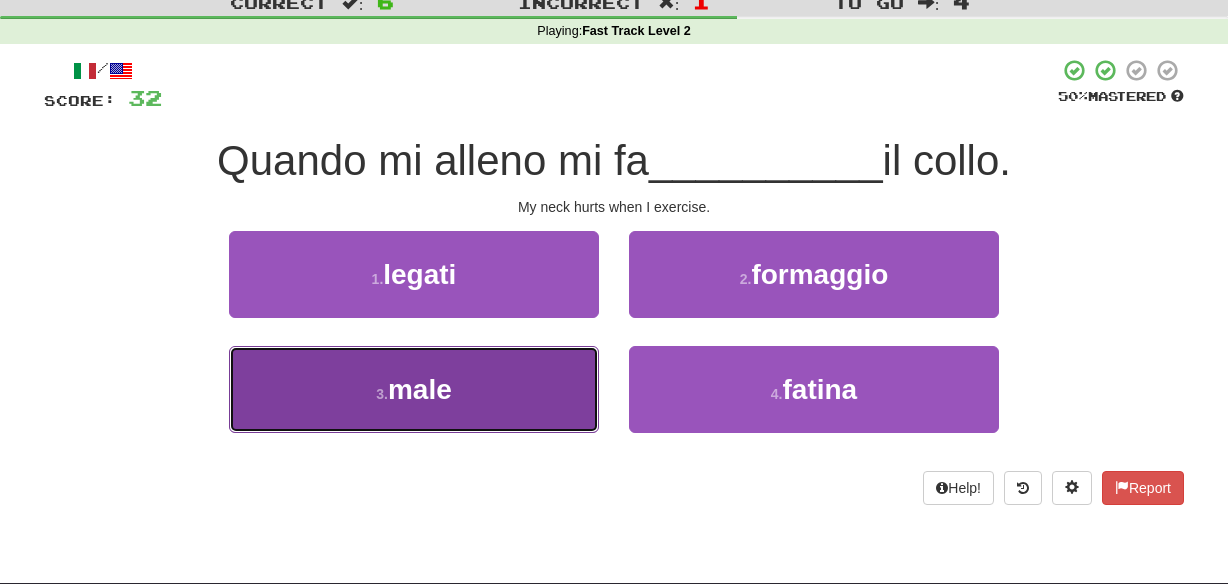 click on "3 .  male" at bounding box center (414, 389) 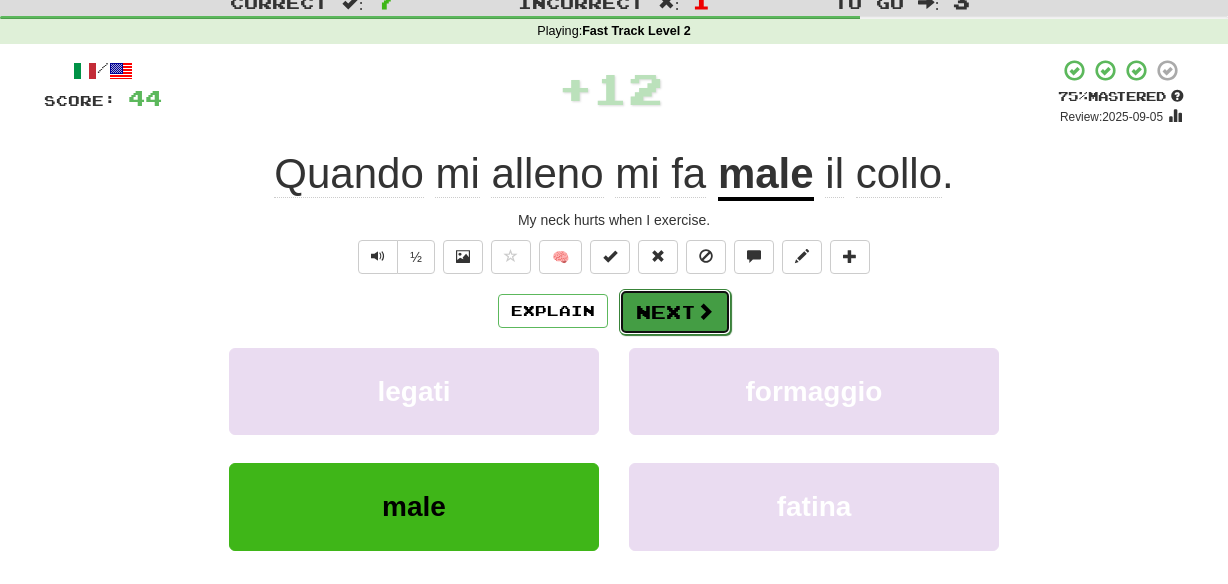 click on "Next" at bounding box center (675, 312) 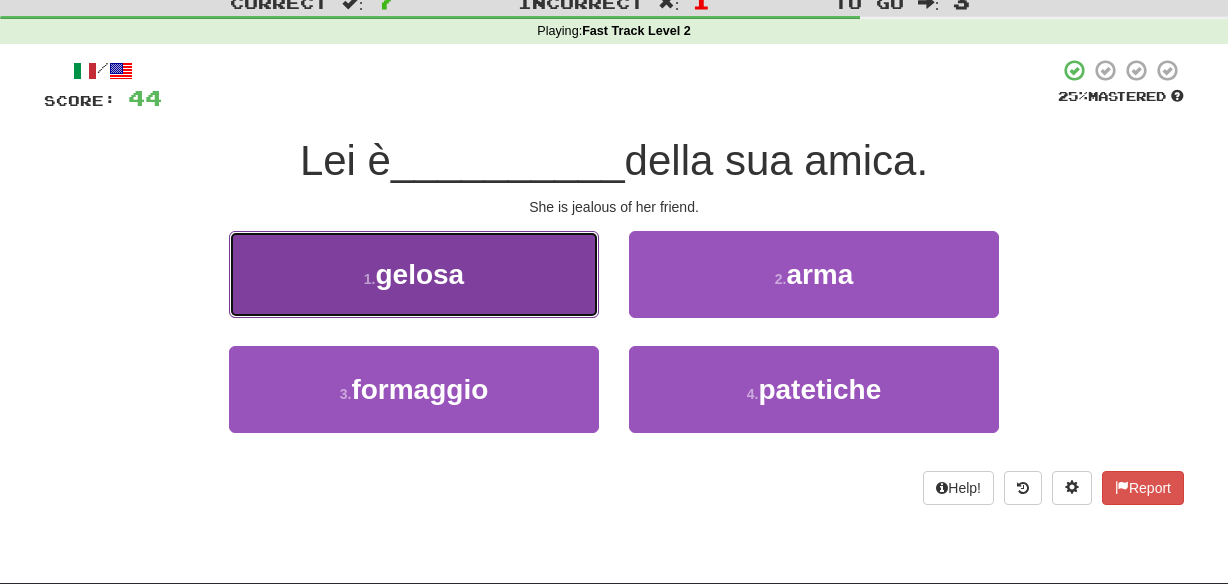 click on "1 .  gelosa" at bounding box center (414, 274) 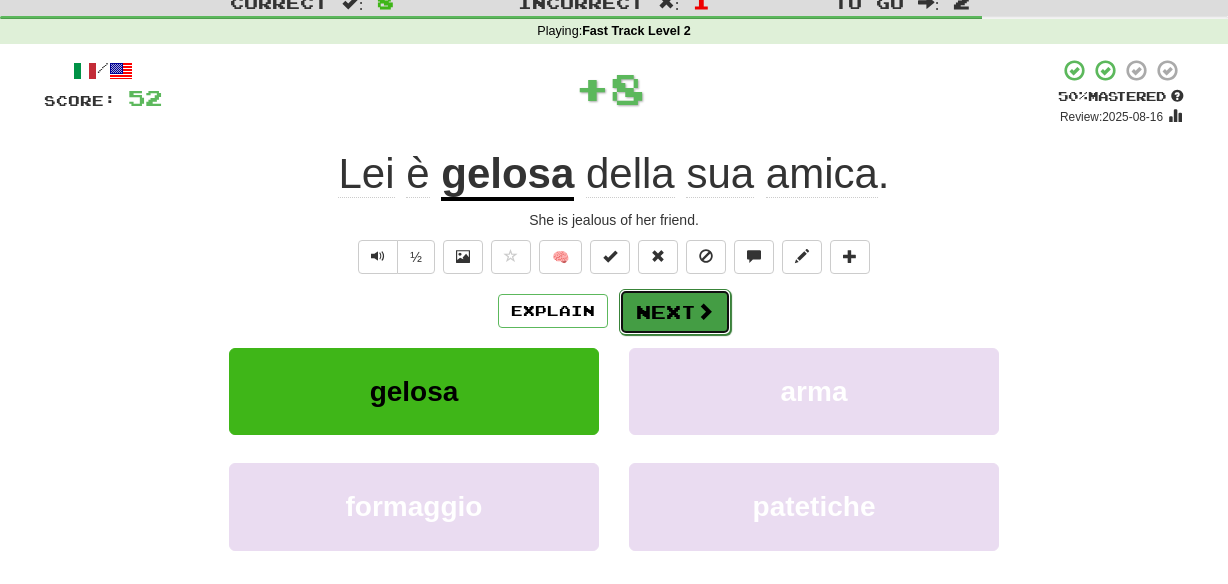 click on "Next" at bounding box center [675, 312] 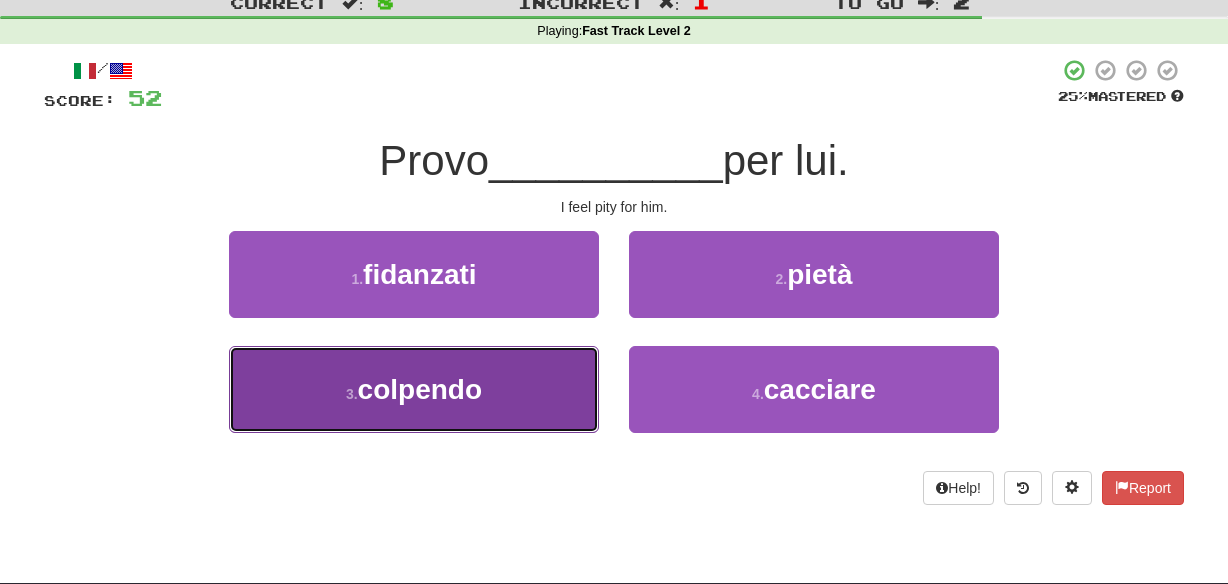 click on "3 .  colpendo" at bounding box center [414, 389] 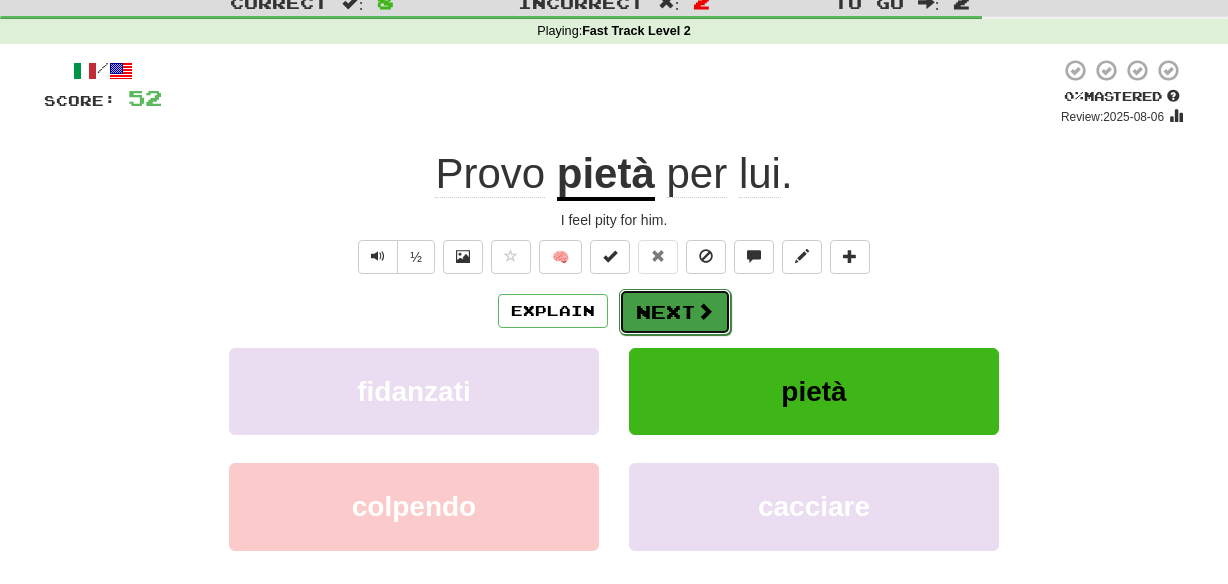 click on "Next" at bounding box center [675, 312] 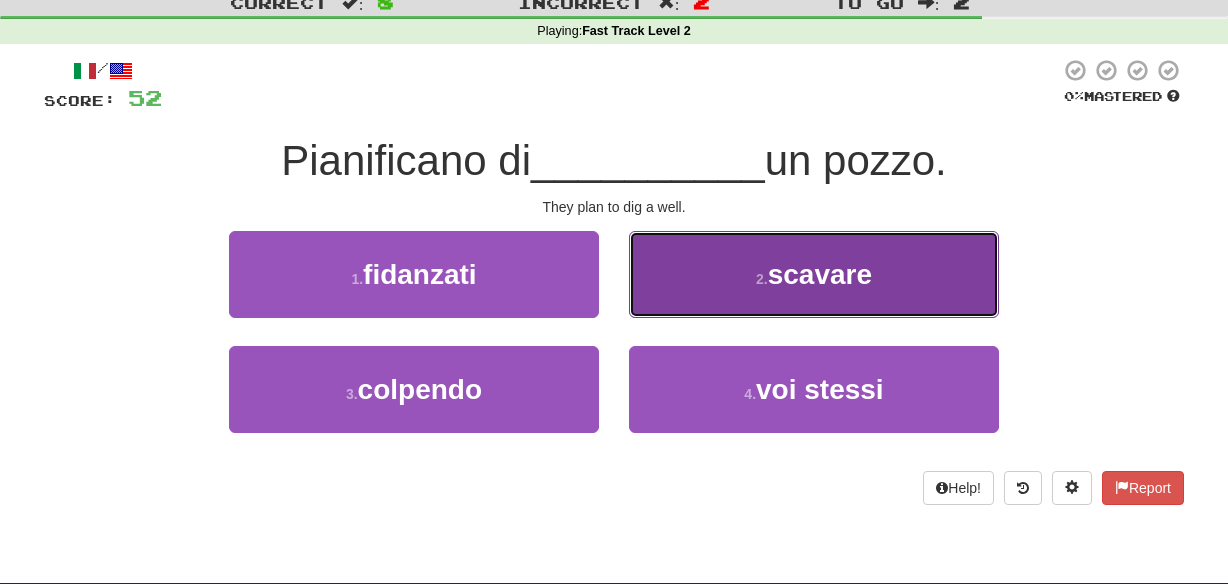 click on "2 .  scavare" at bounding box center [814, 274] 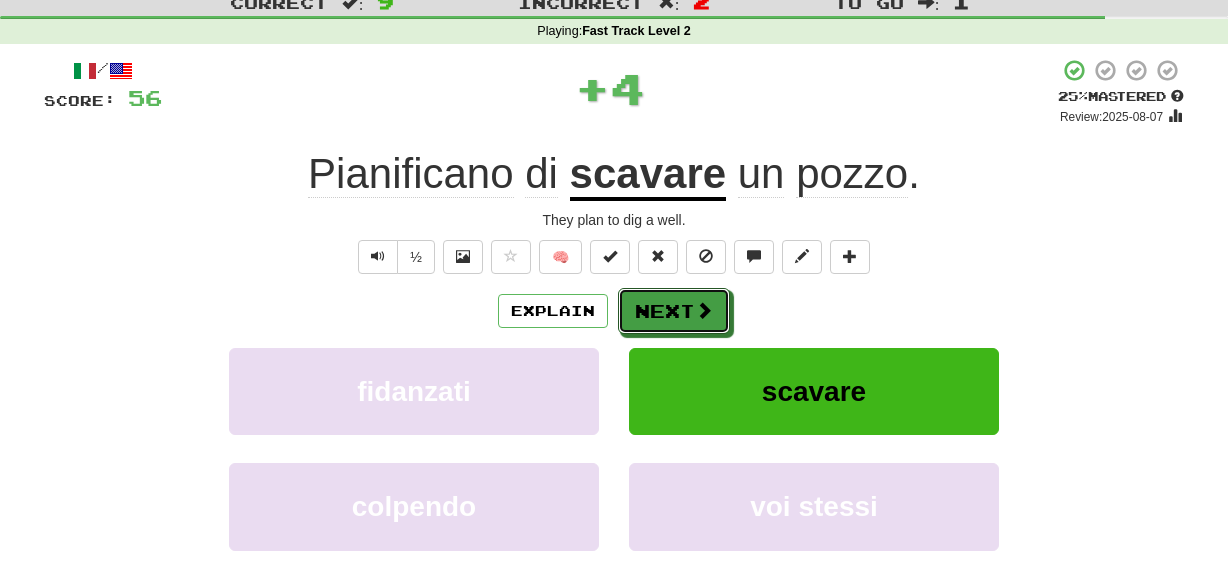 click on "Next" at bounding box center (674, 311) 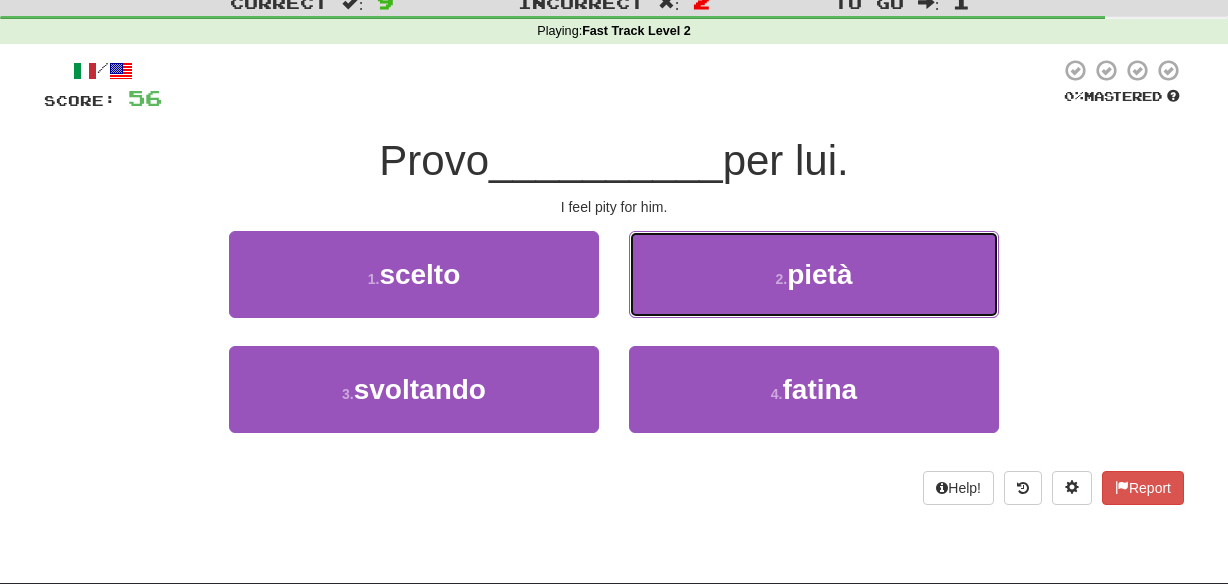 click on "2 .  pietà" at bounding box center [814, 274] 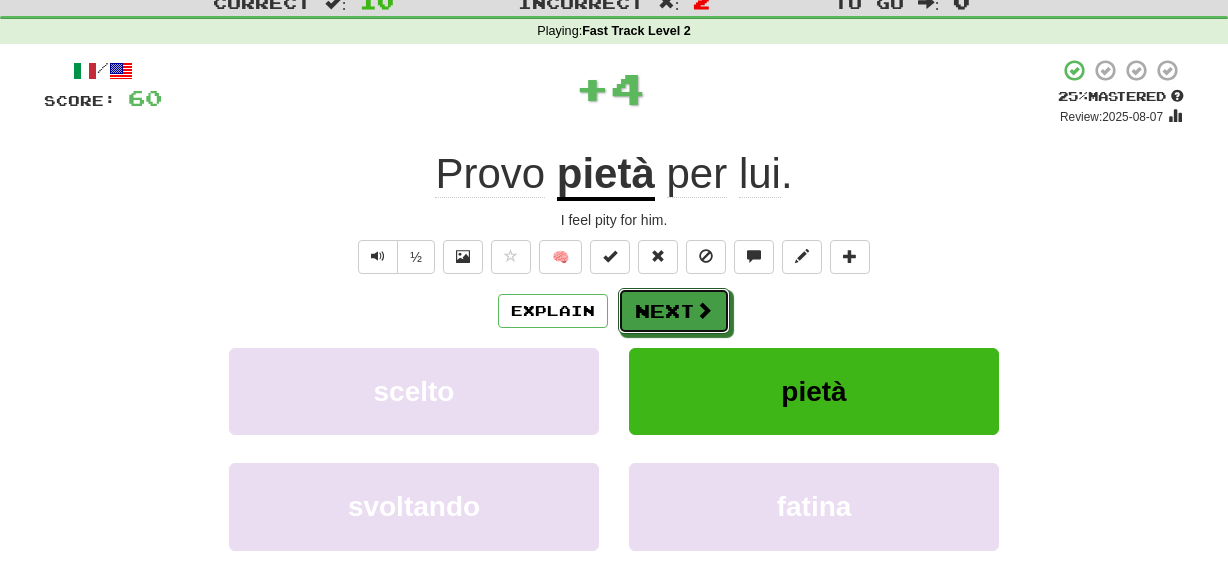 click on "Next" at bounding box center [674, 311] 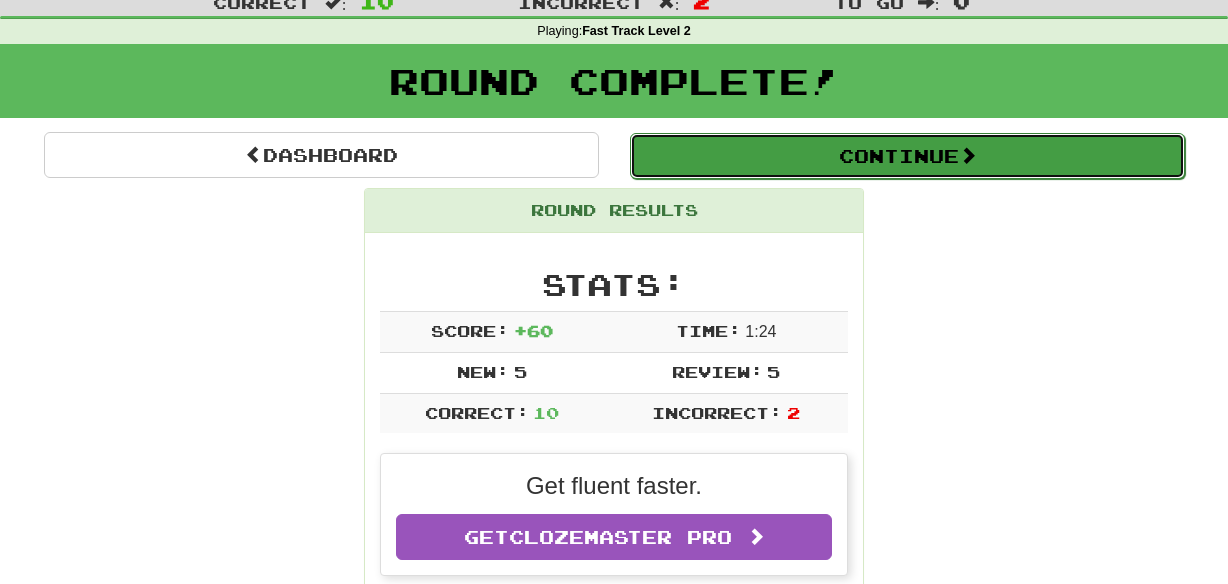 click on "Continue" at bounding box center [907, 156] 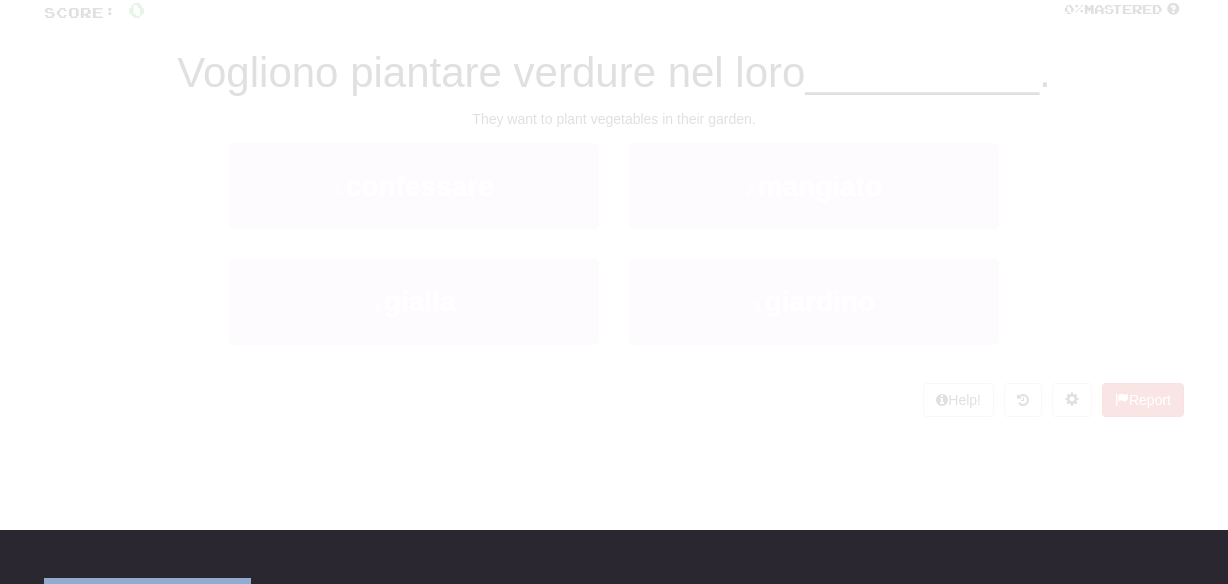 scroll, scrollTop: 64, scrollLeft: 0, axis: vertical 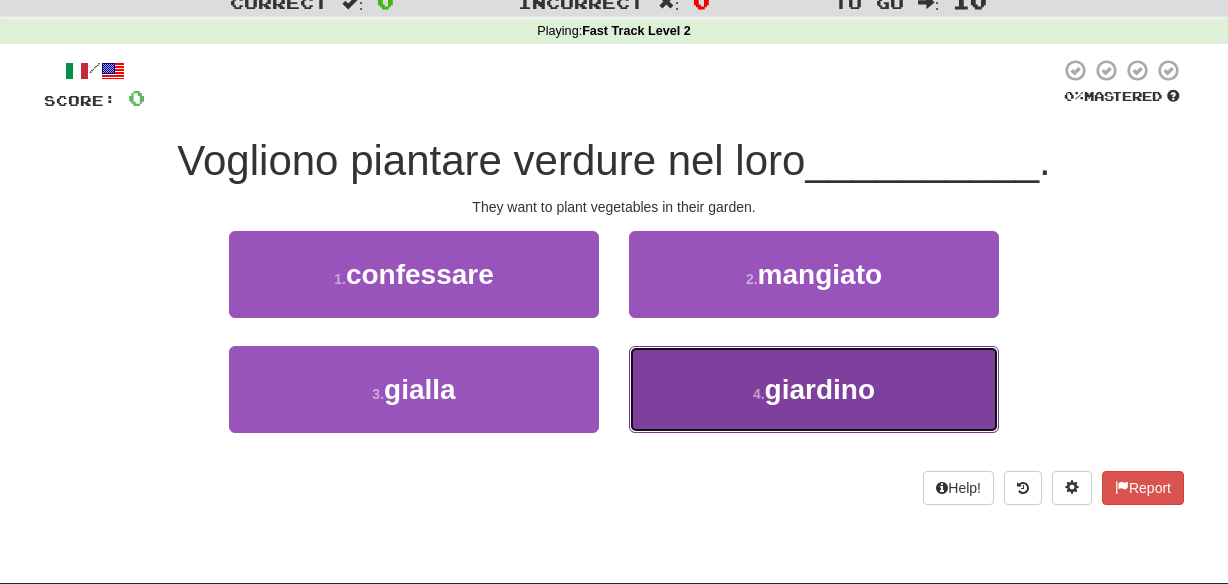 click on "4 .  giardino" at bounding box center [814, 389] 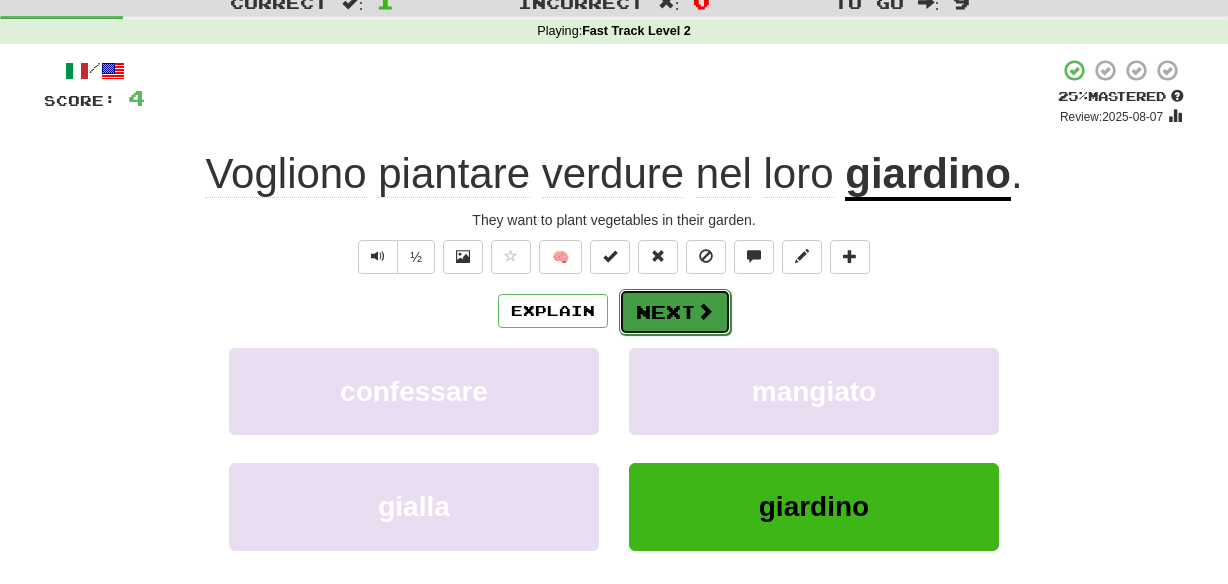 click on "Next" at bounding box center [675, 312] 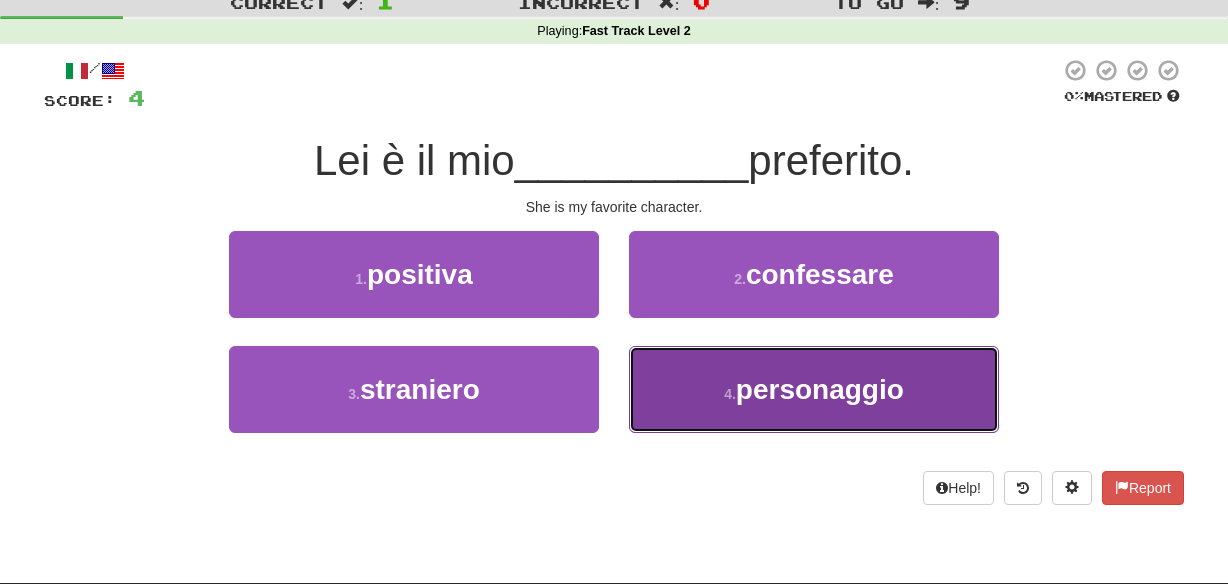click on "4 .  personaggio" at bounding box center [814, 389] 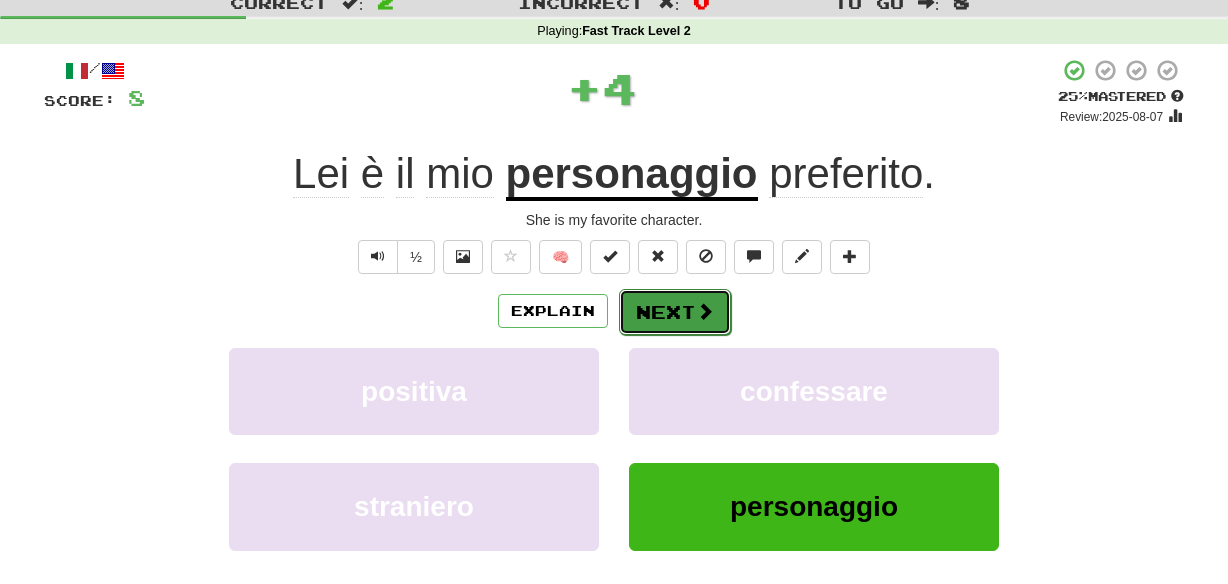 click on "Next" at bounding box center [675, 312] 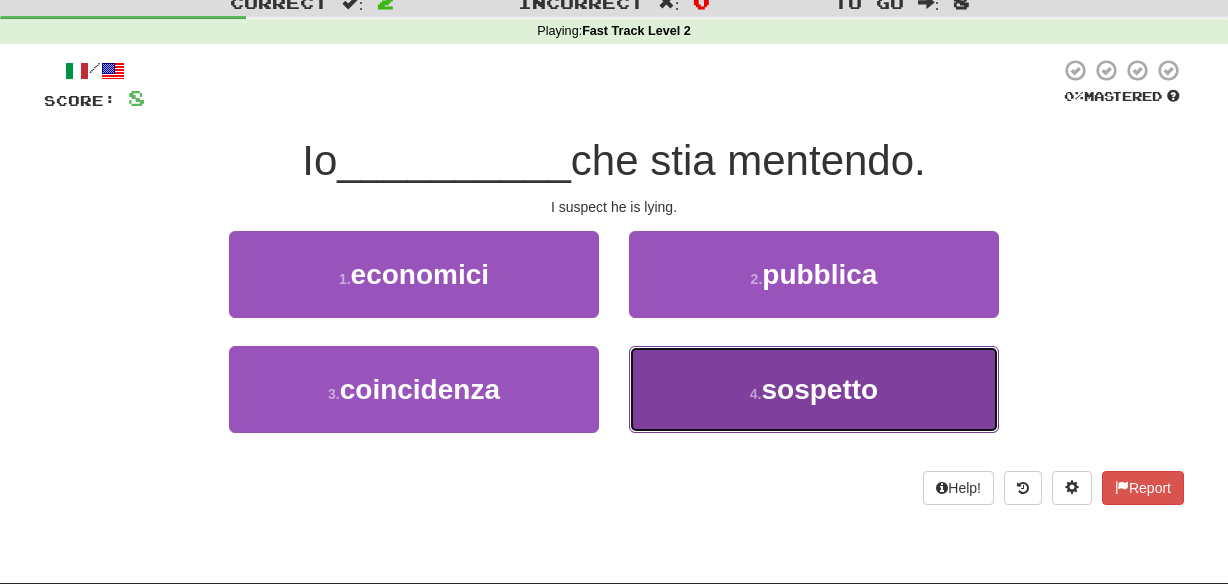click on "4 .  sospetto" at bounding box center (814, 389) 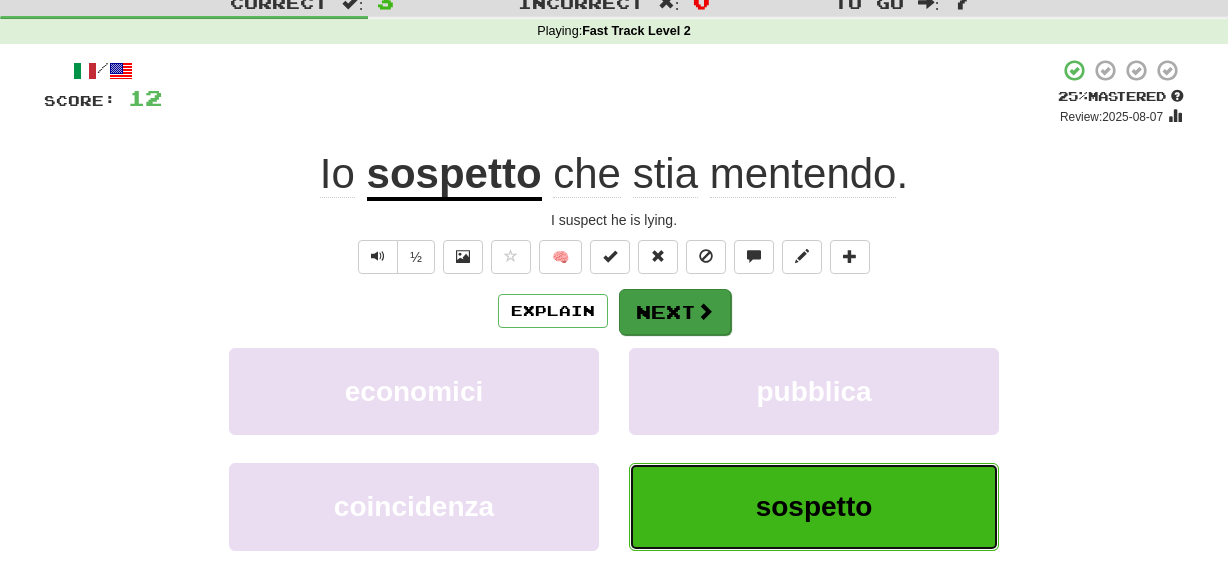 type 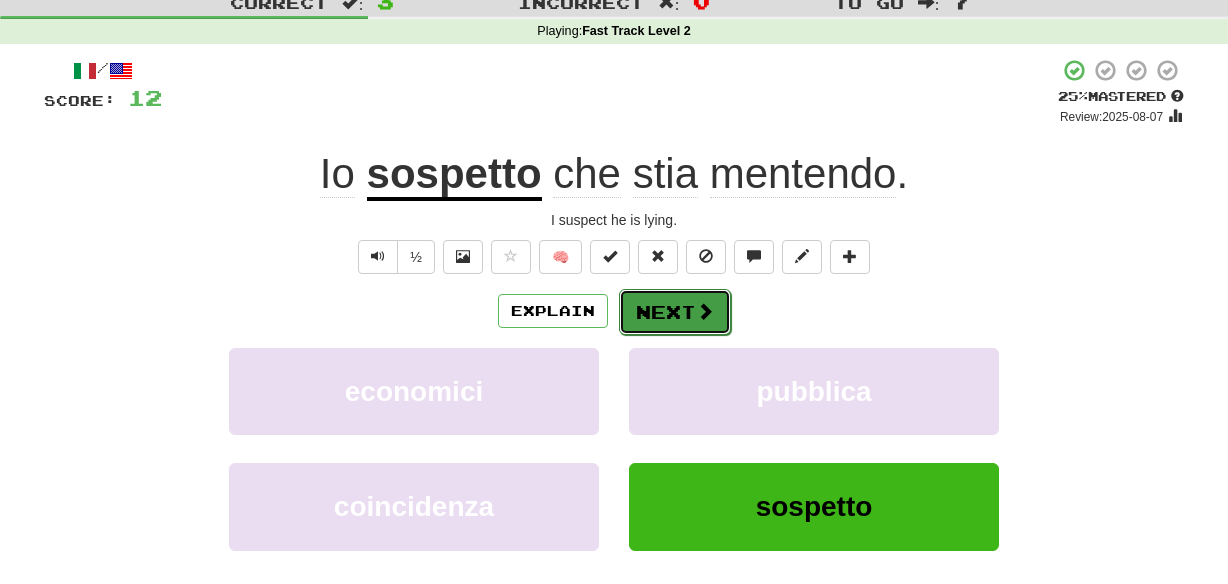 click on "Next" at bounding box center (675, 312) 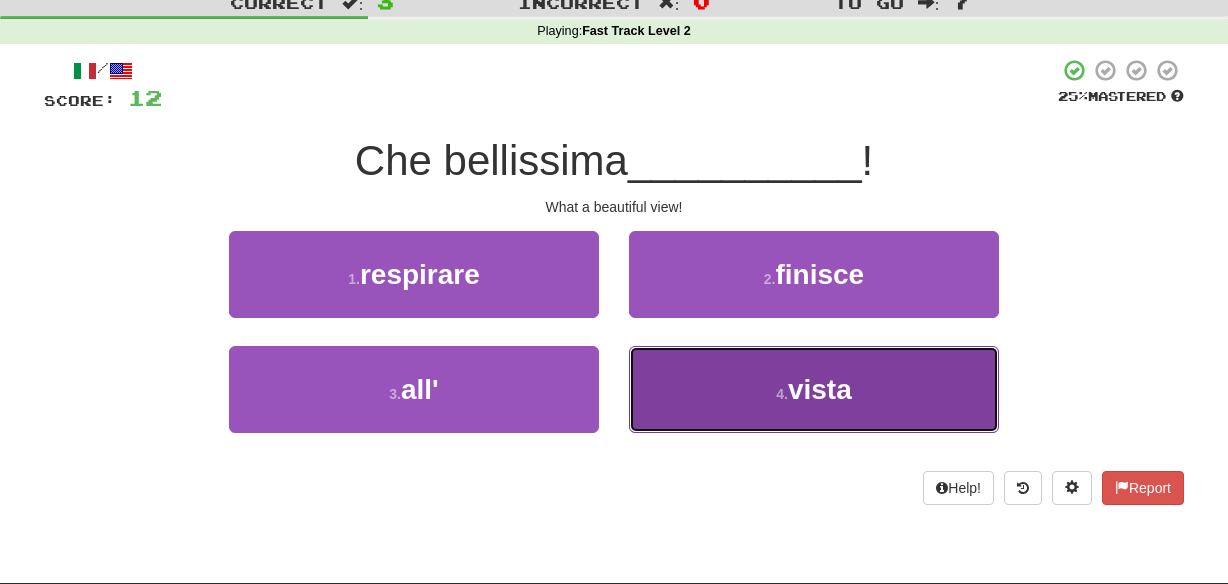 click on "4 .  vista" at bounding box center (814, 389) 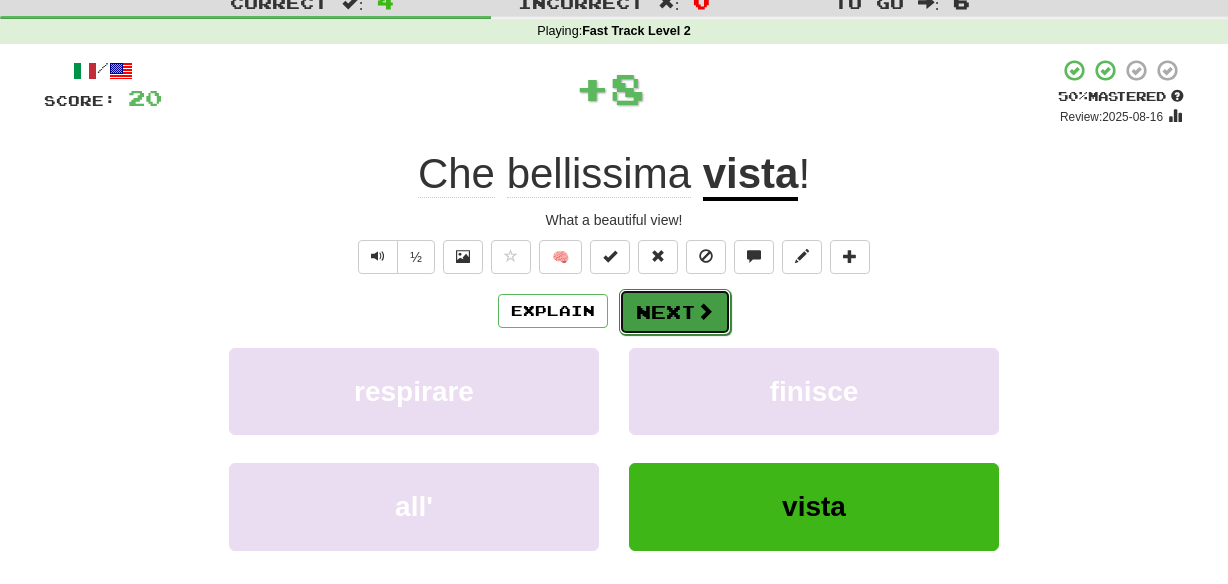 click on "Next" at bounding box center (675, 312) 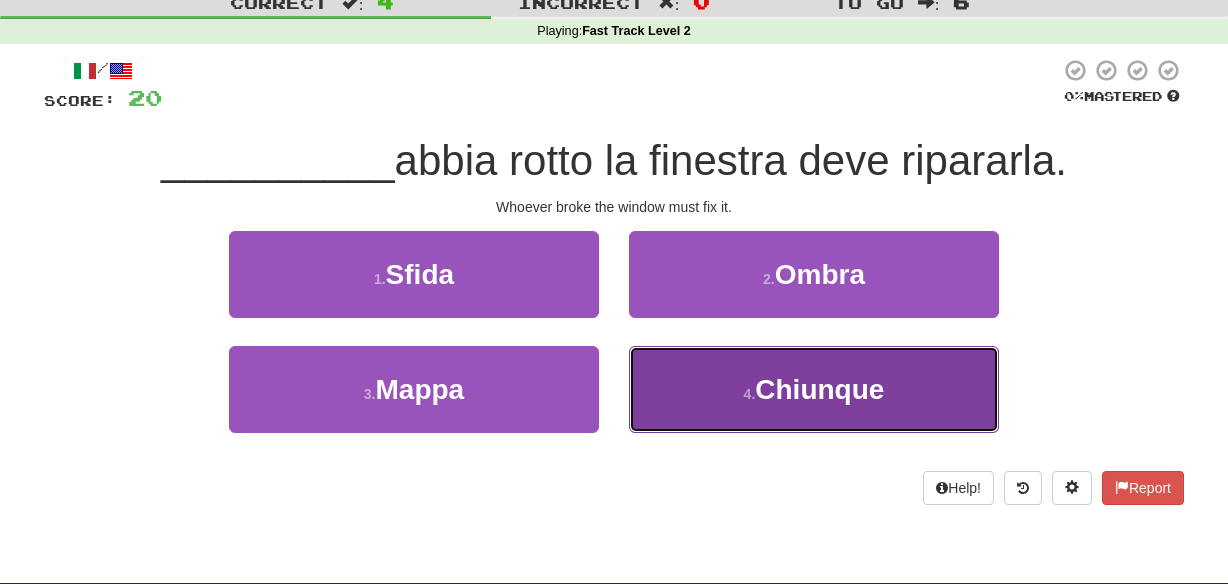 click on "4 .  Chiunque" at bounding box center [814, 389] 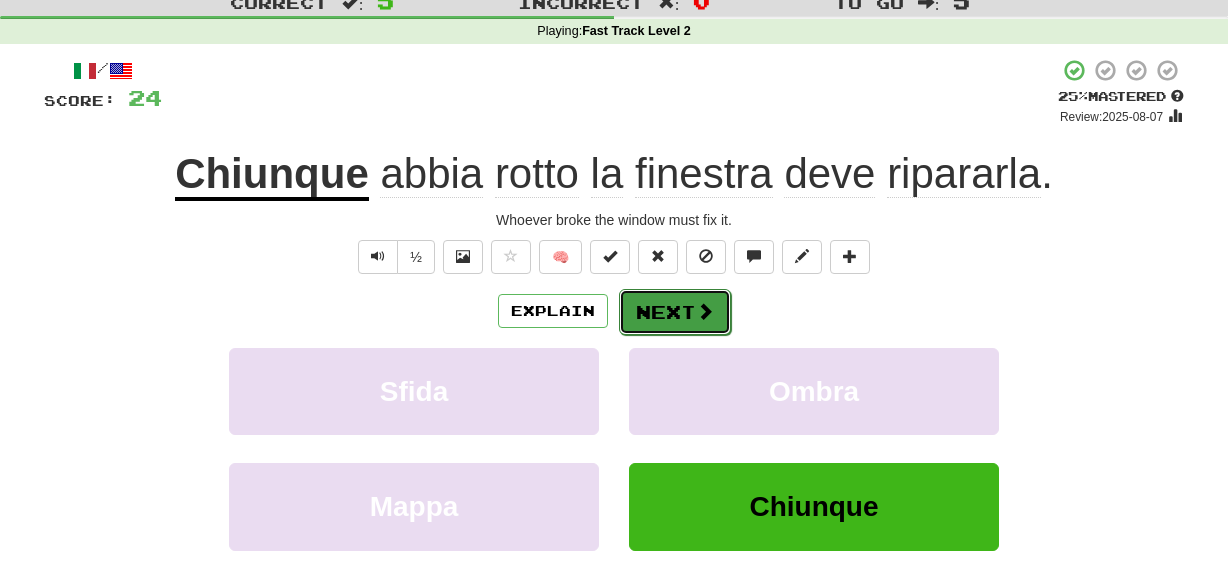 click on "Next" at bounding box center [675, 312] 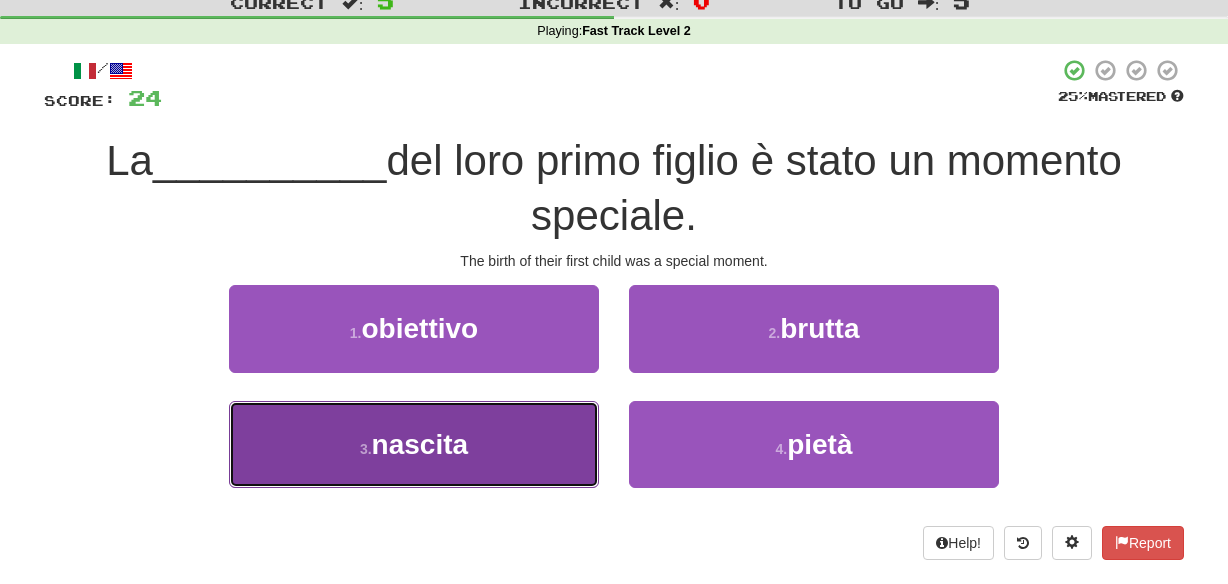 click on "3 .  nascita" at bounding box center [414, 444] 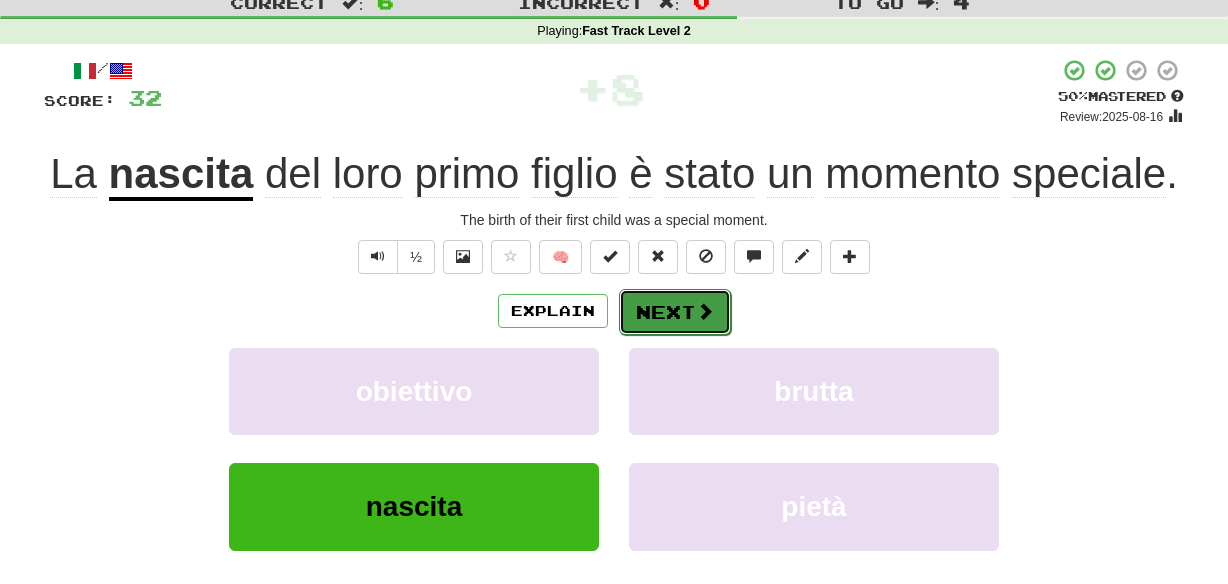 click on "Next" at bounding box center [675, 312] 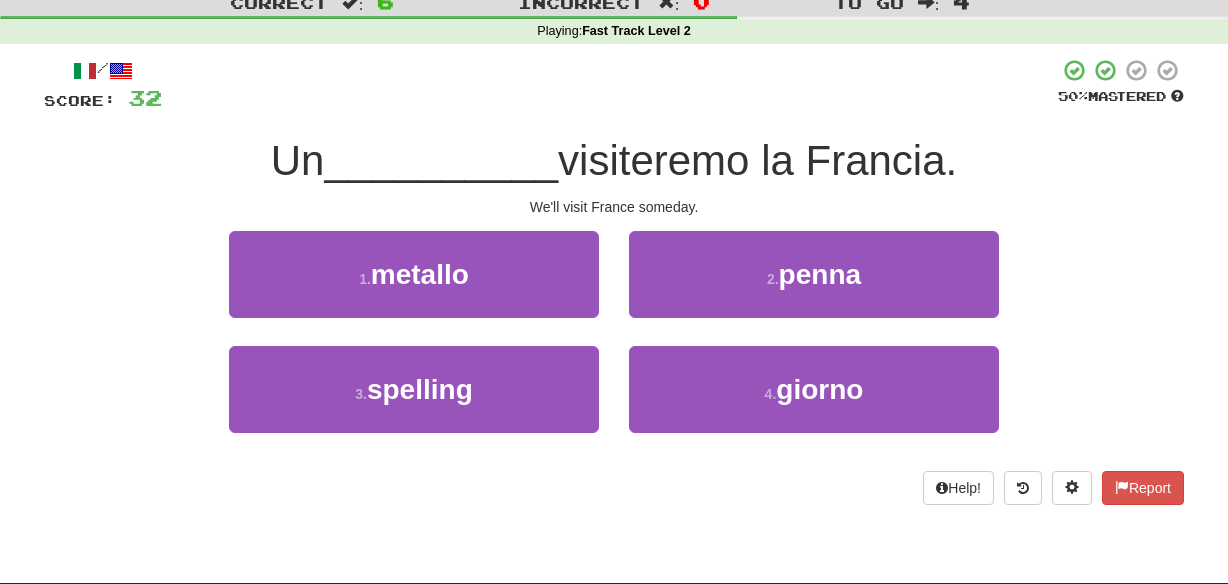 click on "2 .  penna" at bounding box center (814, 288) 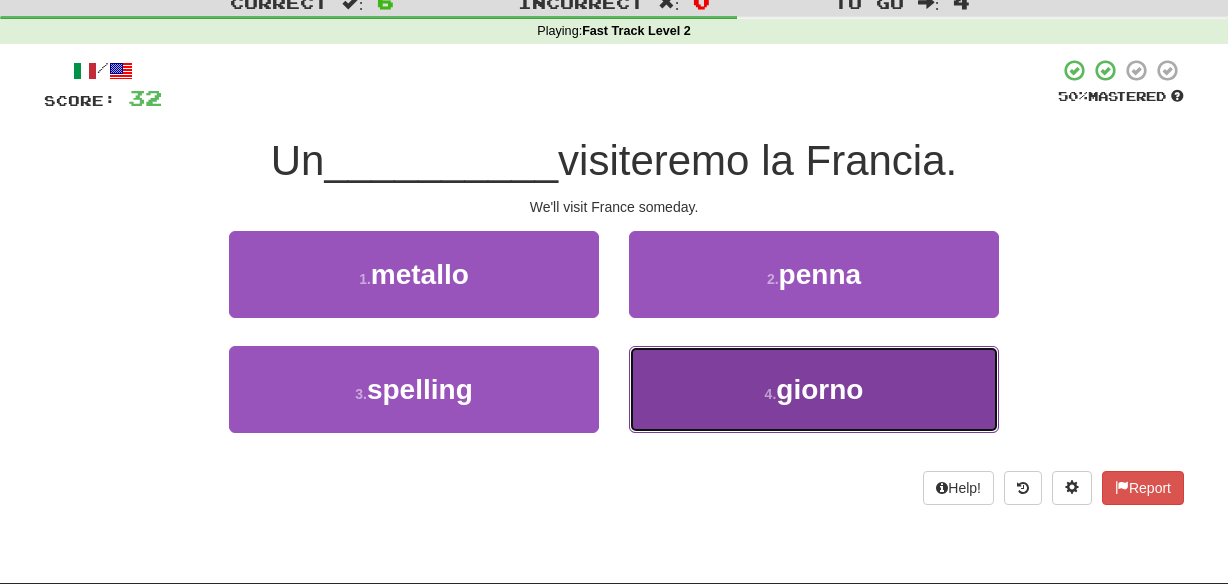 click on "4 .  giorno" at bounding box center [814, 389] 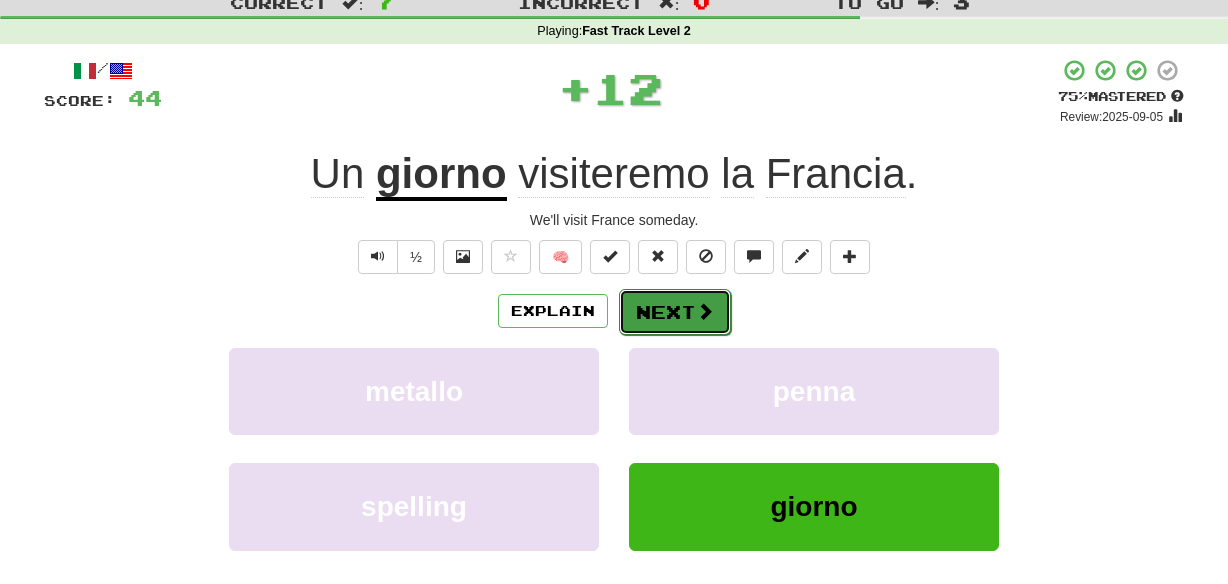 click on "Next" at bounding box center [675, 312] 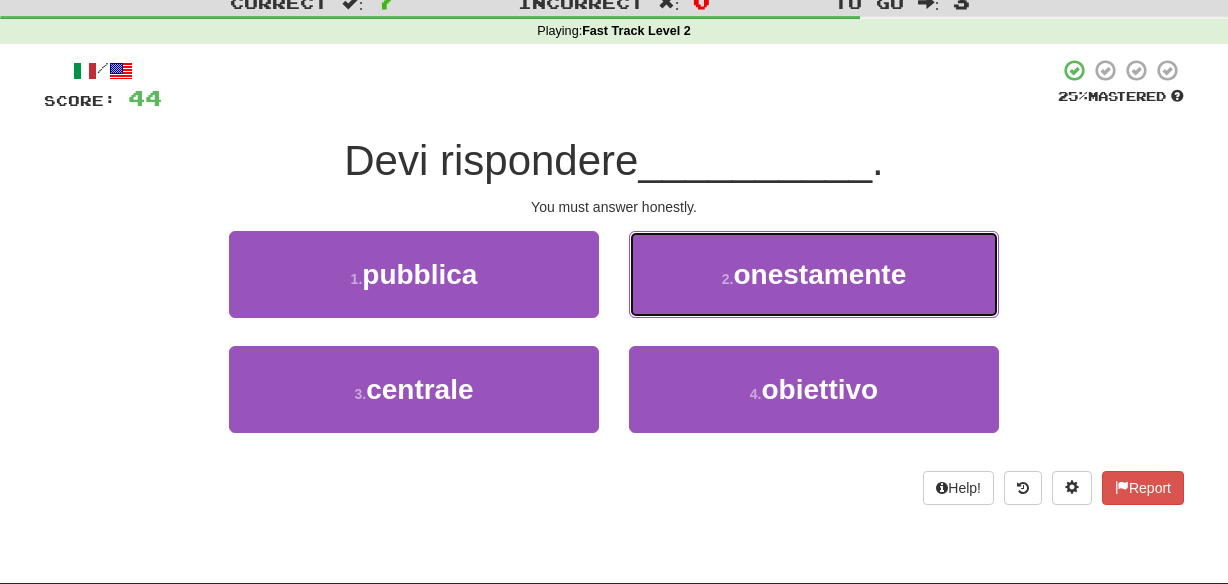 click on "2 .  onestamente" at bounding box center [814, 274] 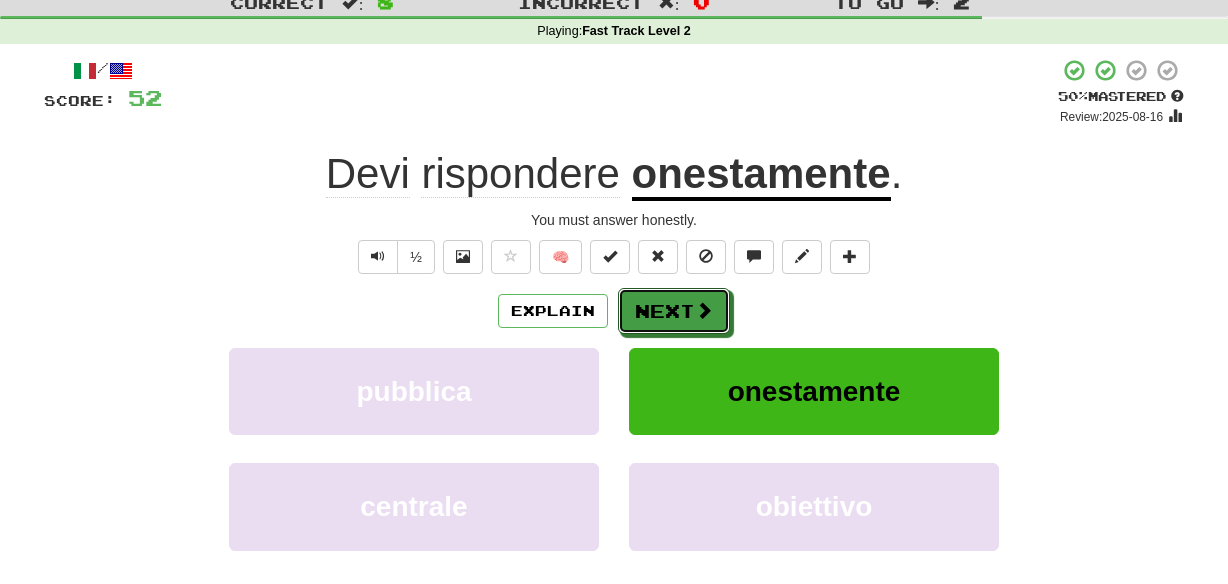 click on "Next" at bounding box center (674, 311) 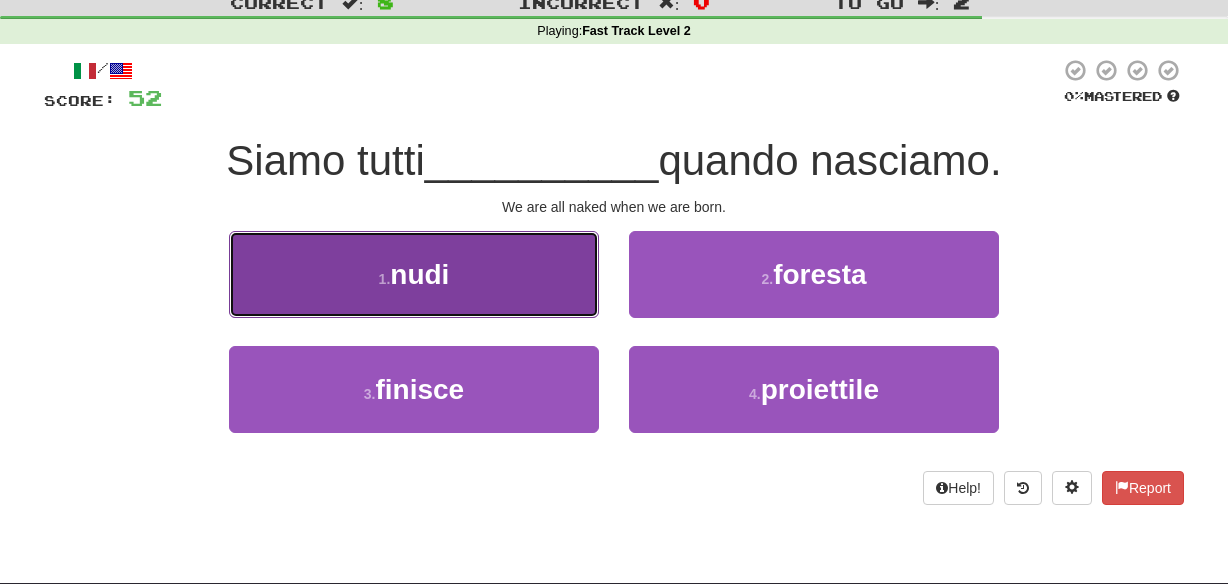 click on "1 .  nudi" at bounding box center [414, 274] 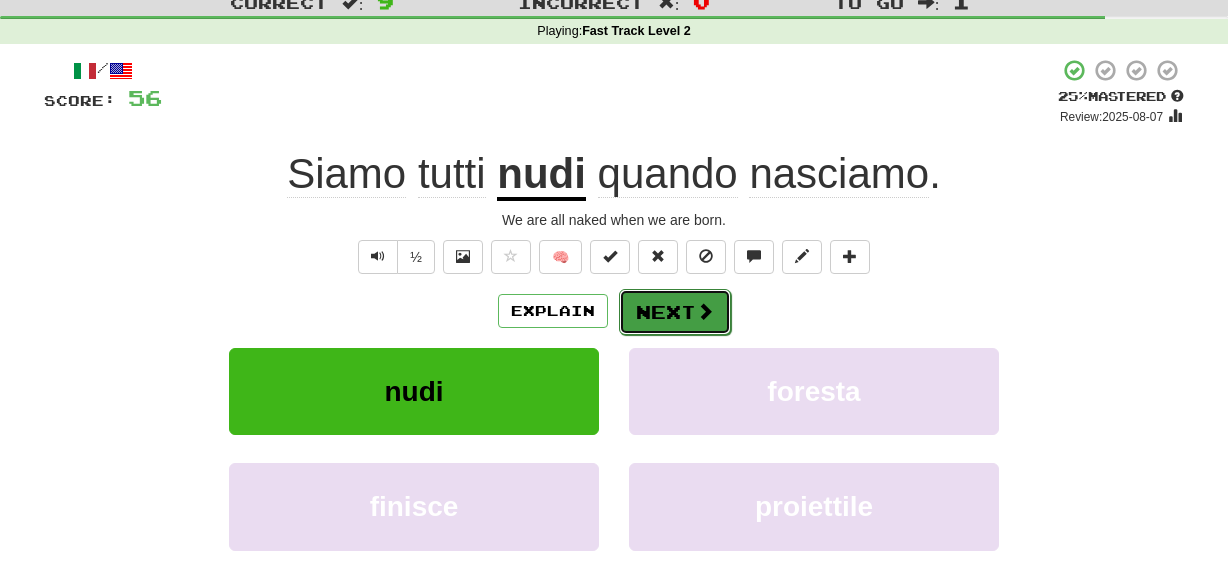 click on "Next" at bounding box center (675, 312) 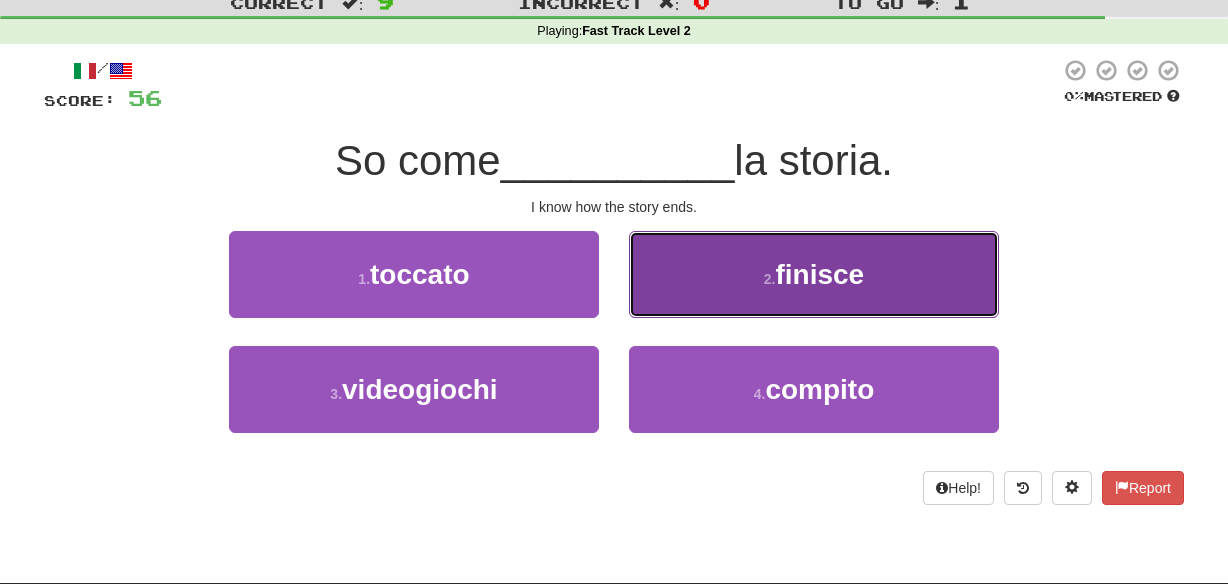 click on "2 .  finisce" at bounding box center [814, 274] 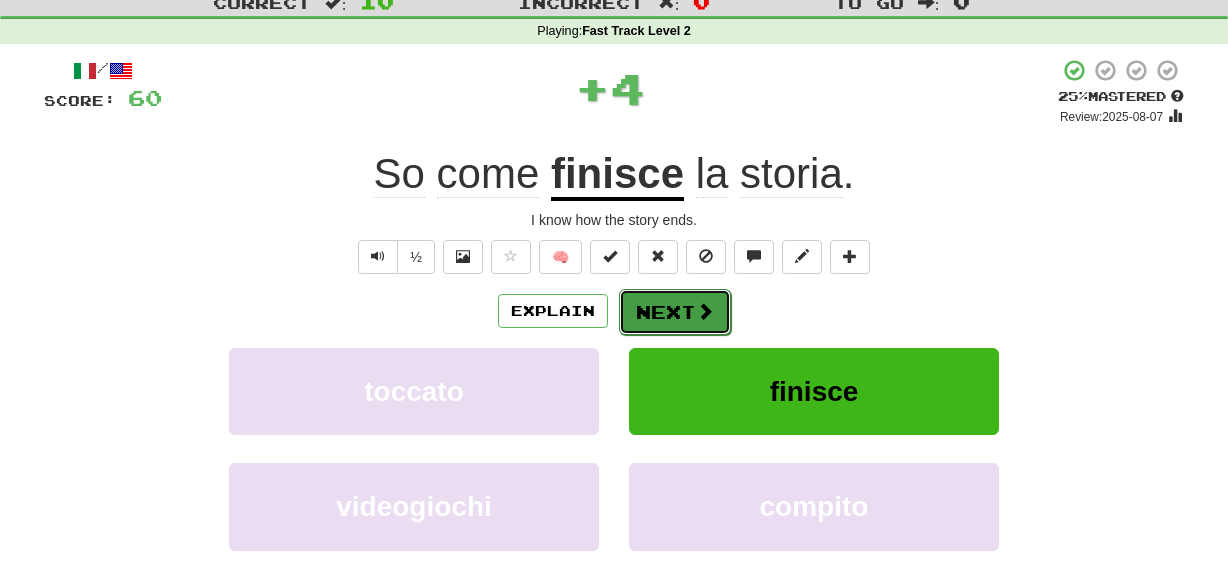 click on "Next" at bounding box center [675, 312] 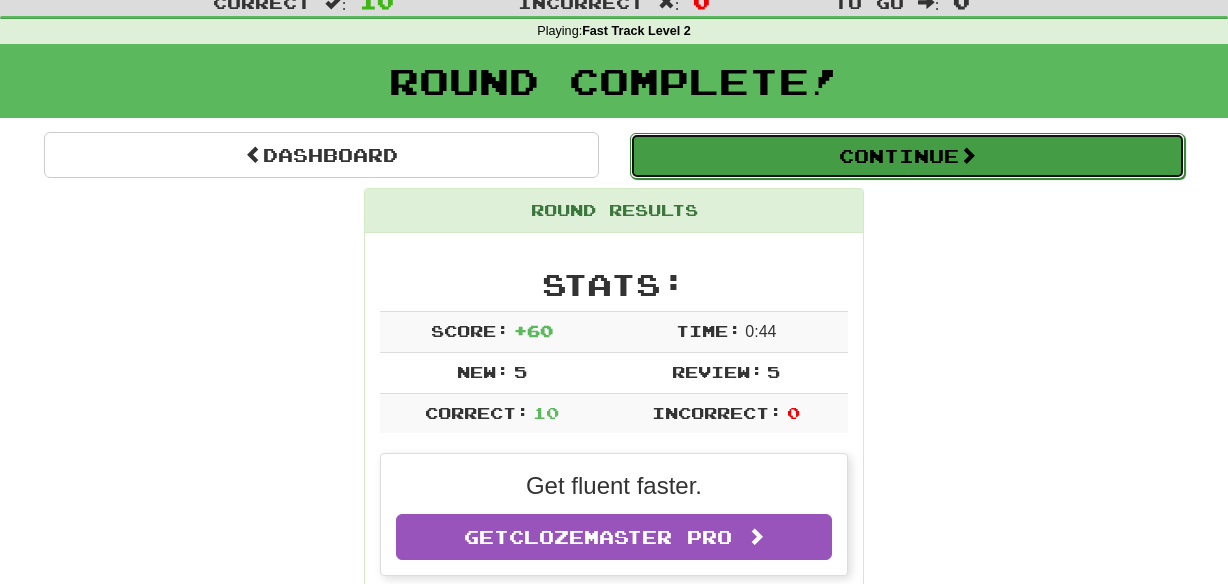 click on "Continue" at bounding box center [907, 156] 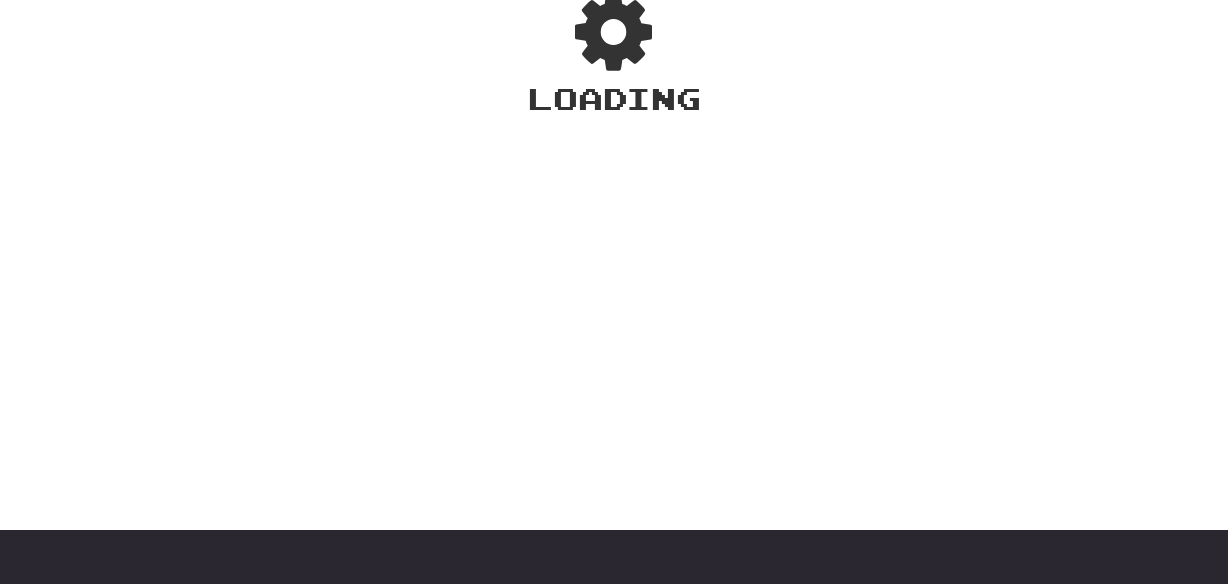 scroll, scrollTop: 64, scrollLeft: 0, axis: vertical 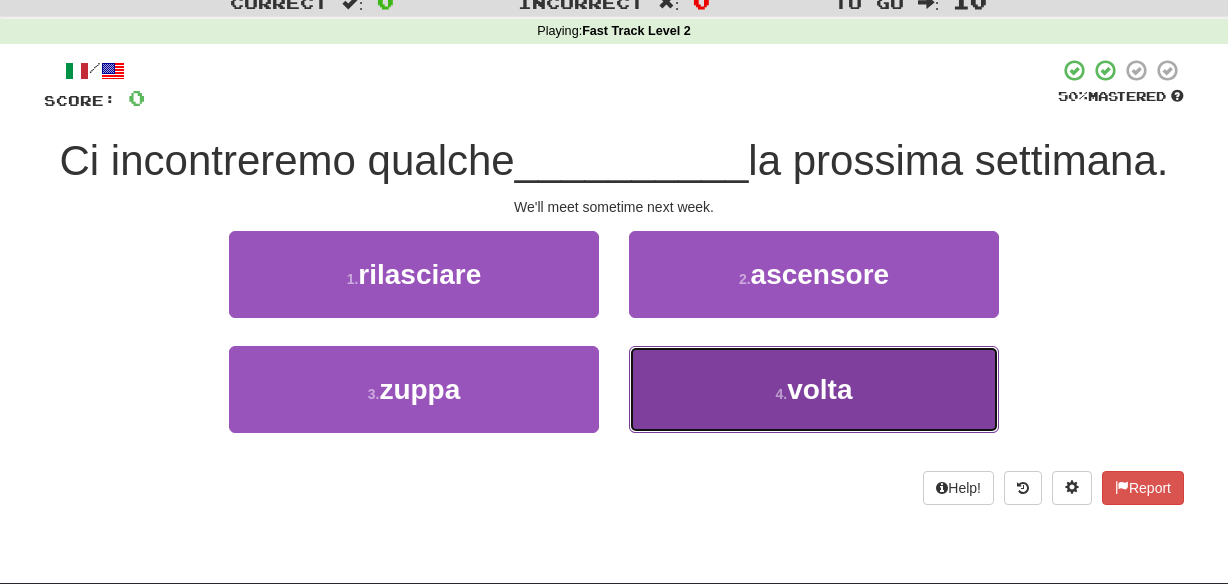 click on "4 .  volta" at bounding box center [814, 389] 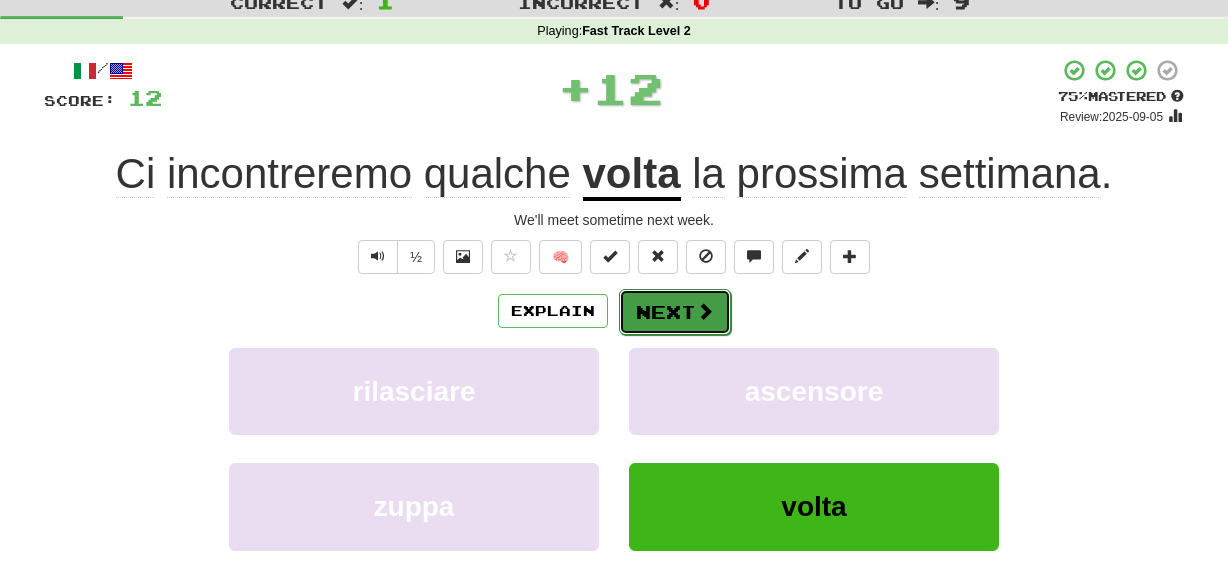 click on "Next" at bounding box center (675, 312) 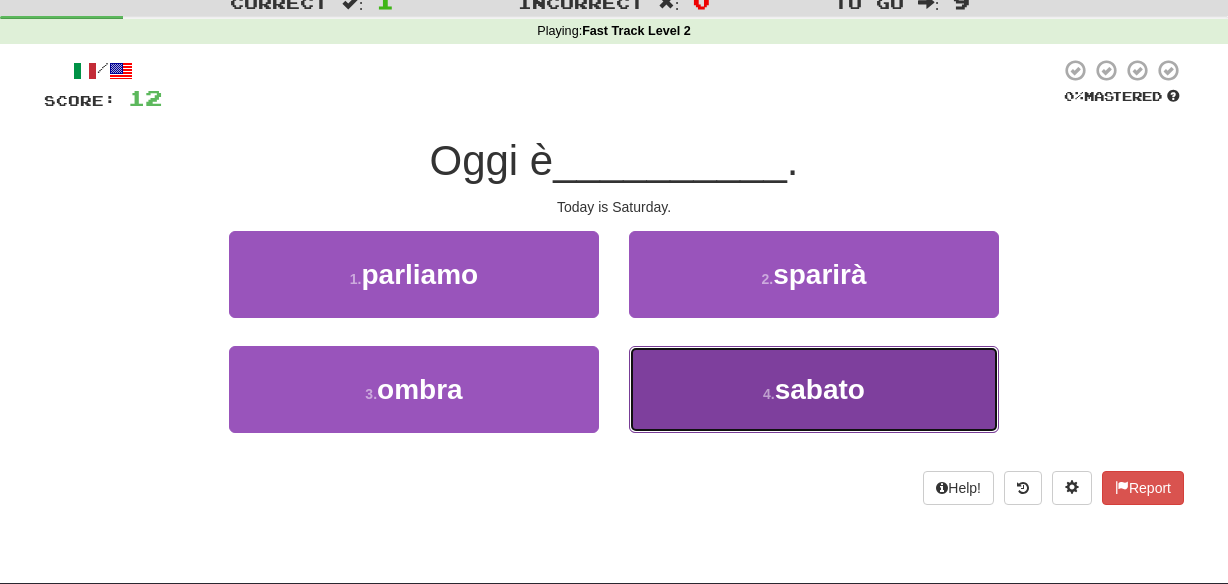 click on "4 .  sabato" at bounding box center [814, 389] 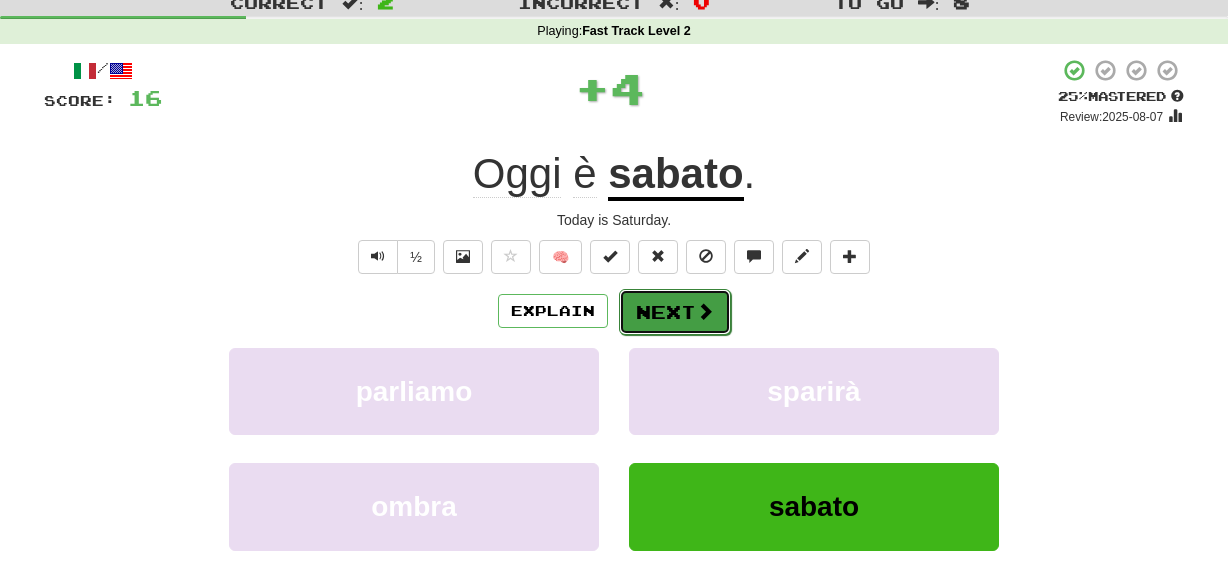 click on "Next" at bounding box center (675, 312) 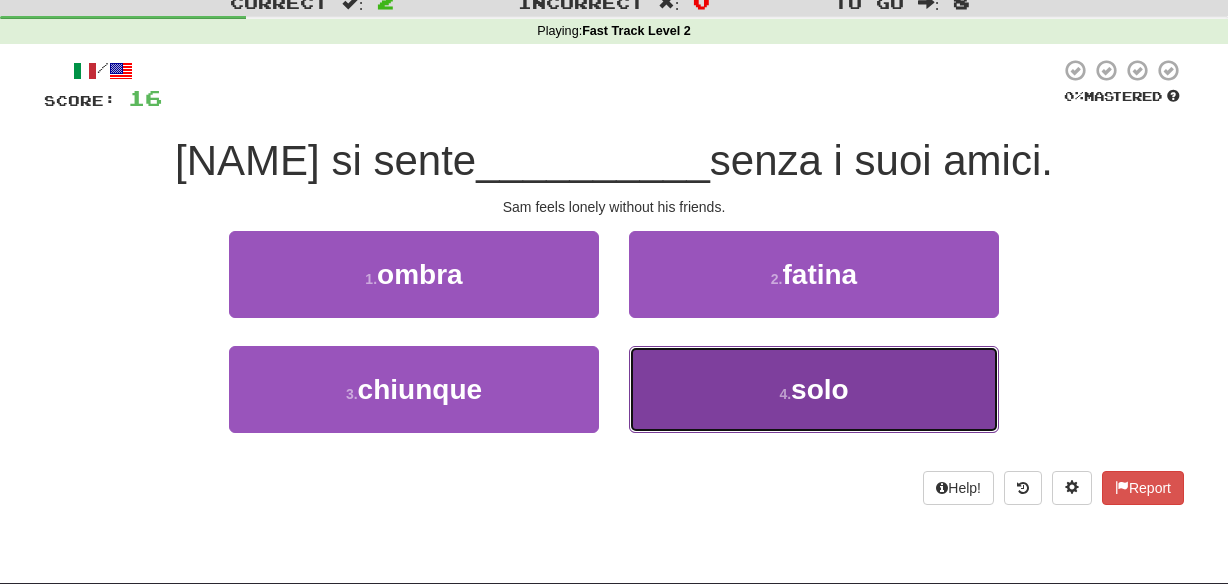 click on "4 .  solo" at bounding box center [814, 389] 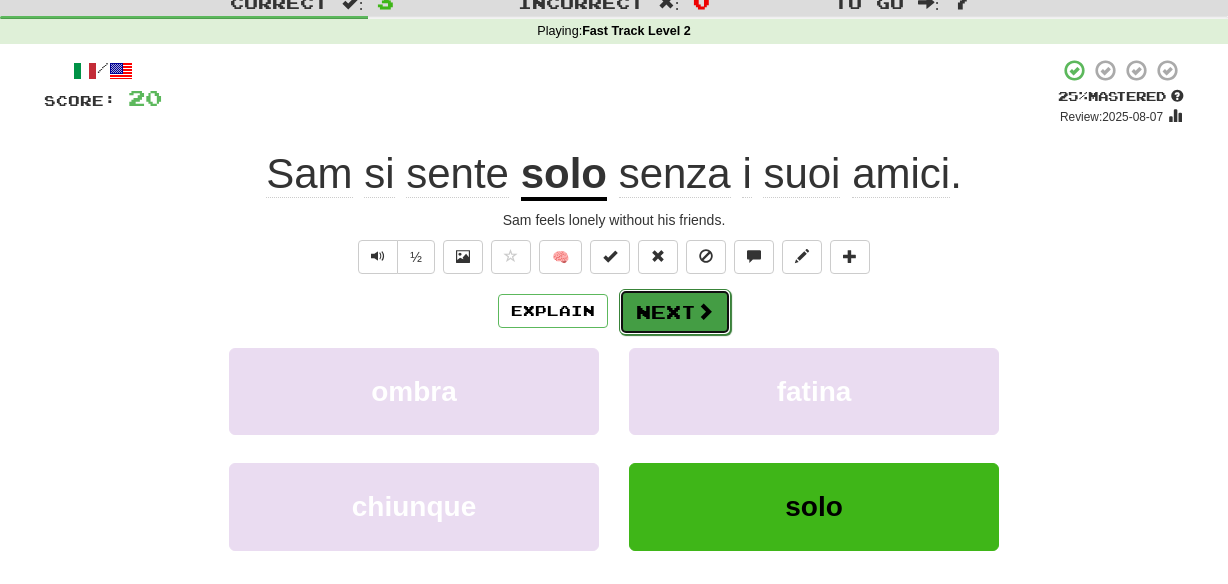 click on "Next" at bounding box center [675, 312] 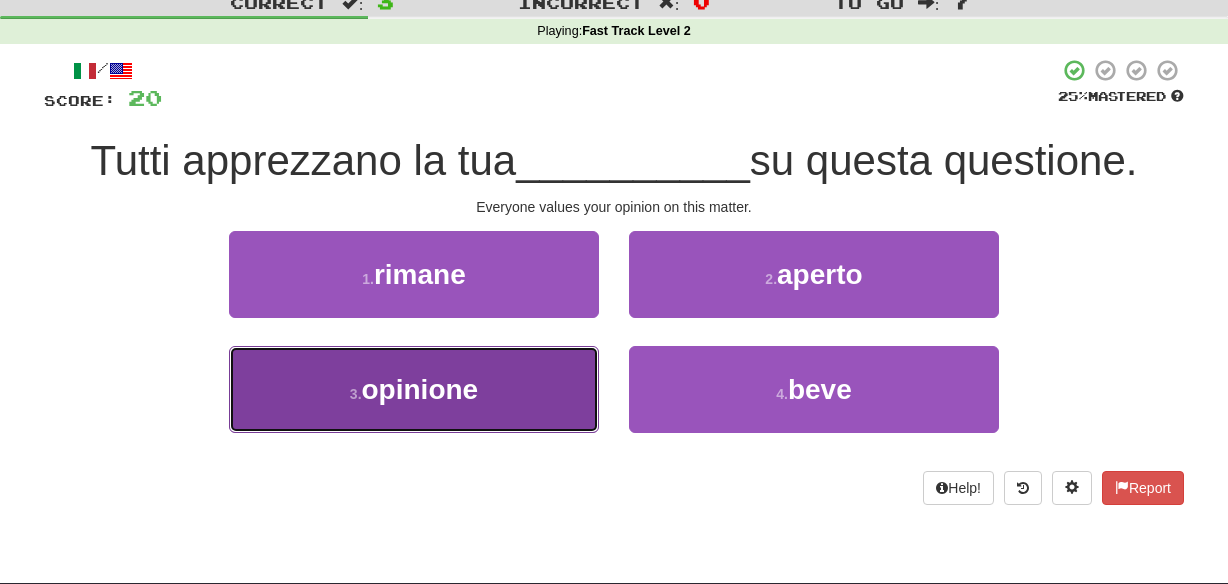 click on "3 .  opinione" at bounding box center (414, 389) 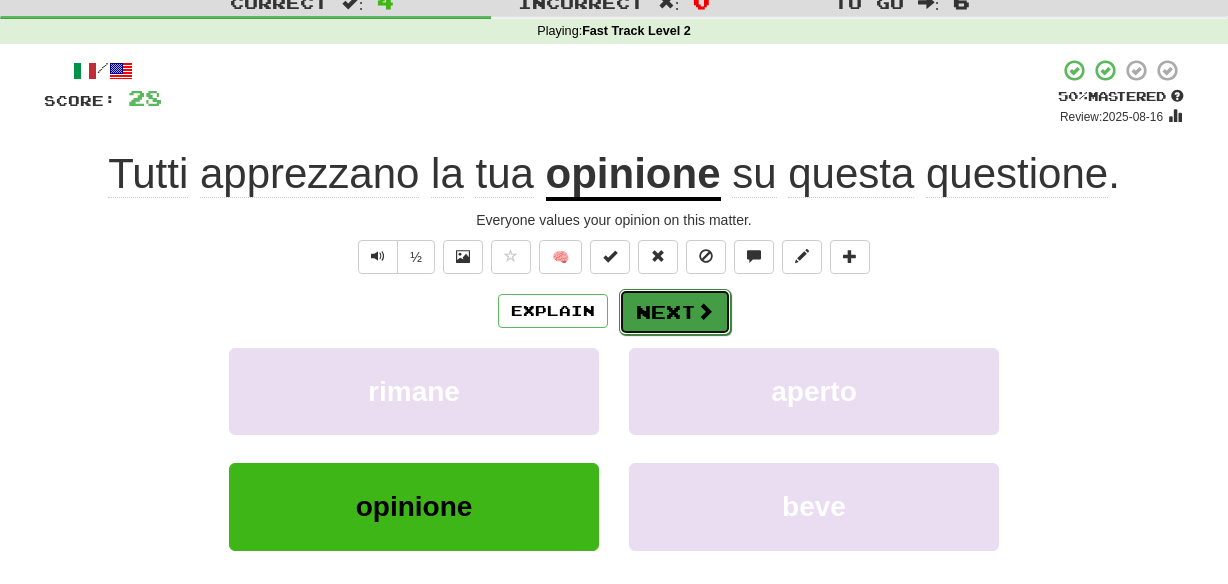 click on "Next" at bounding box center (675, 312) 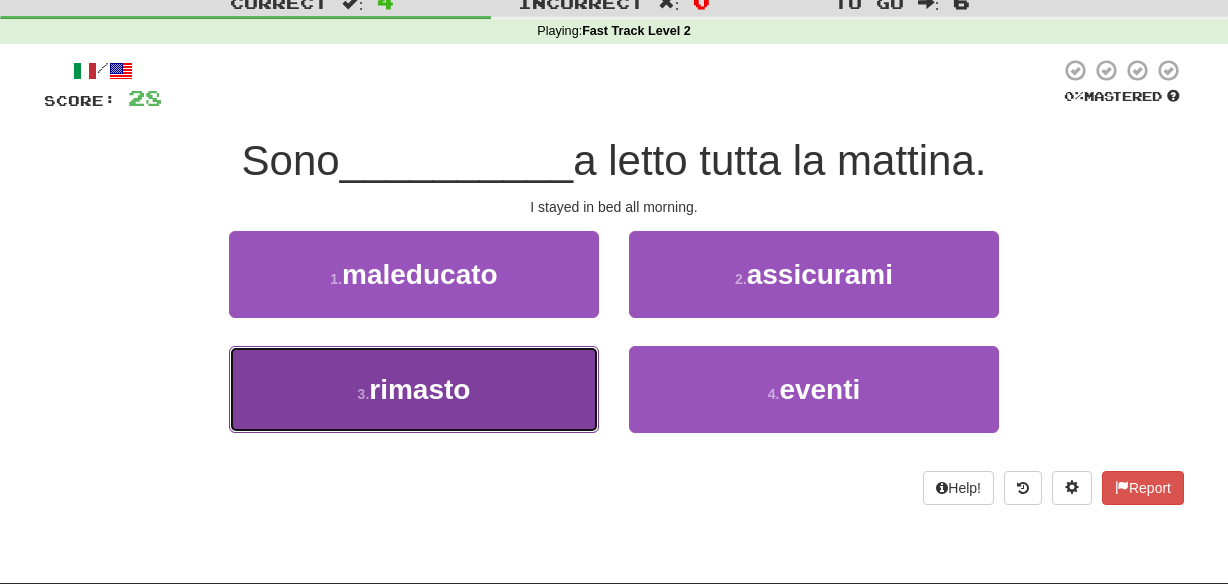 click on "3 .  rimasto" at bounding box center [414, 389] 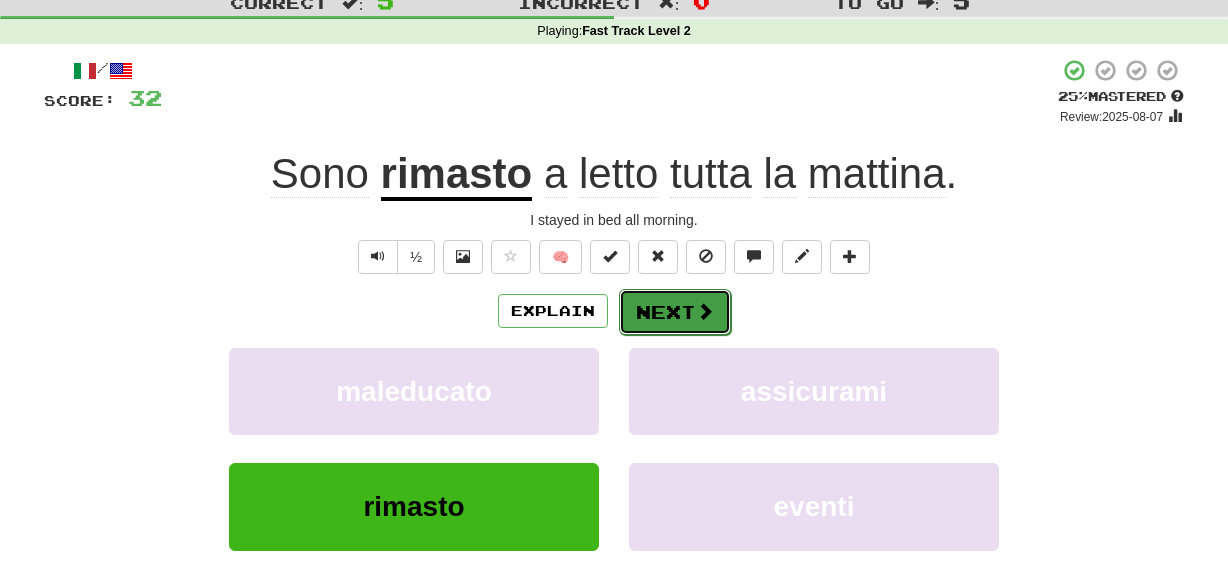 click on "Next" at bounding box center (675, 312) 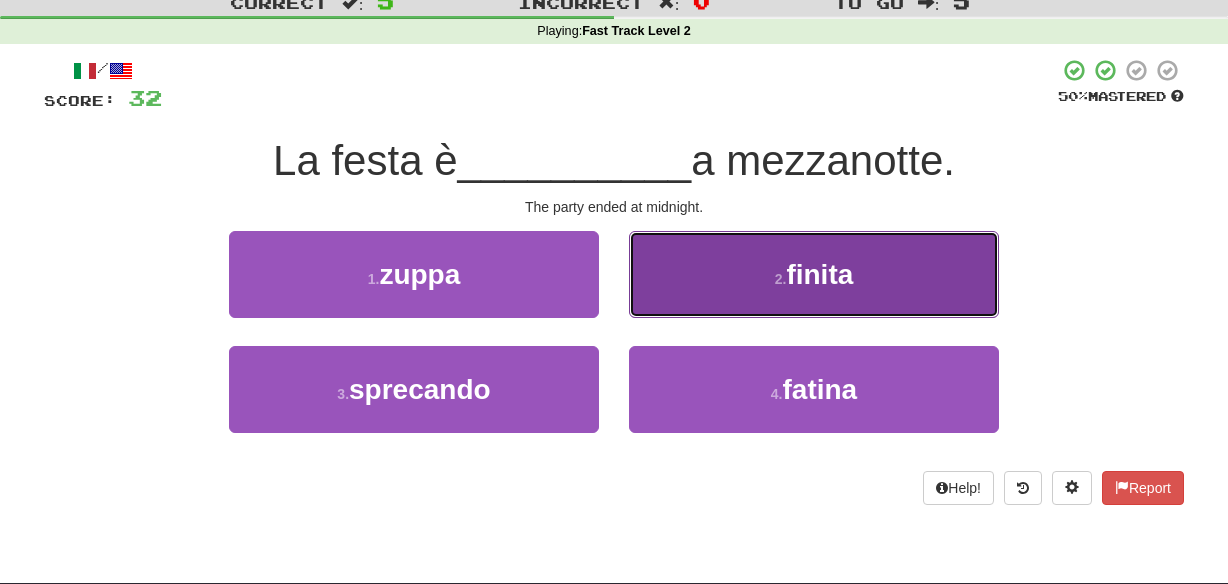 click on "2 .  finita" at bounding box center (814, 274) 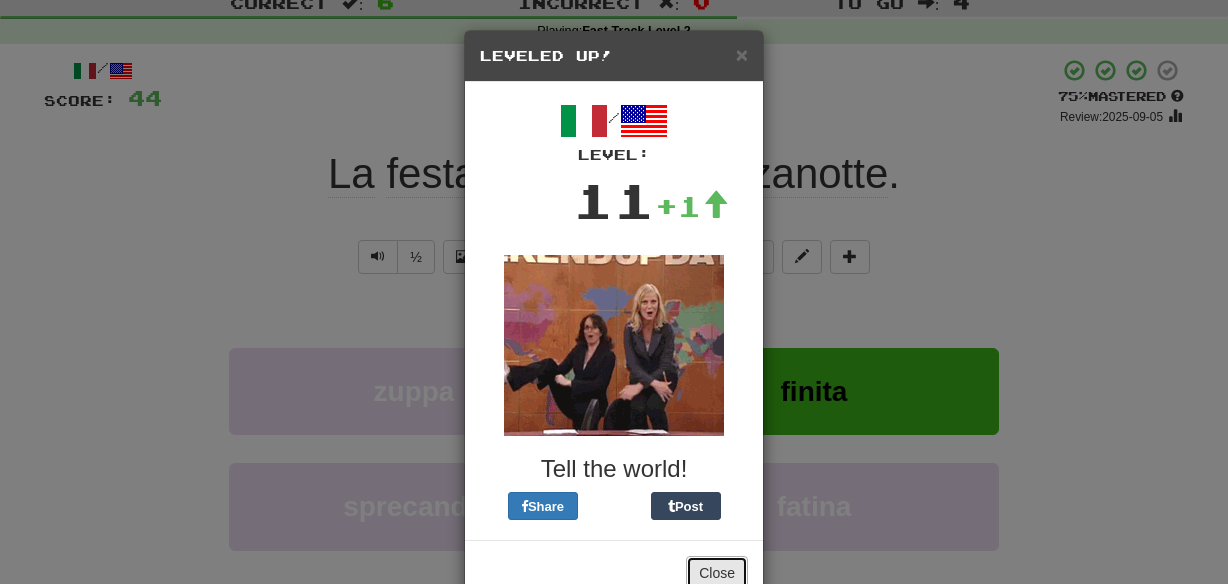 click on "Close" at bounding box center (717, 573) 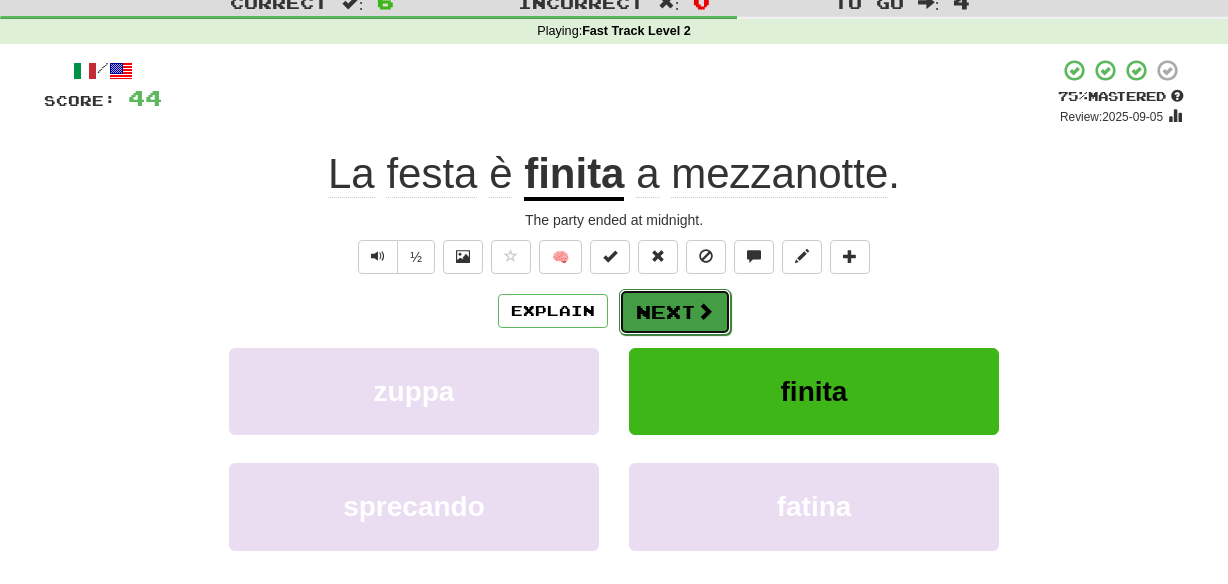 click on "Next" at bounding box center (675, 312) 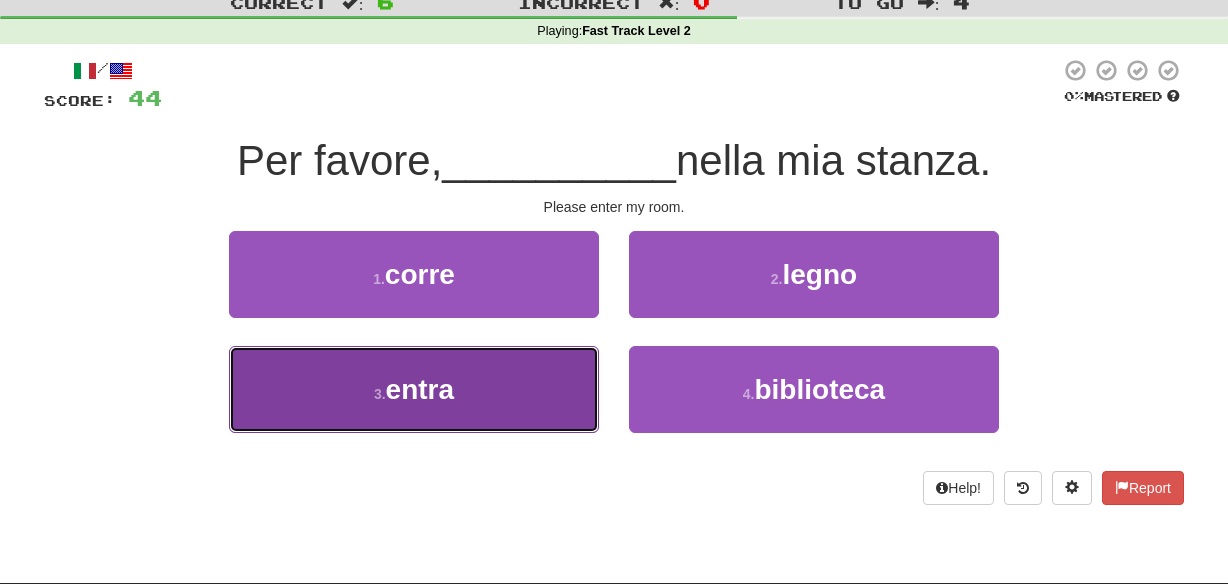 click on "3 .  entra" at bounding box center [414, 389] 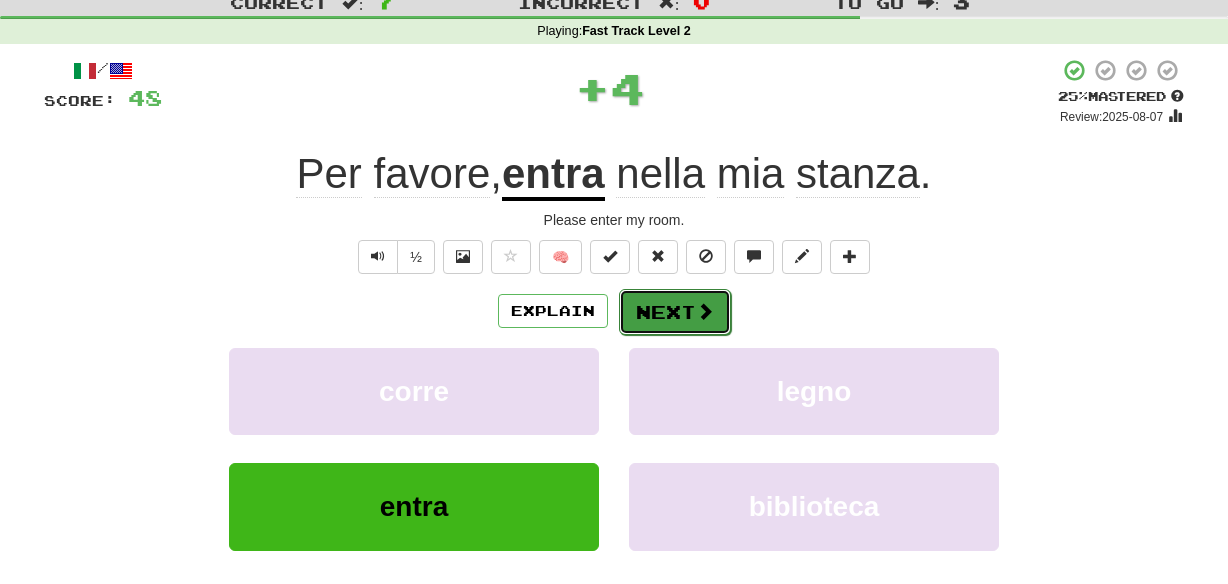 click on "Next" at bounding box center (675, 312) 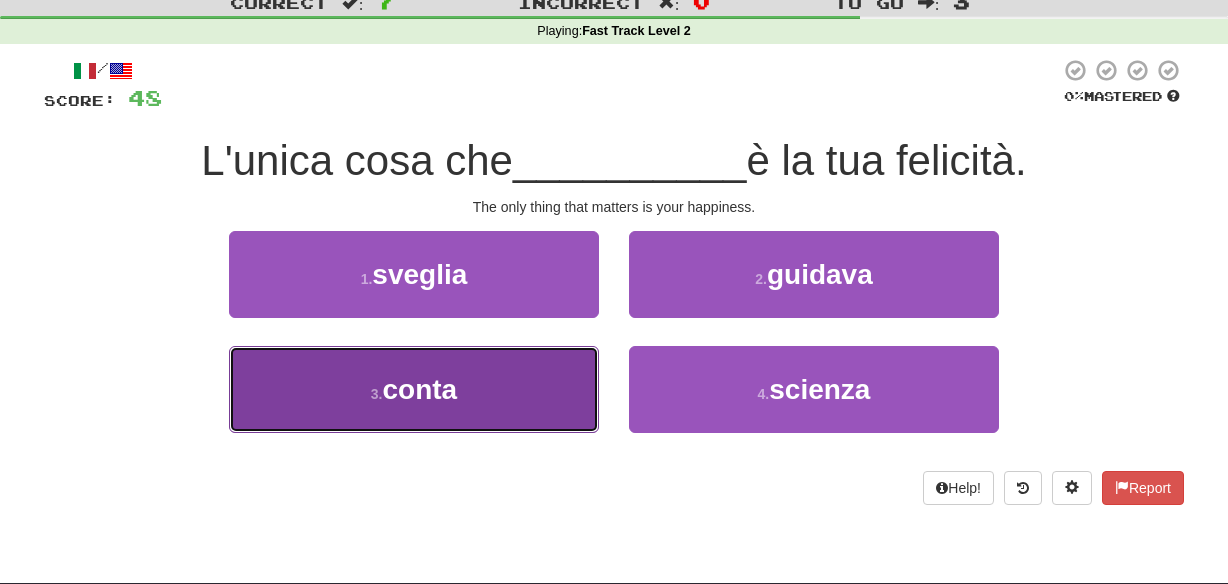 click on "3 .  conta" at bounding box center (414, 389) 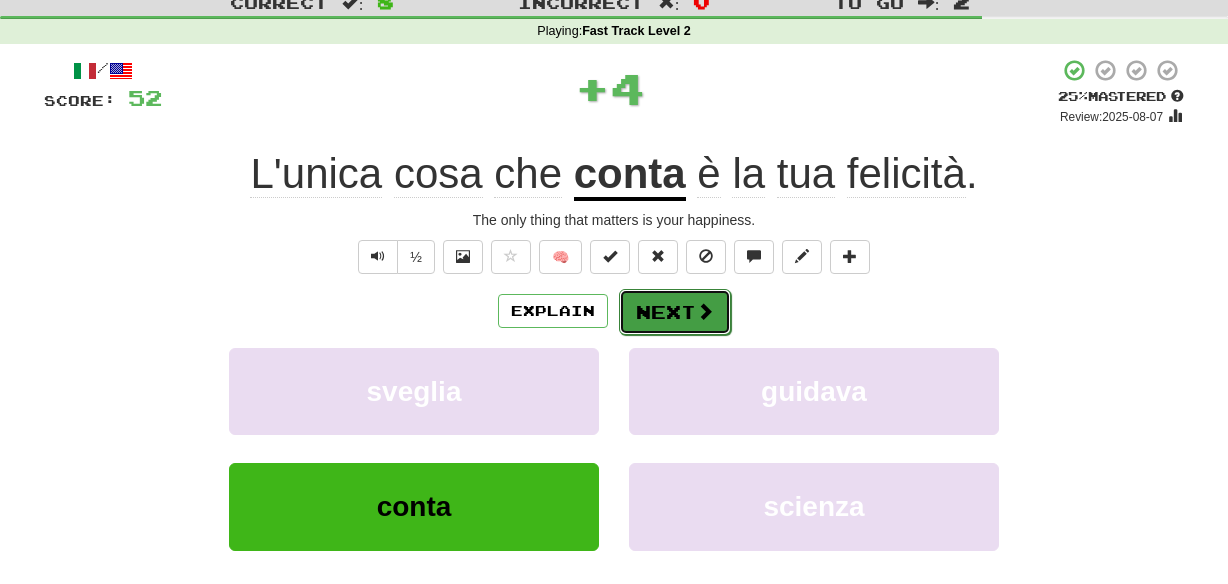 click on "Next" at bounding box center (675, 312) 